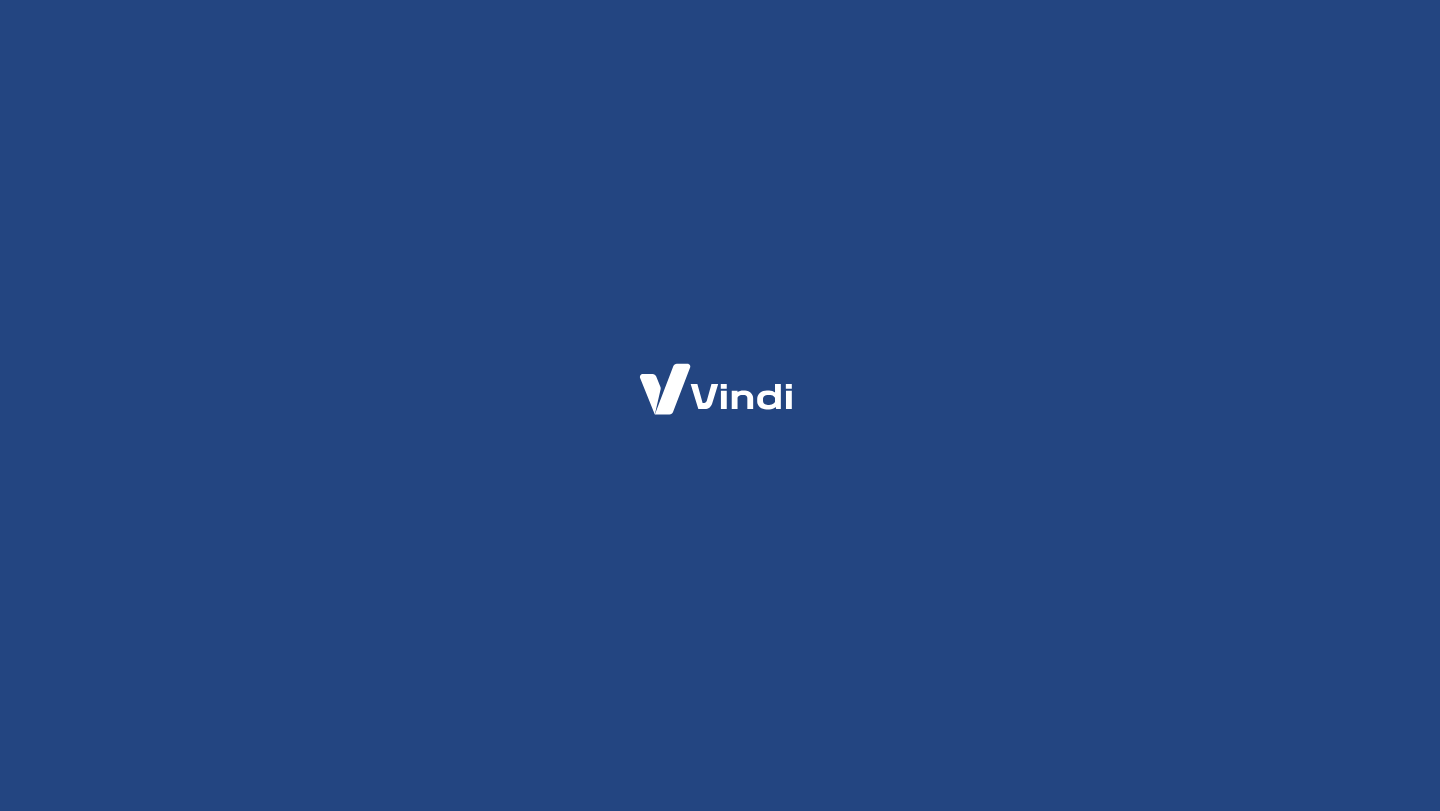 scroll, scrollTop: 0, scrollLeft: 0, axis: both 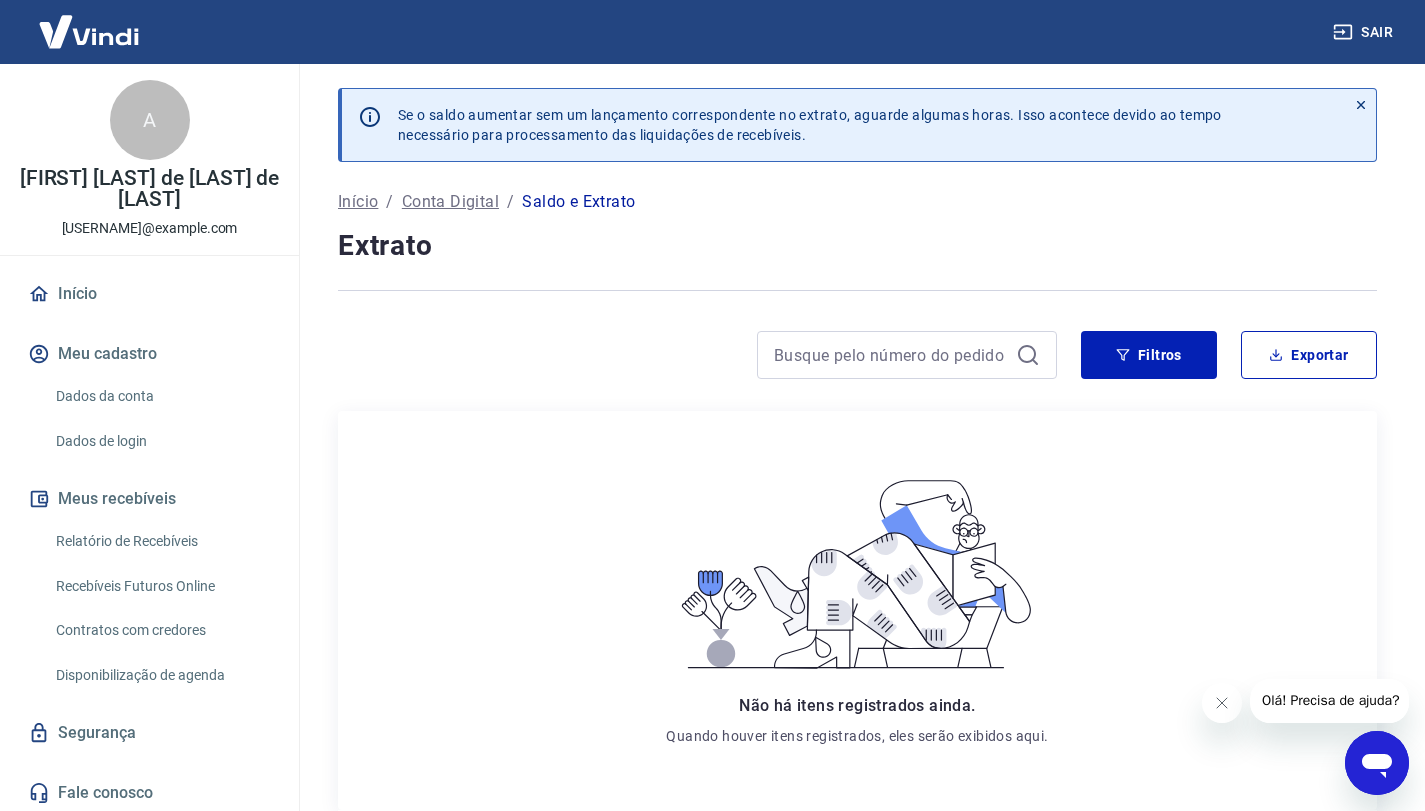click on "Saldo e Extrato" at bounding box center [578, 202] 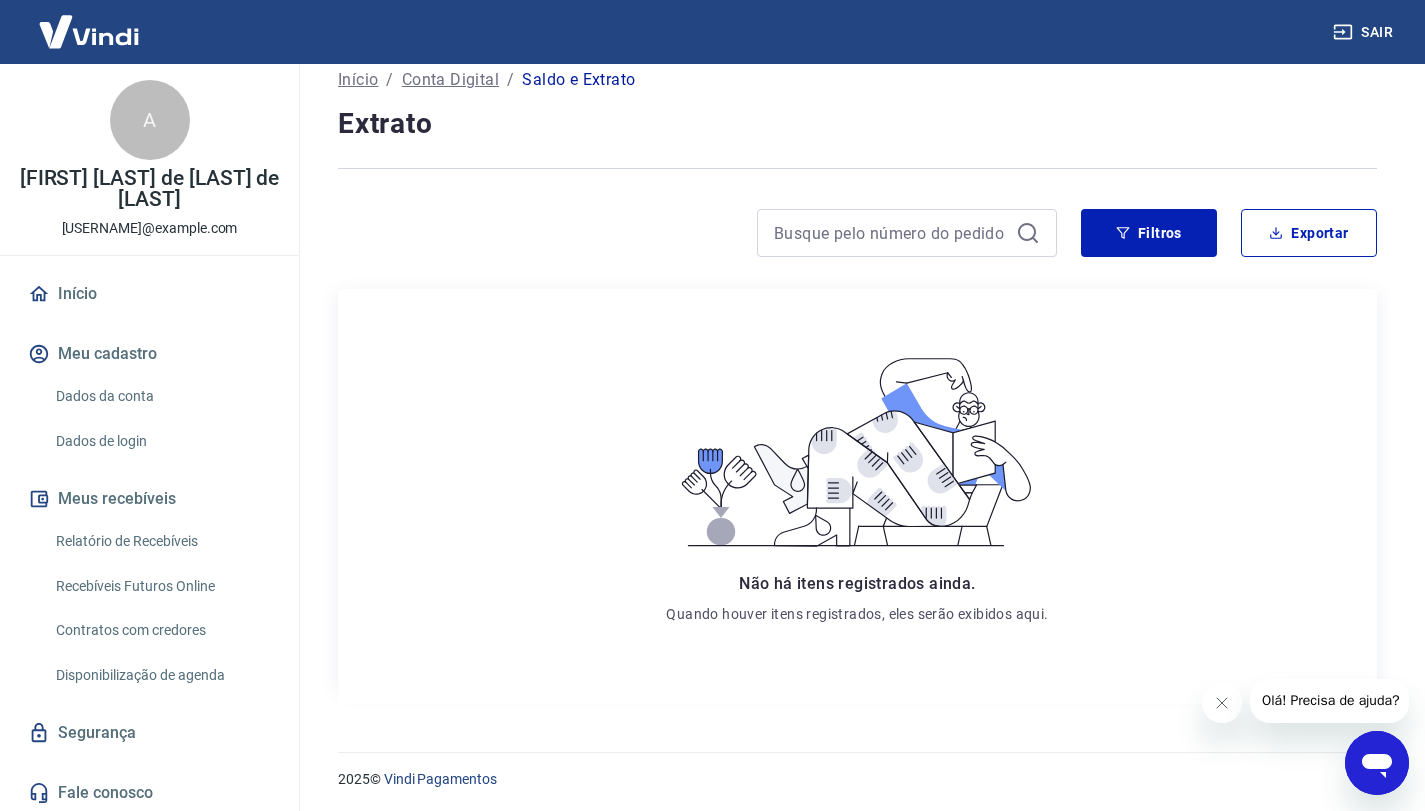 scroll, scrollTop: 126, scrollLeft: 0, axis: vertical 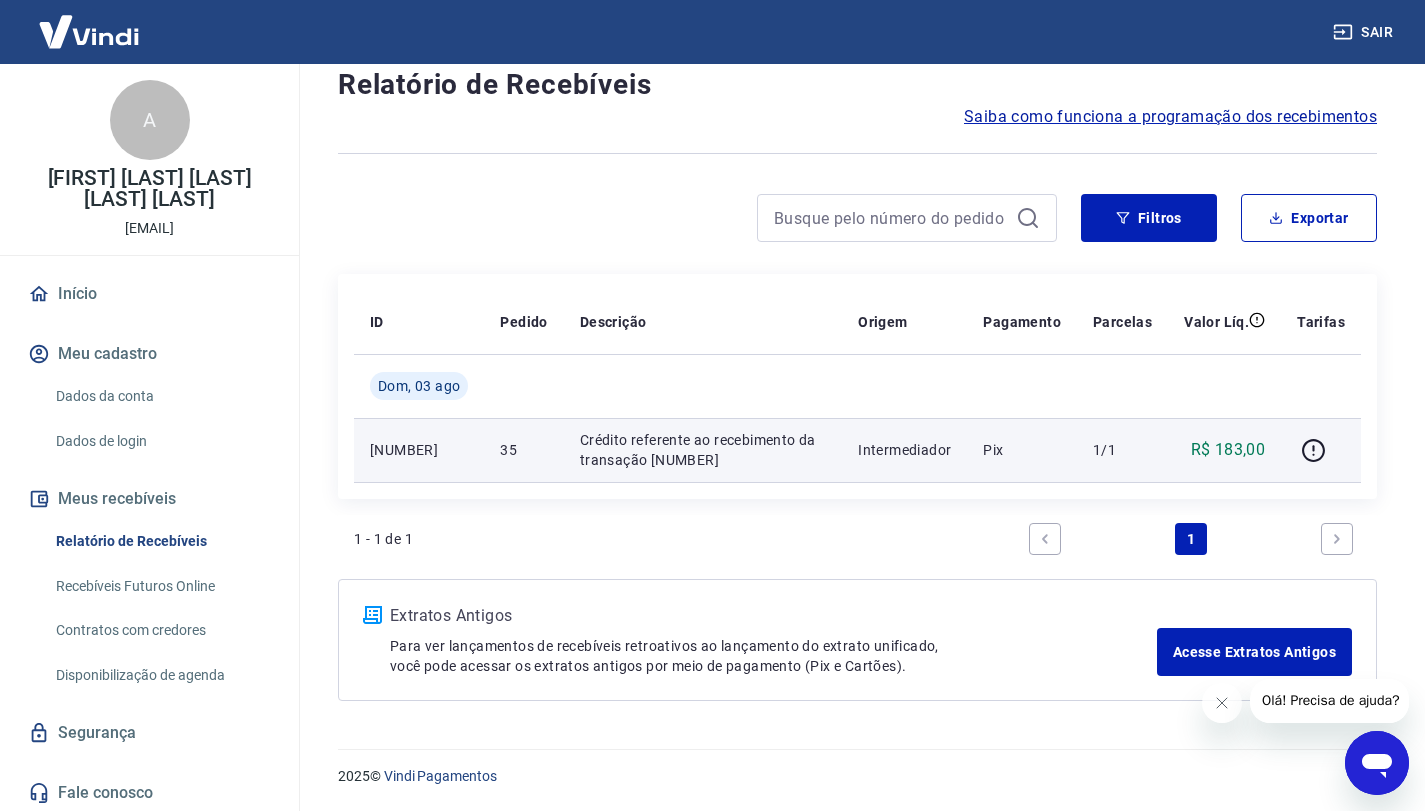 click on "221036165" at bounding box center [419, 450] 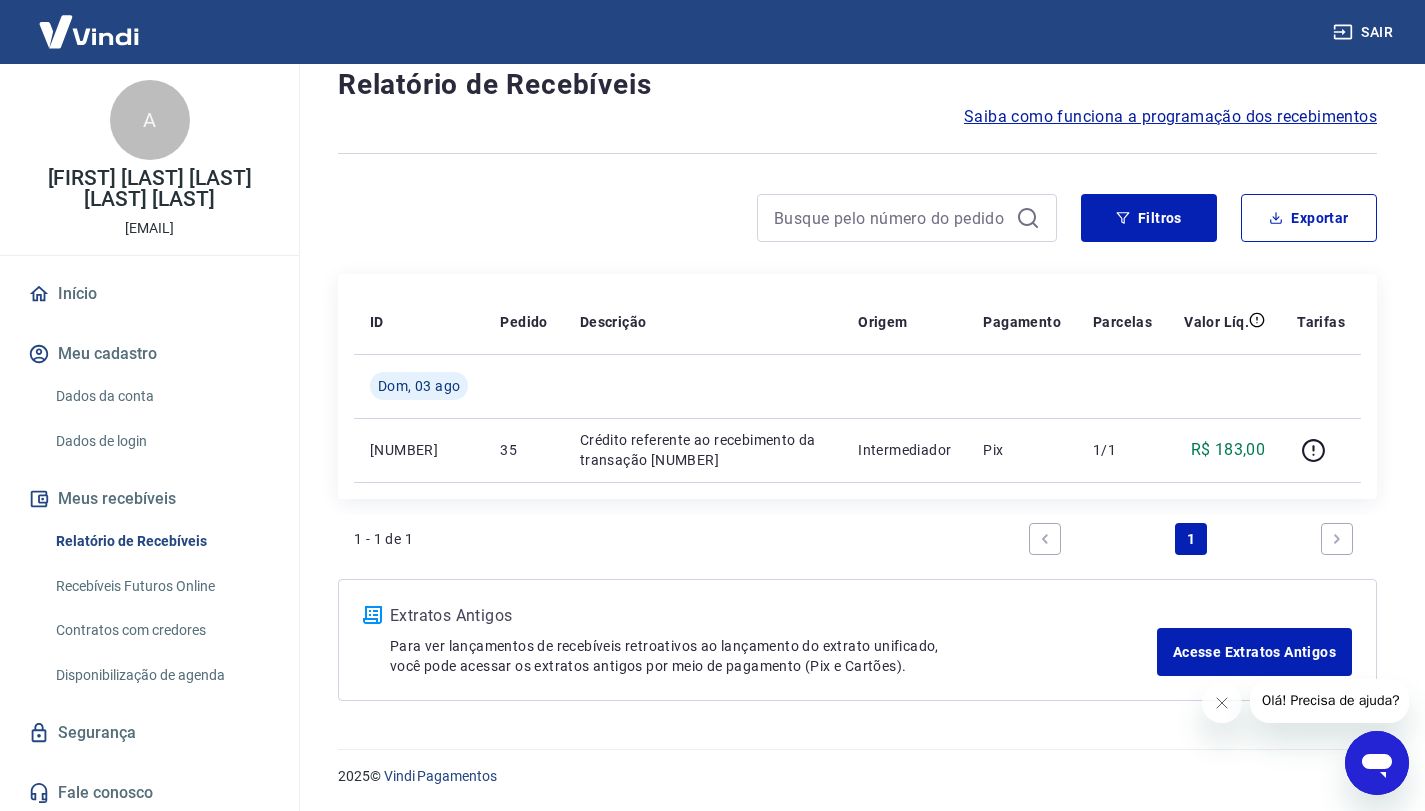 click on "Disponibilização de agenda" at bounding box center [161, 675] 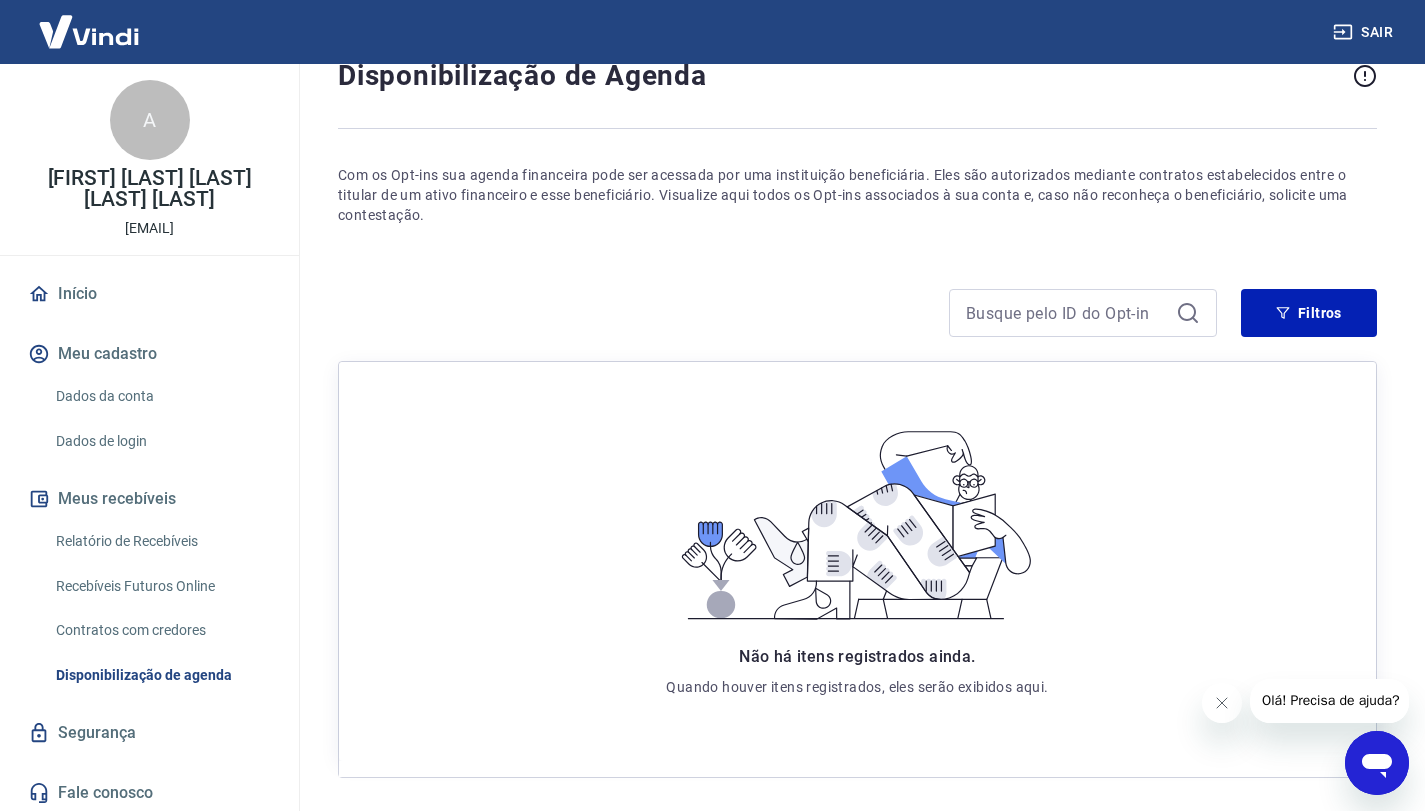 scroll, scrollTop: 0, scrollLeft: 0, axis: both 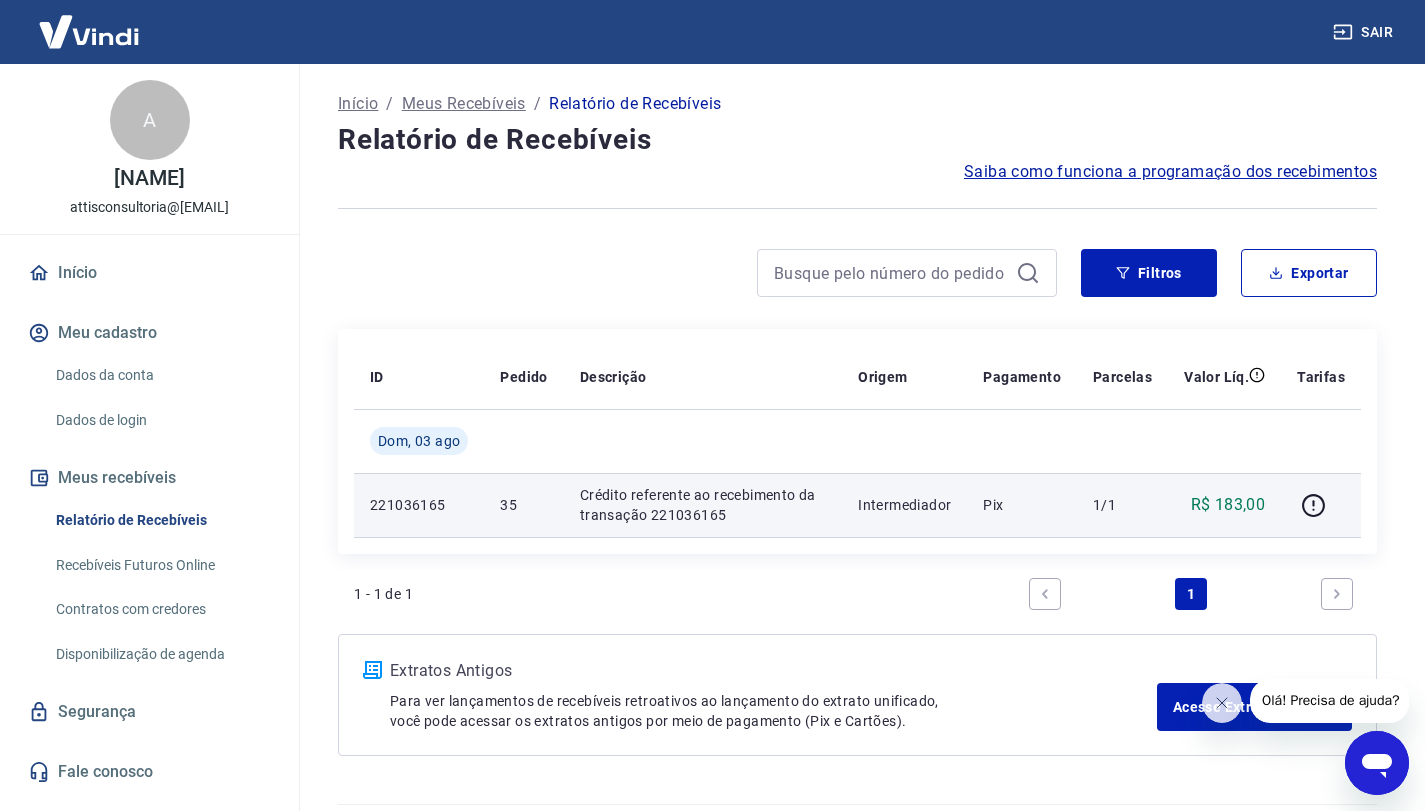 click on "R$ 183,00" at bounding box center (1228, 505) 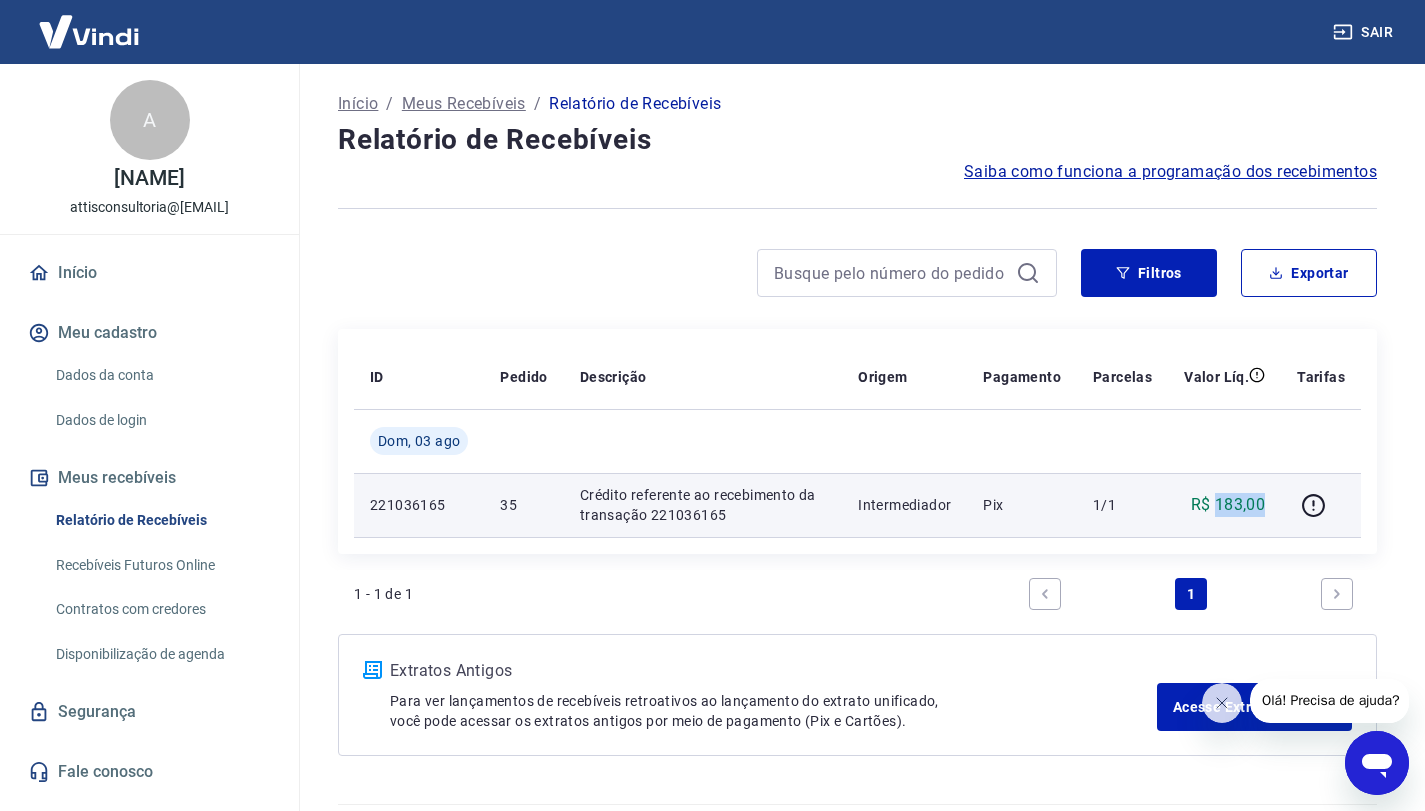 click on "R$ 183,00" at bounding box center [1228, 505] 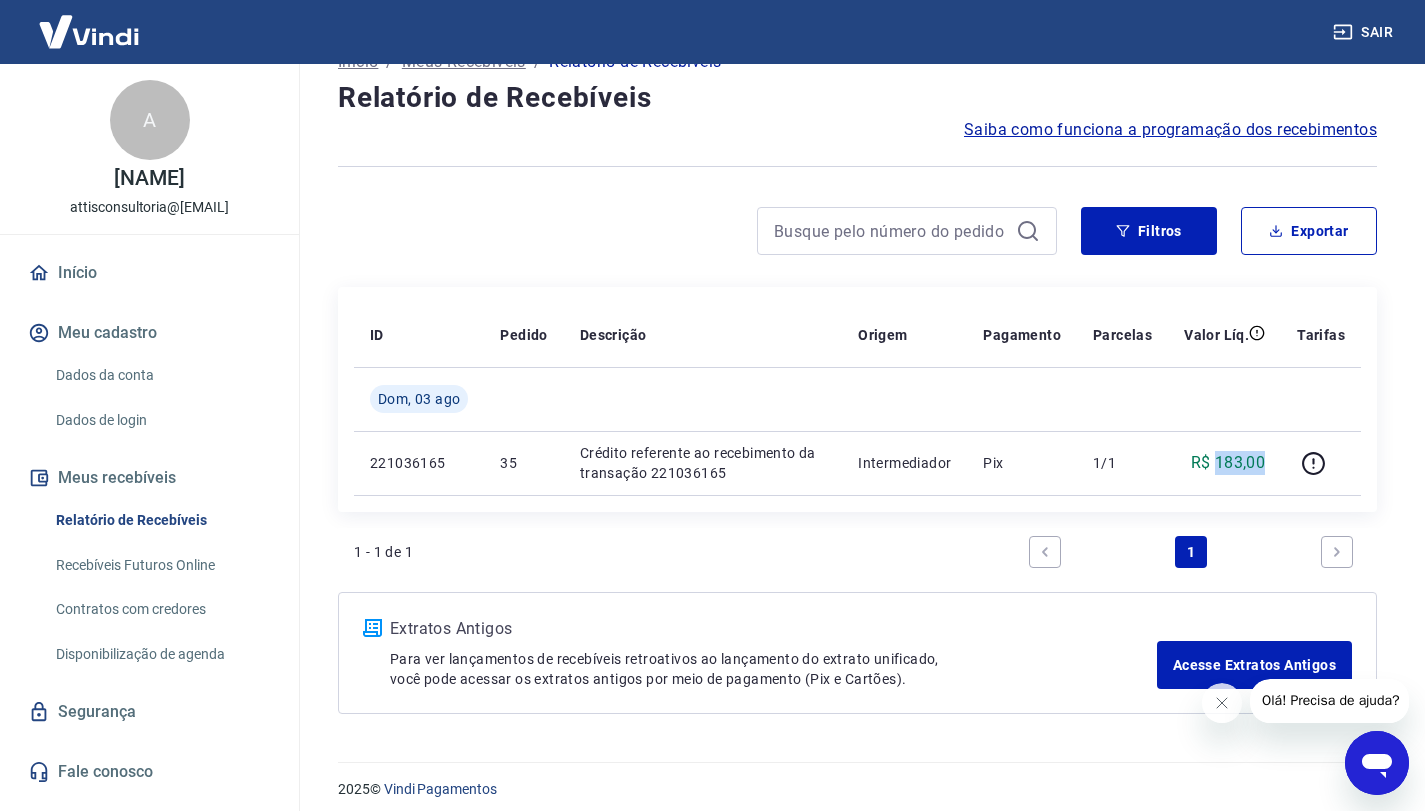 scroll, scrollTop: 55, scrollLeft: 0, axis: vertical 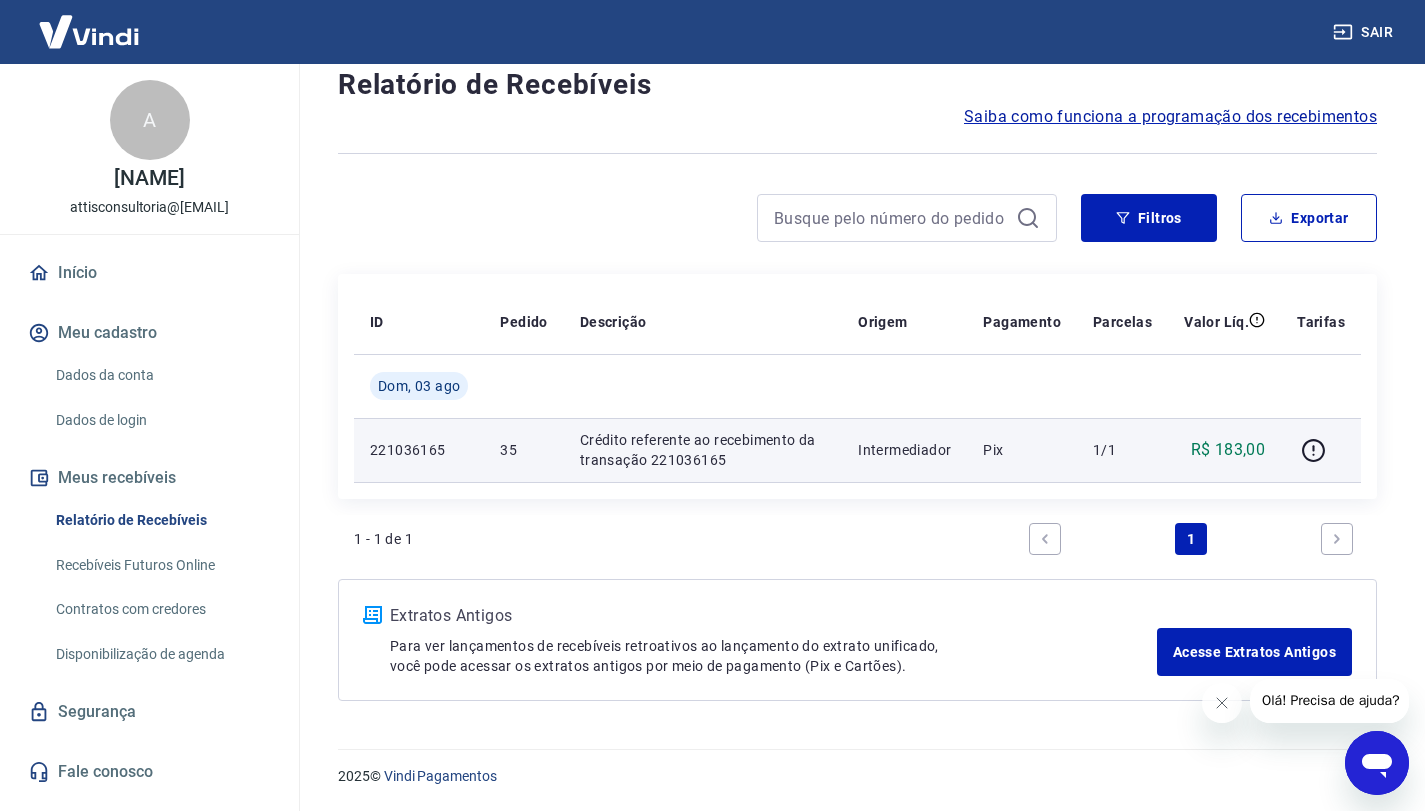 click on "1/1" at bounding box center [1122, 450] 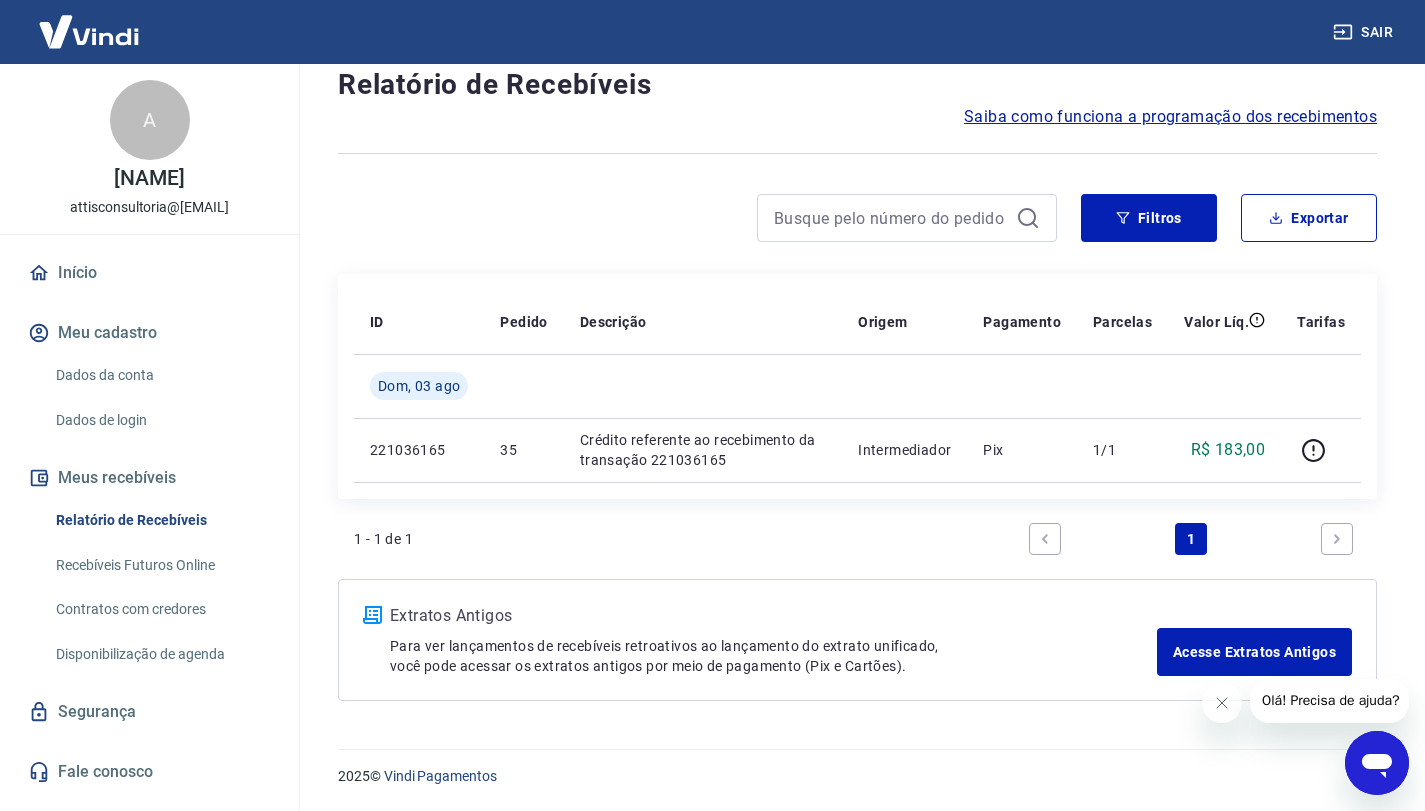 click on "1" at bounding box center (1191, 539) 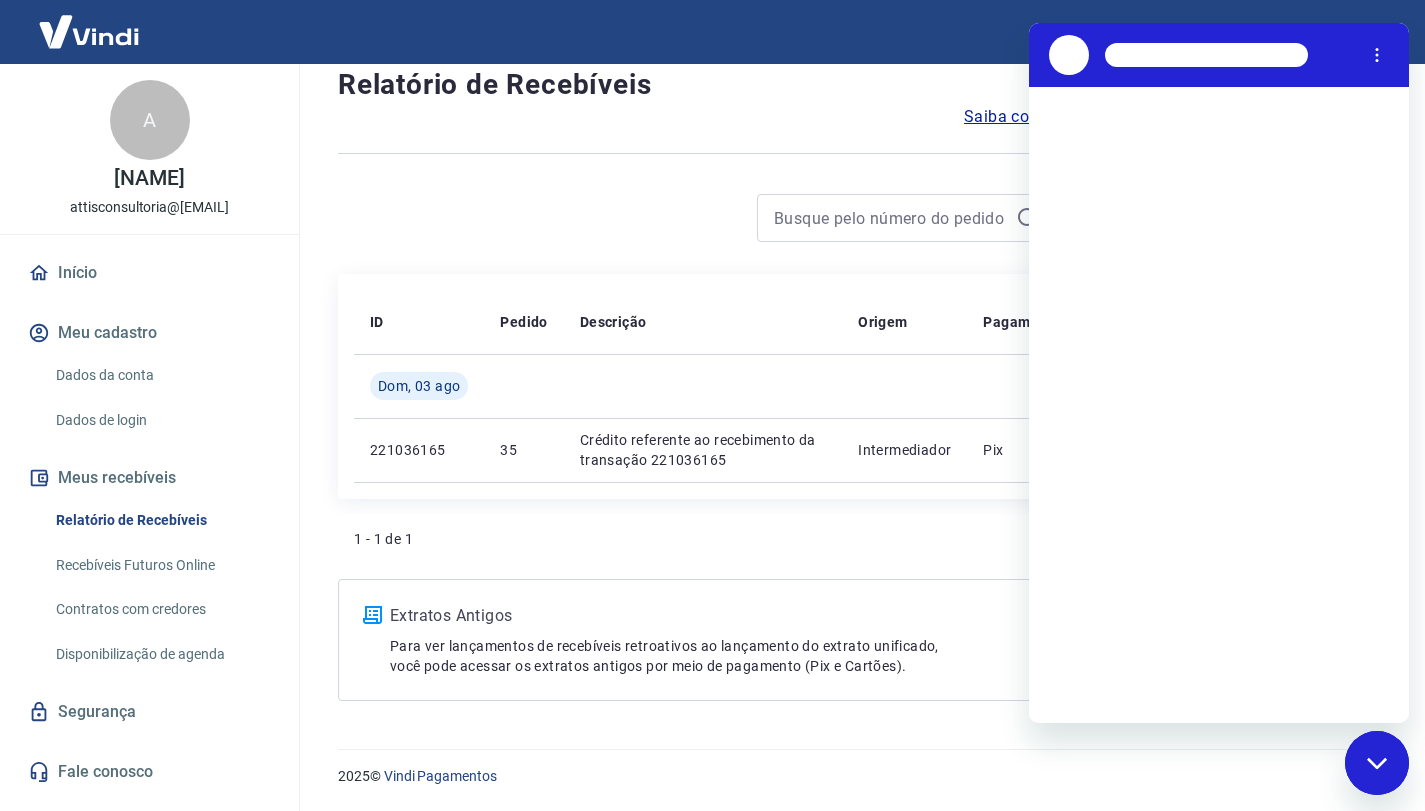 scroll, scrollTop: 0, scrollLeft: 0, axis: both 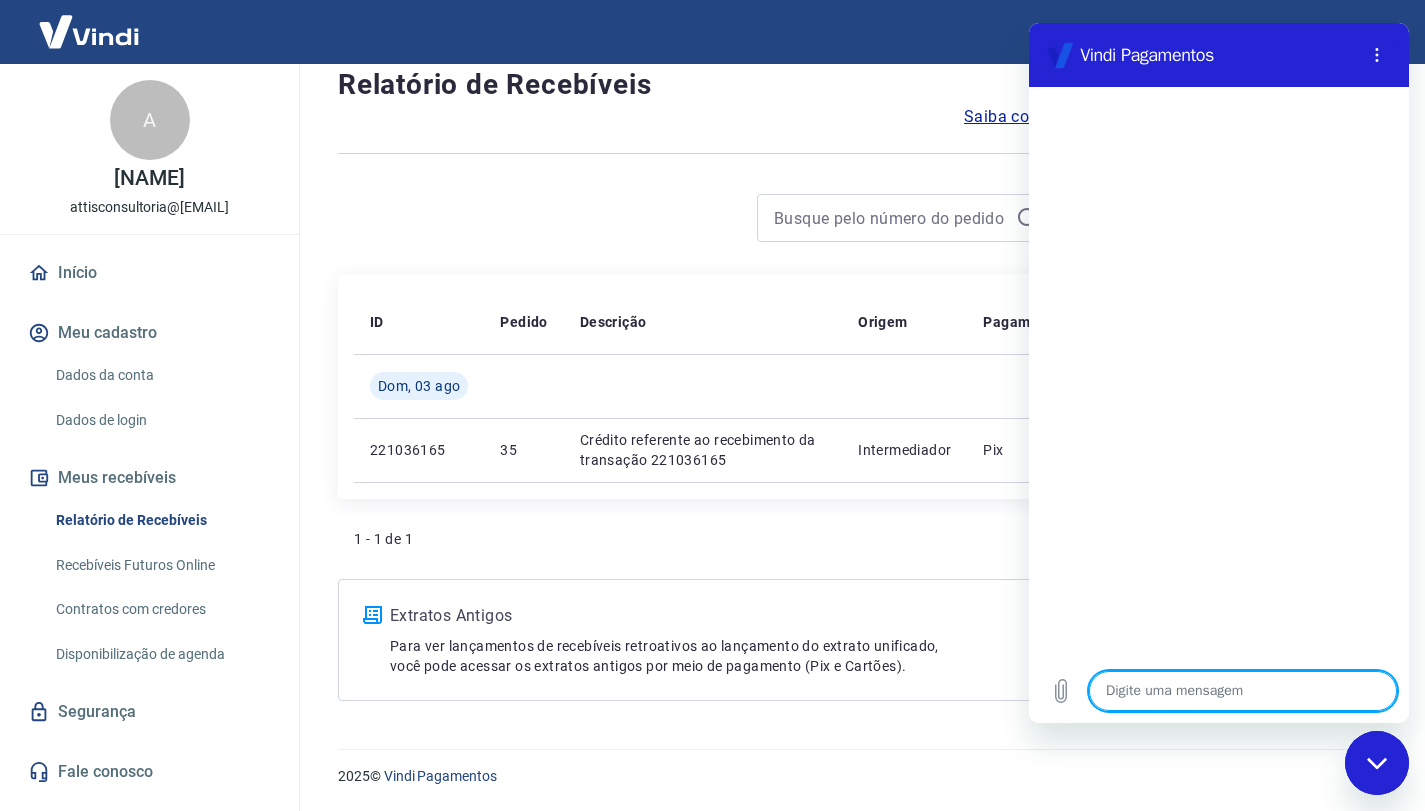 click at bounding box center (1243, 691) 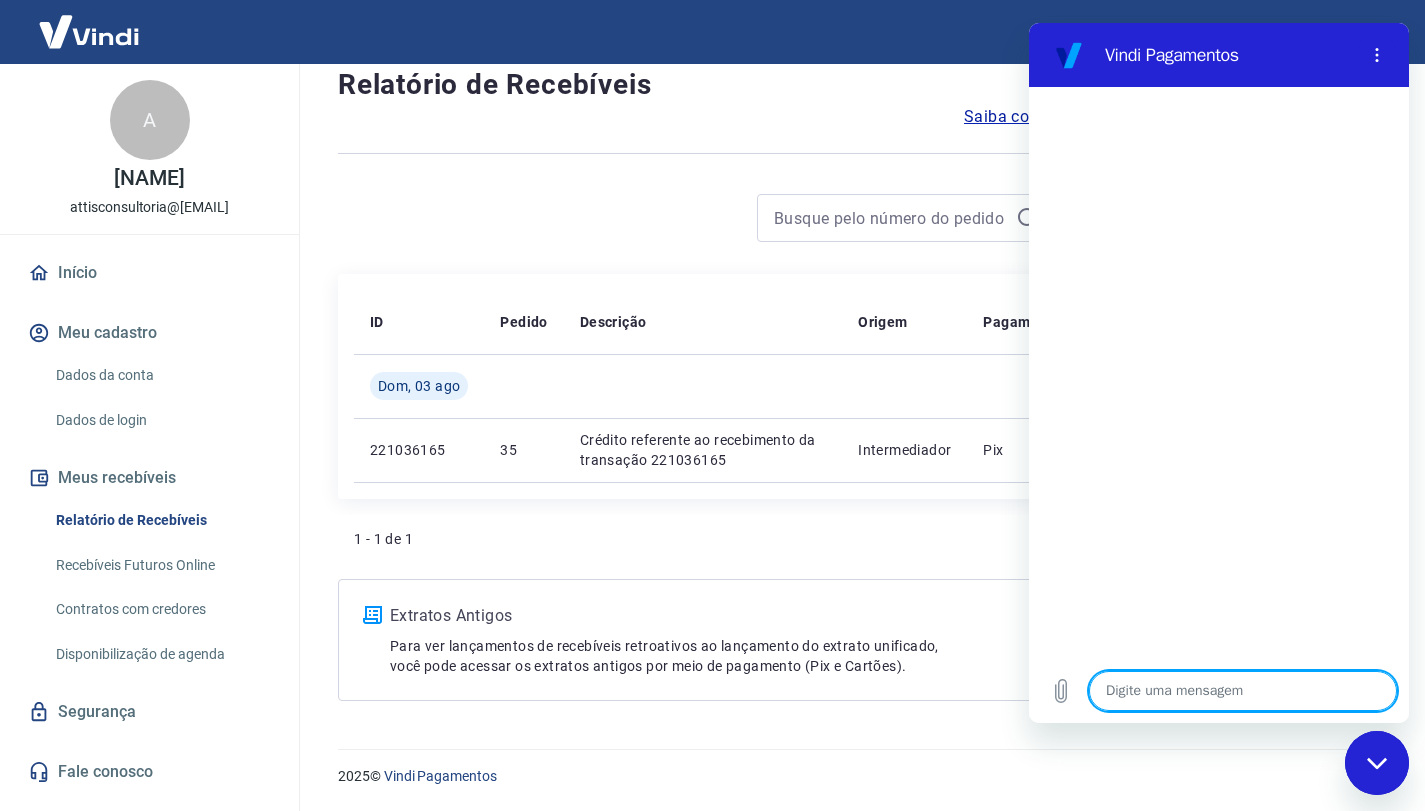 type on "c" 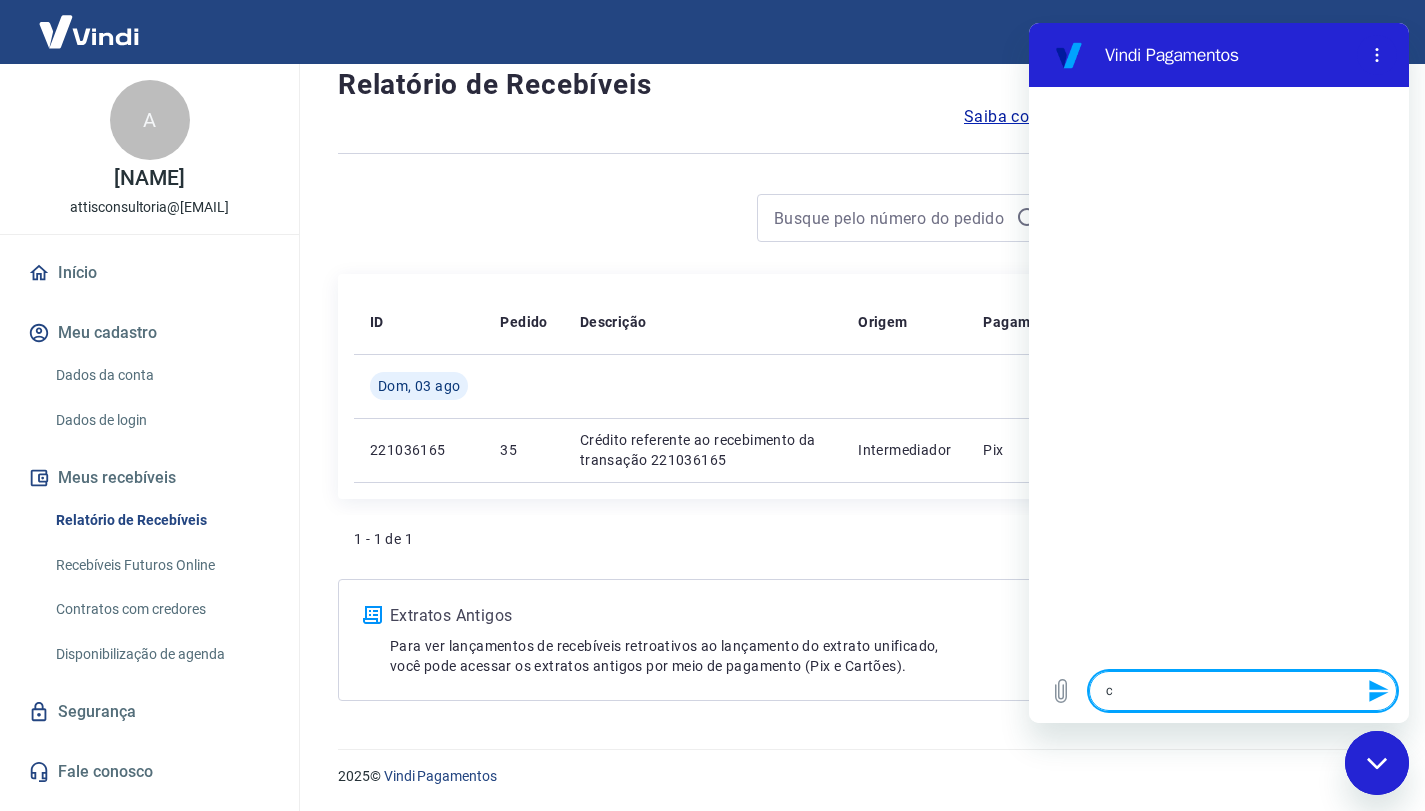 type on "co" 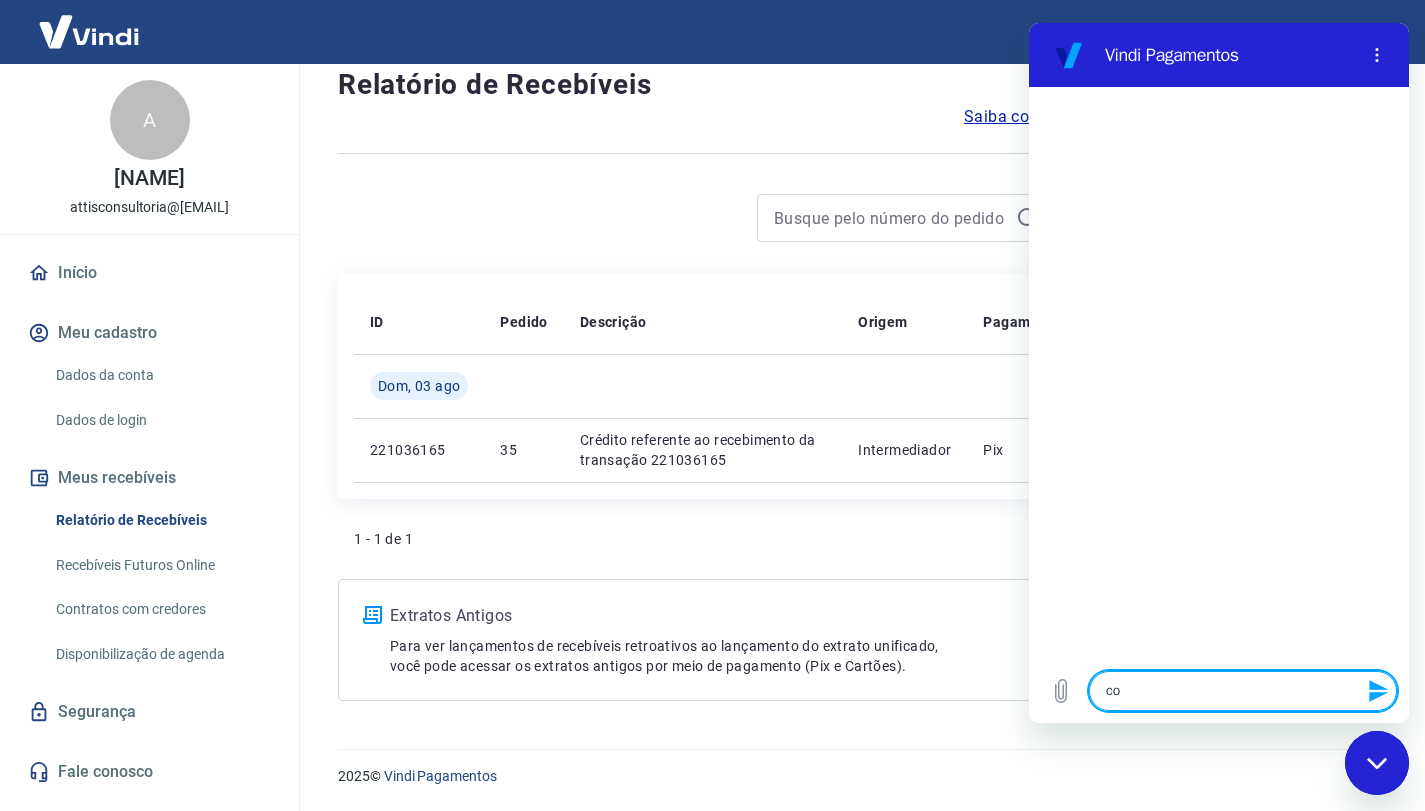 type on "com" 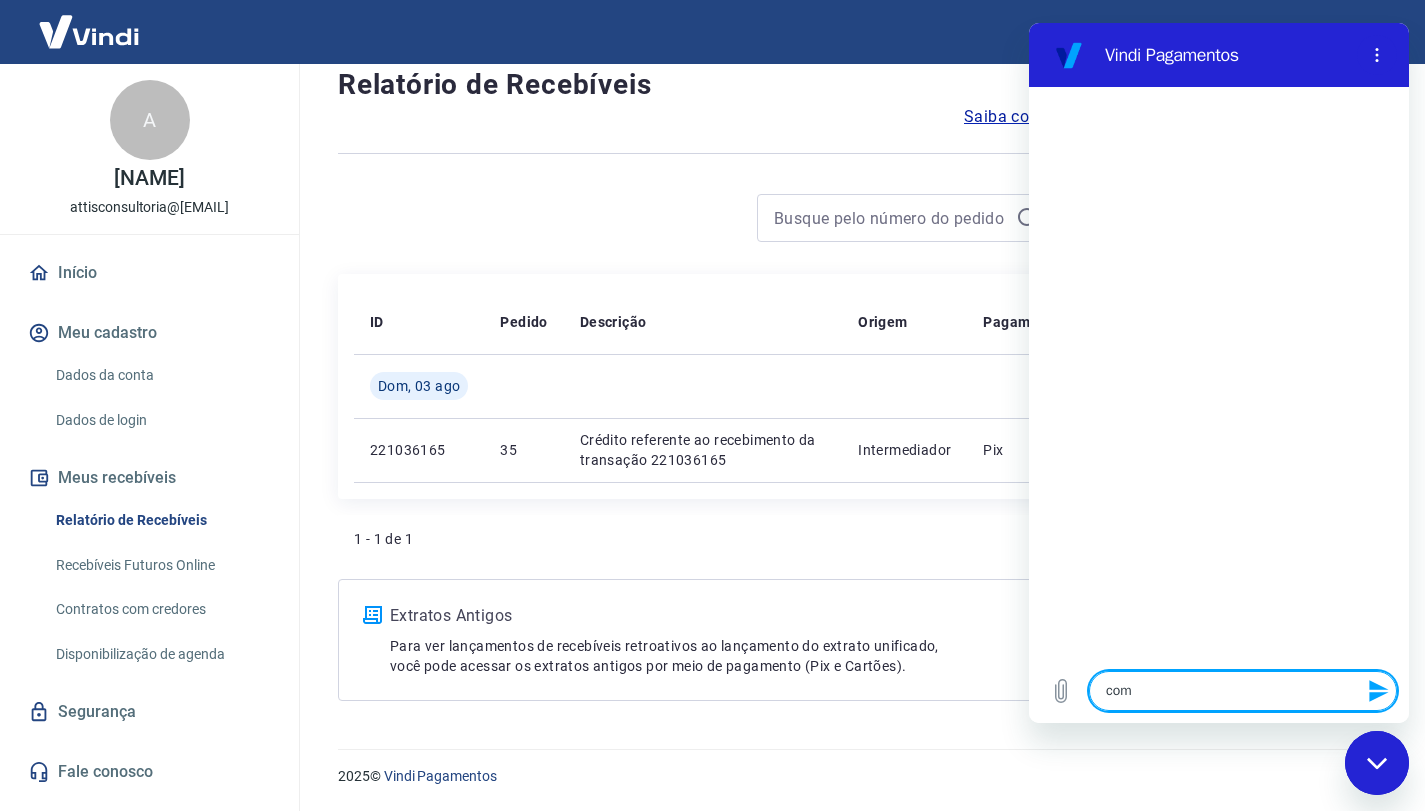 type on "como" 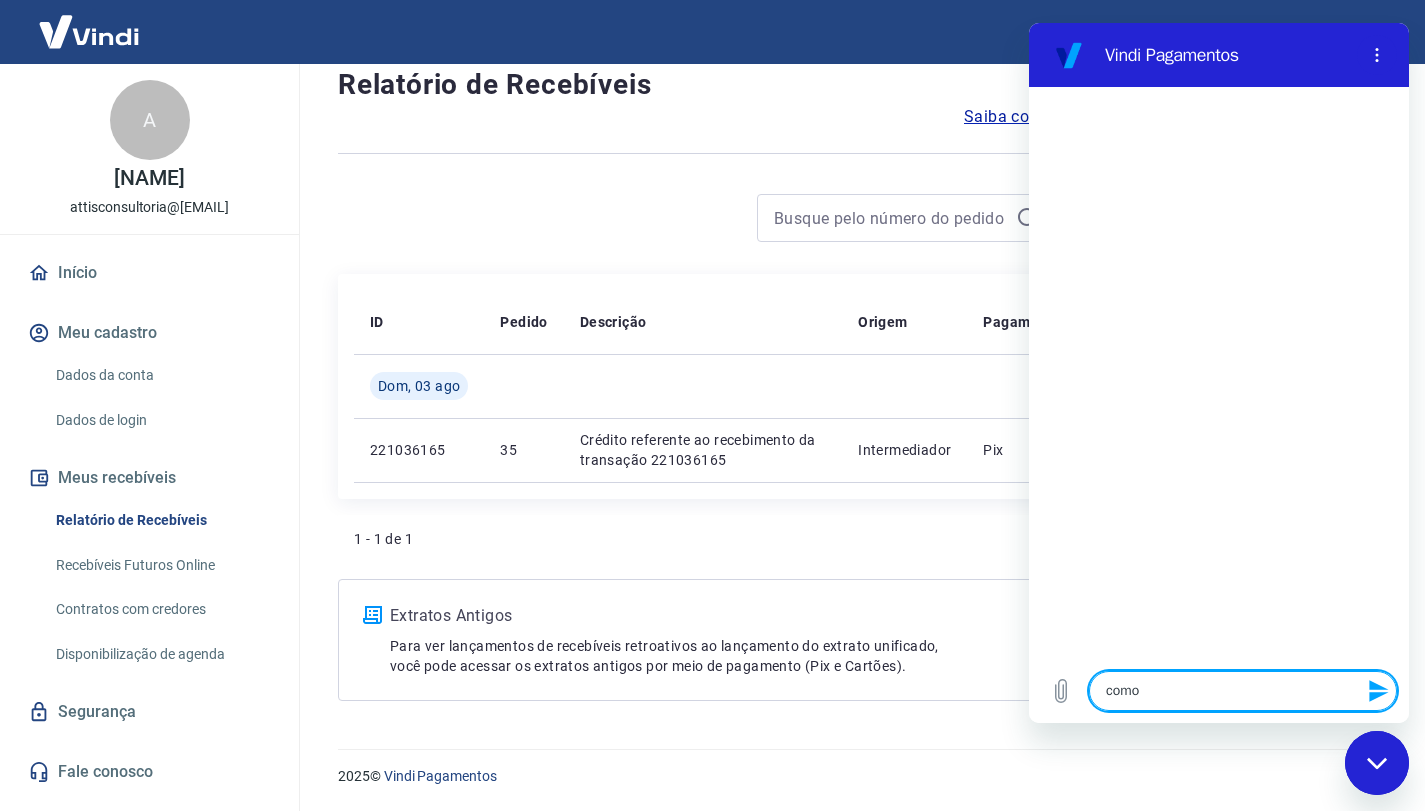 type on "com" 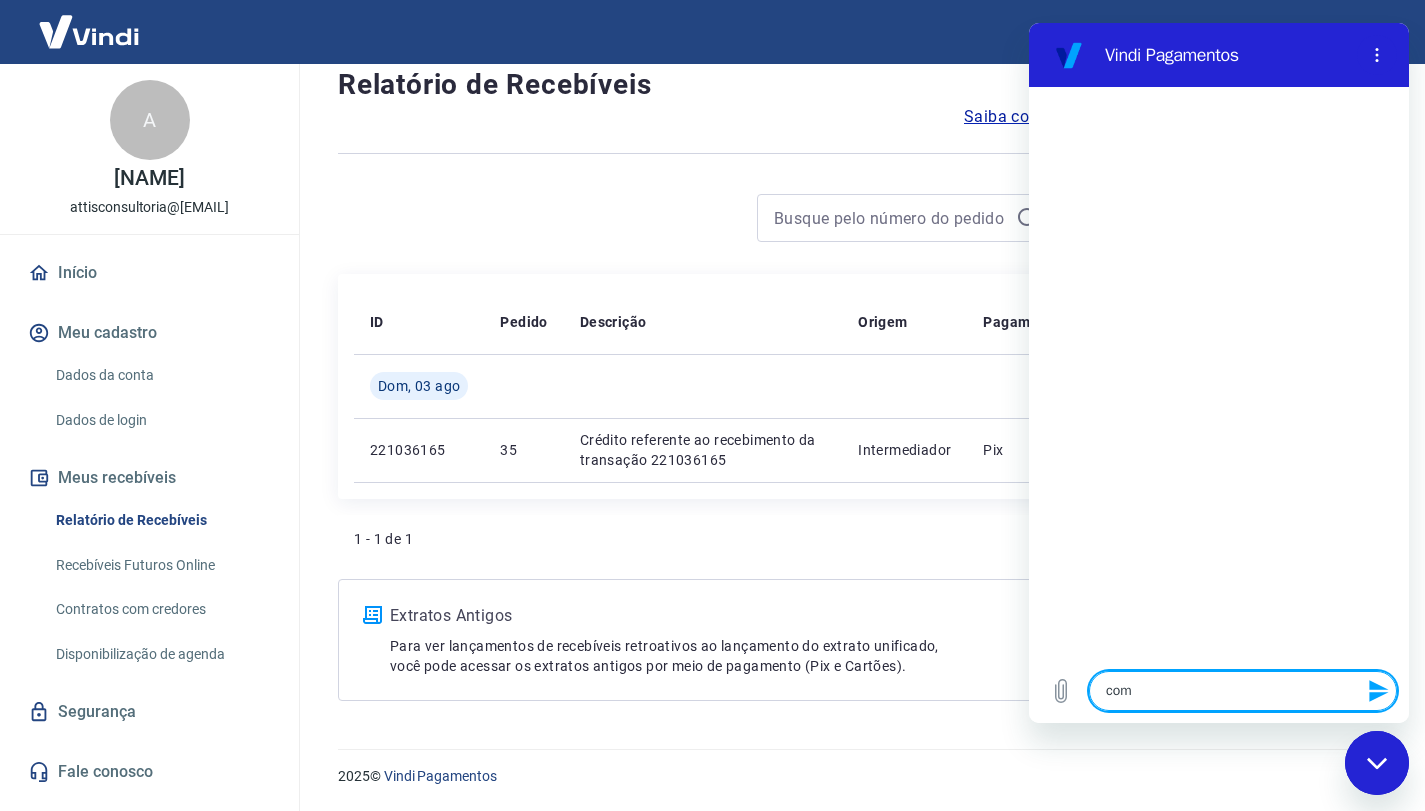 type on "x" 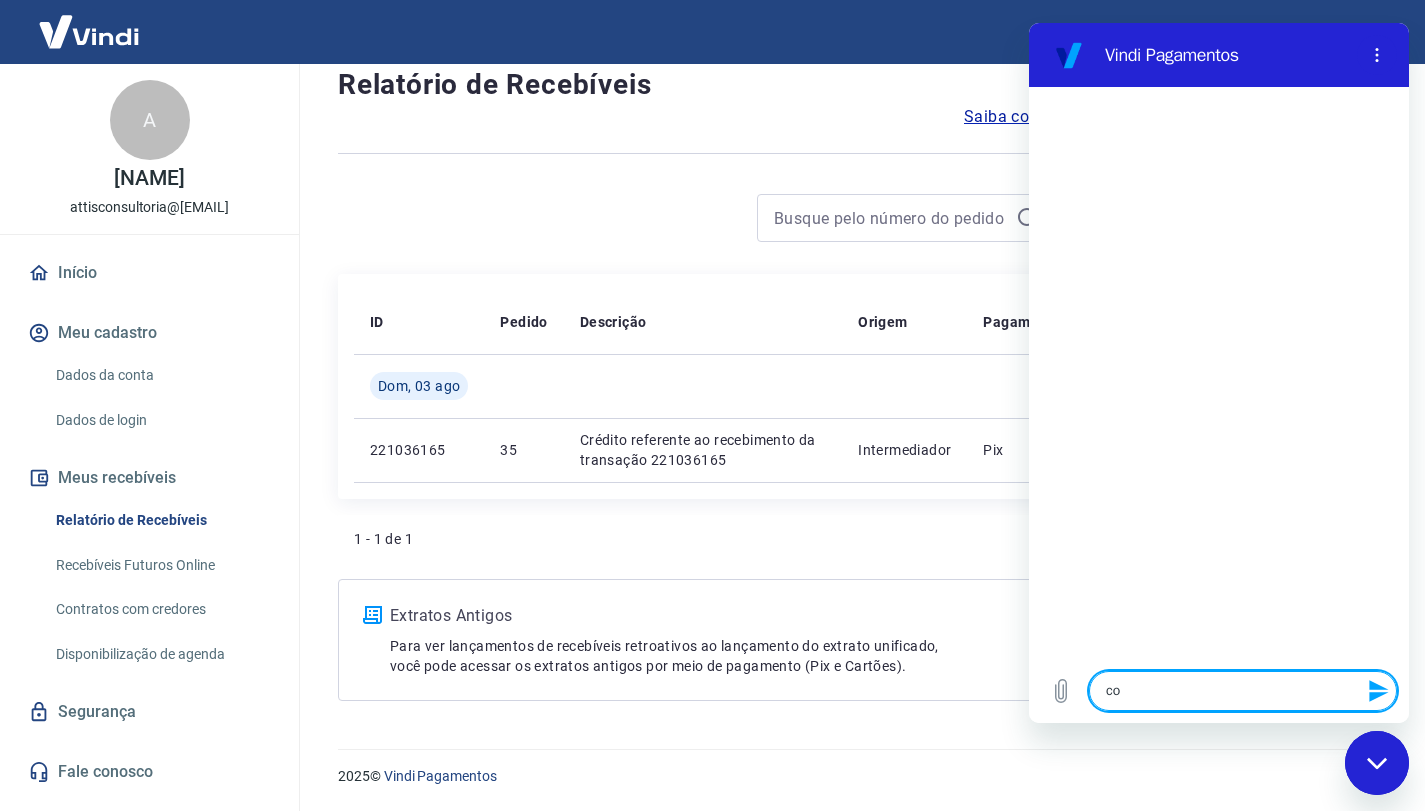 type on "x" 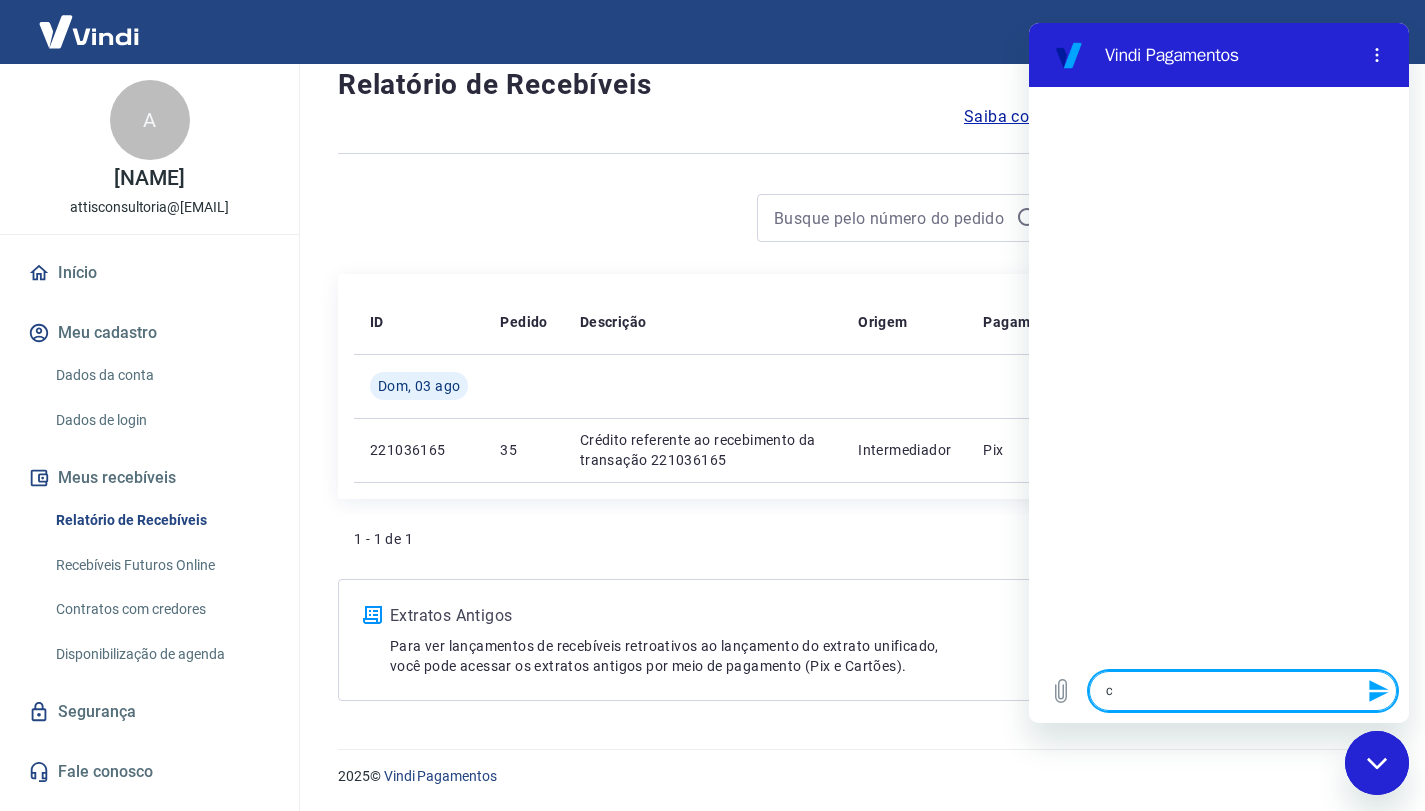 type on "x" 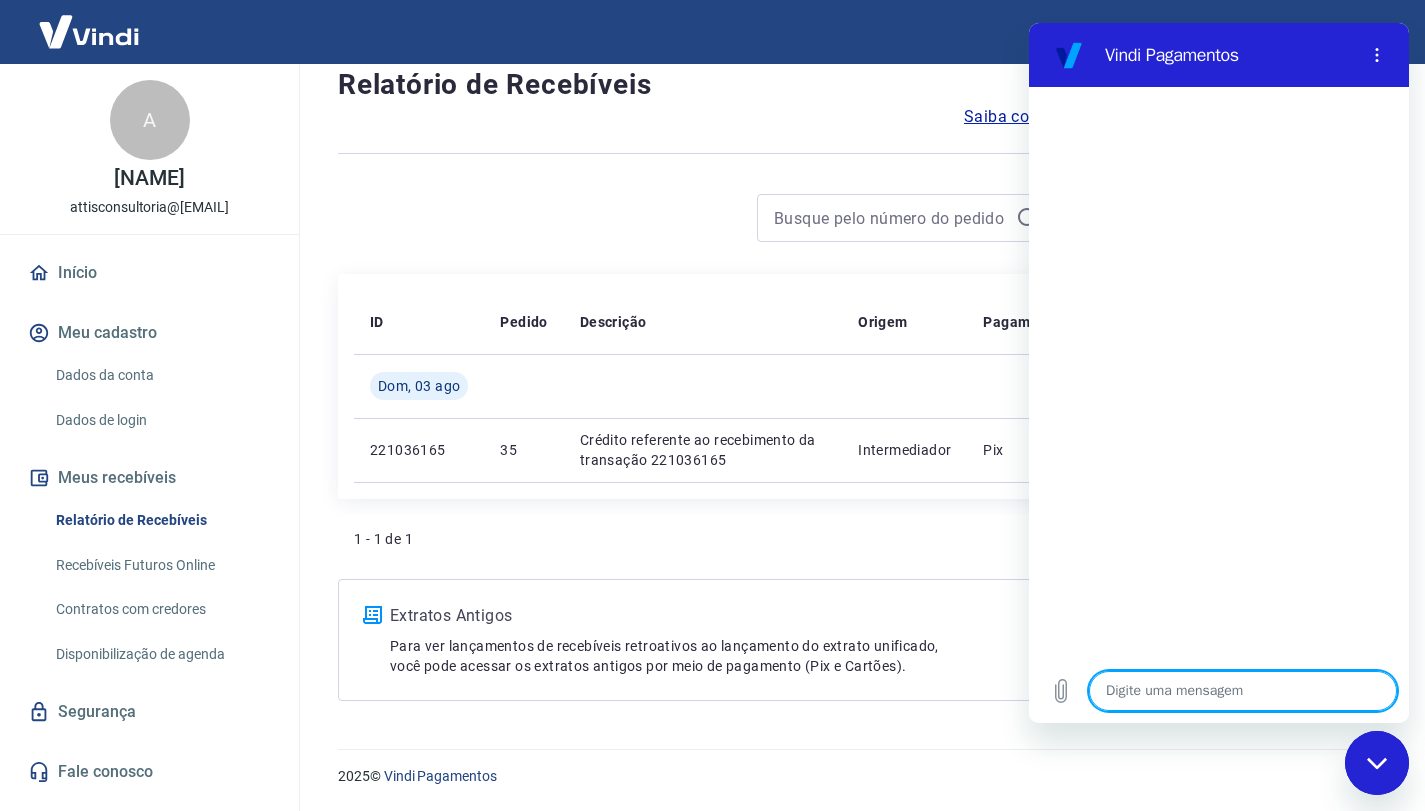 type on "O" 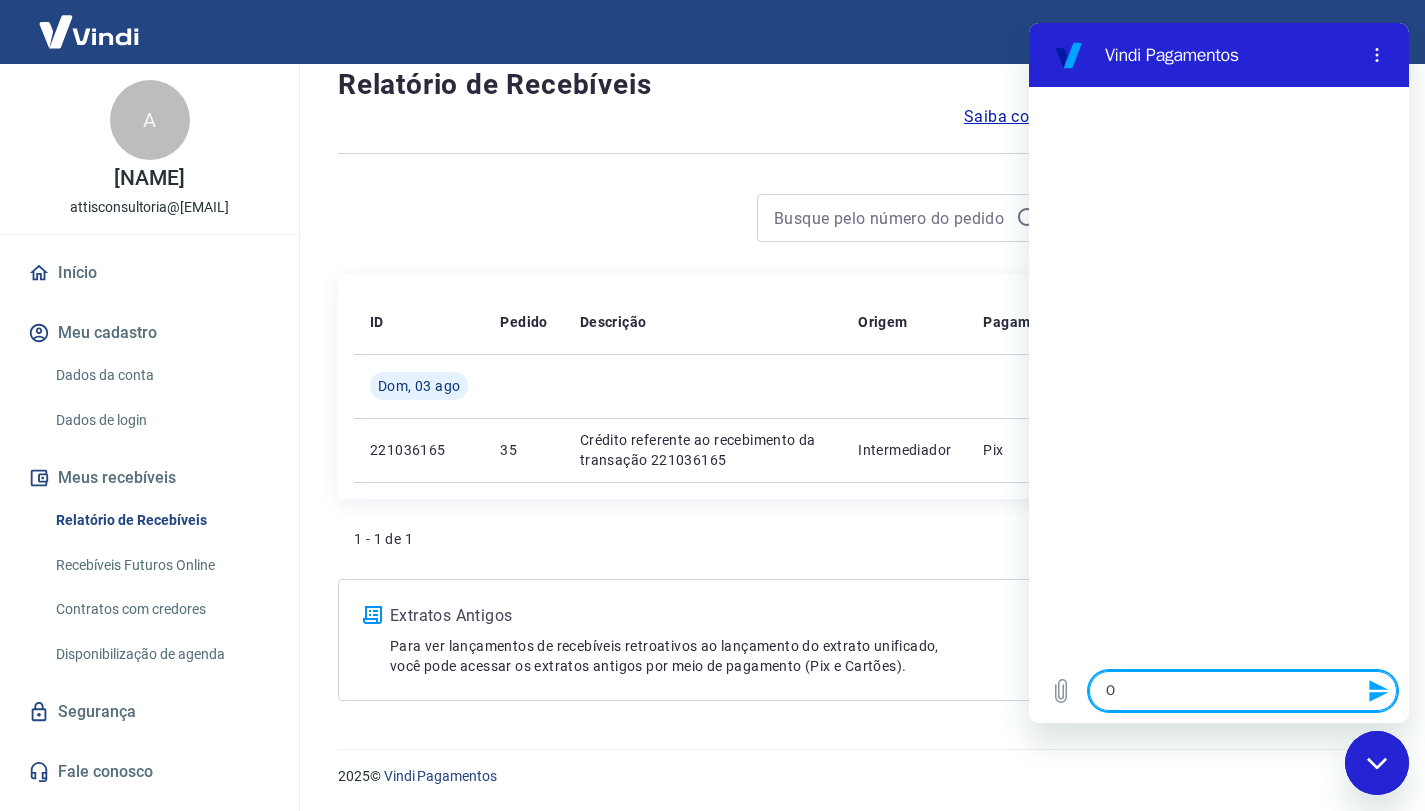 type on "Ol" 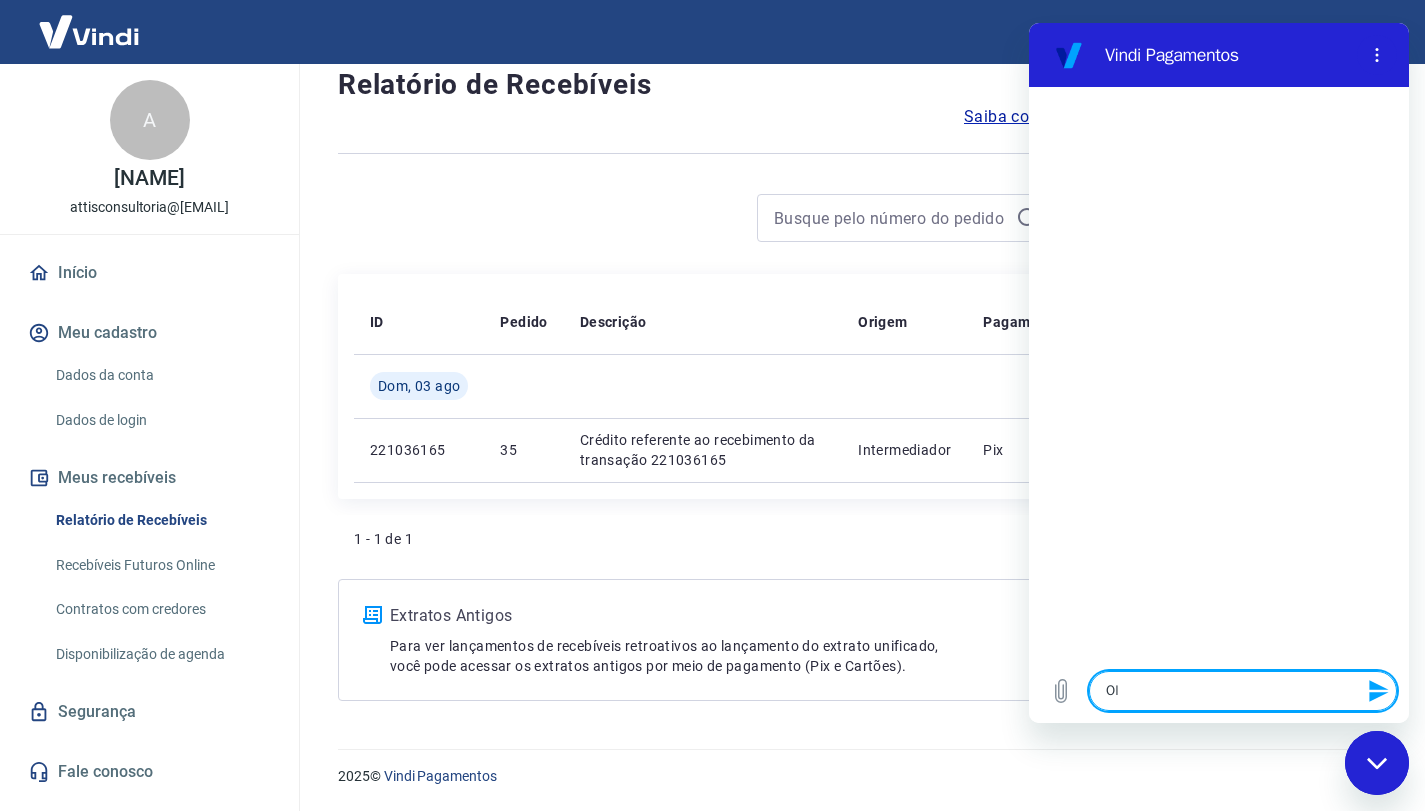 type on "Olá" 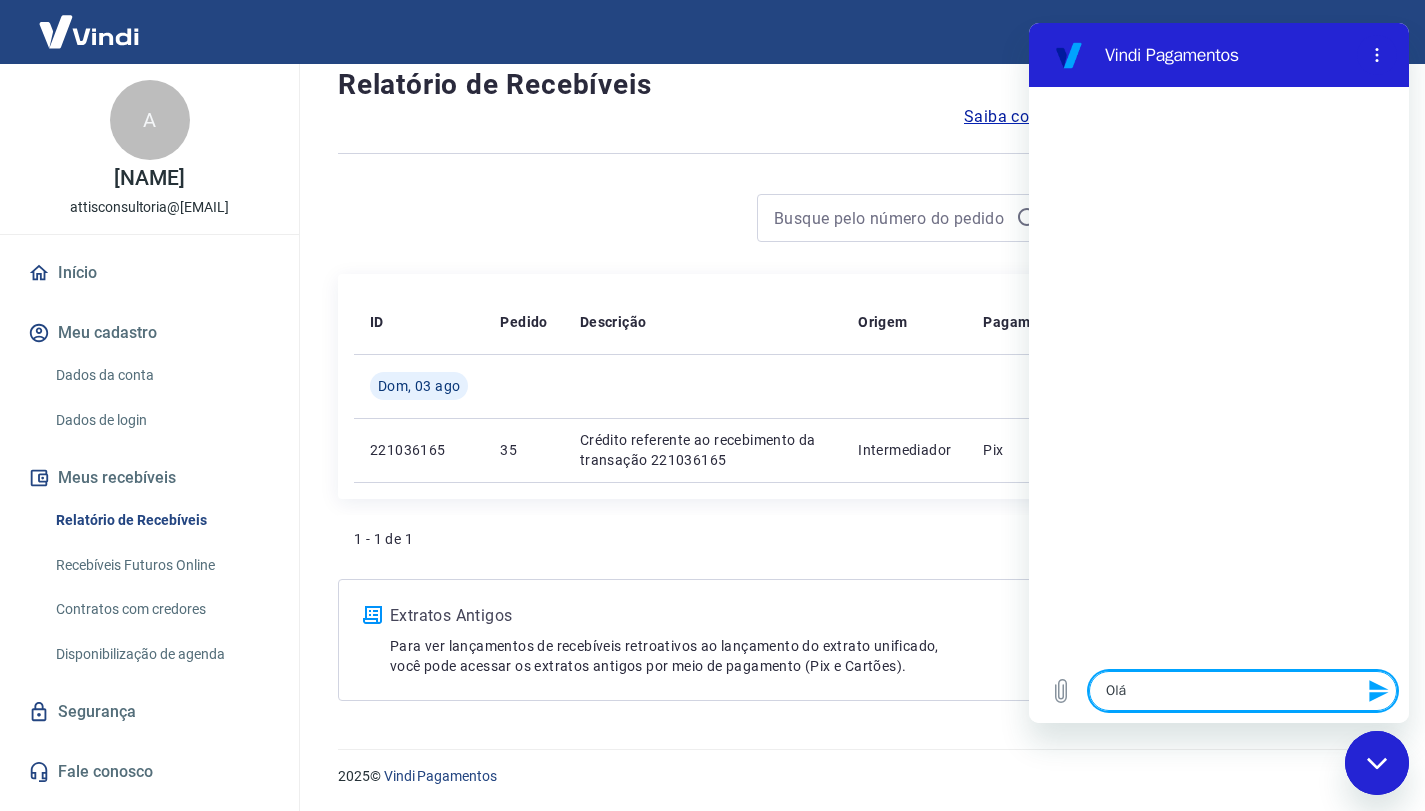 type on "Olá," 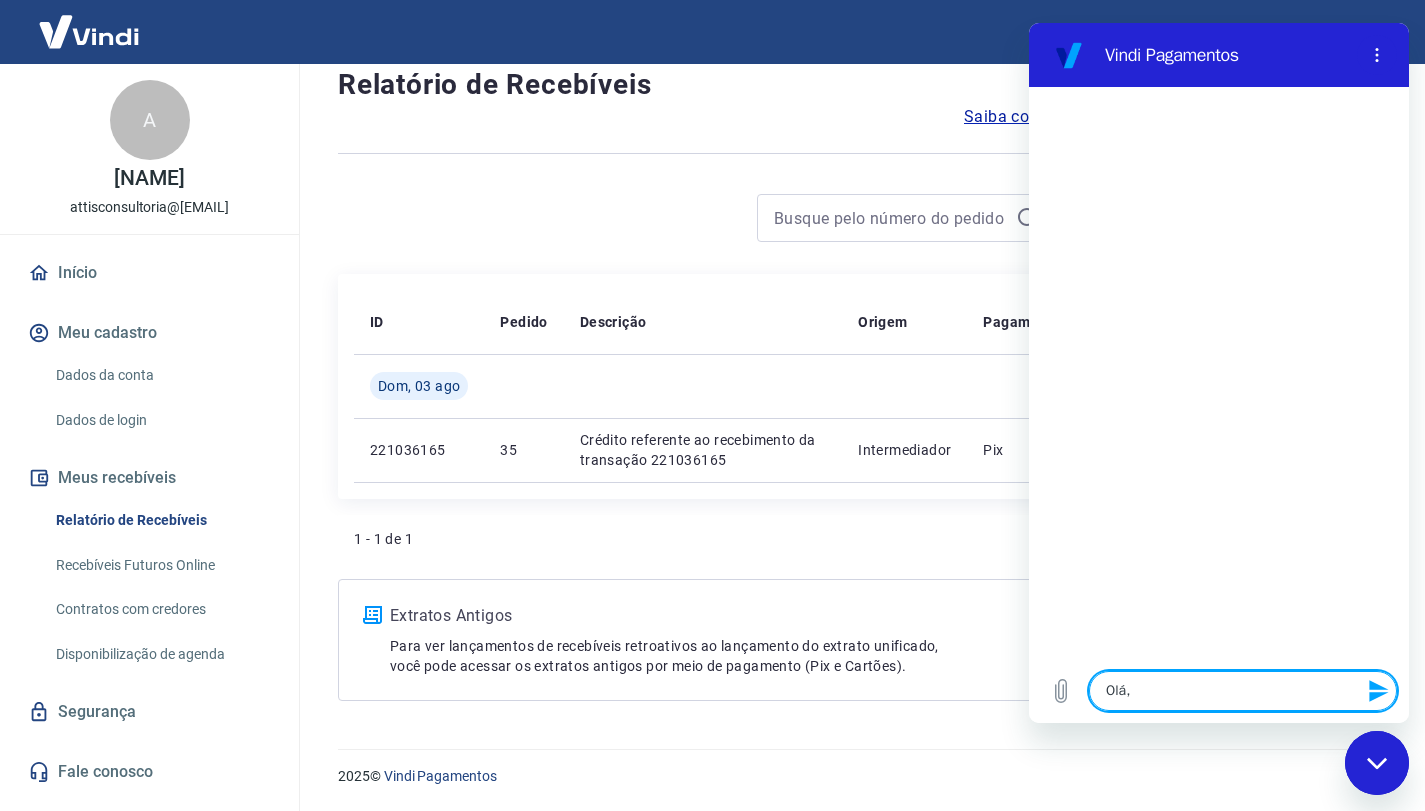 type on "x" 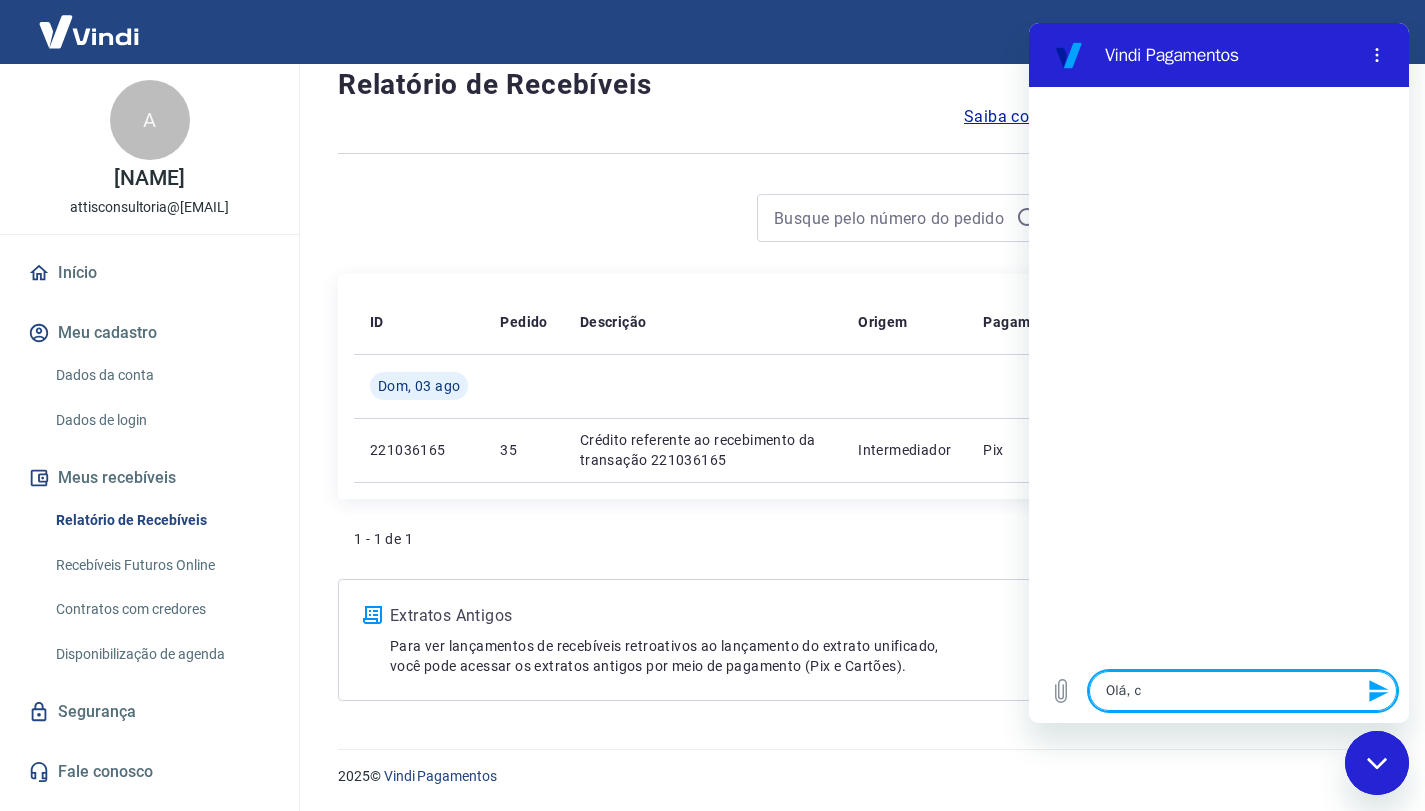 type on "Olá, co" 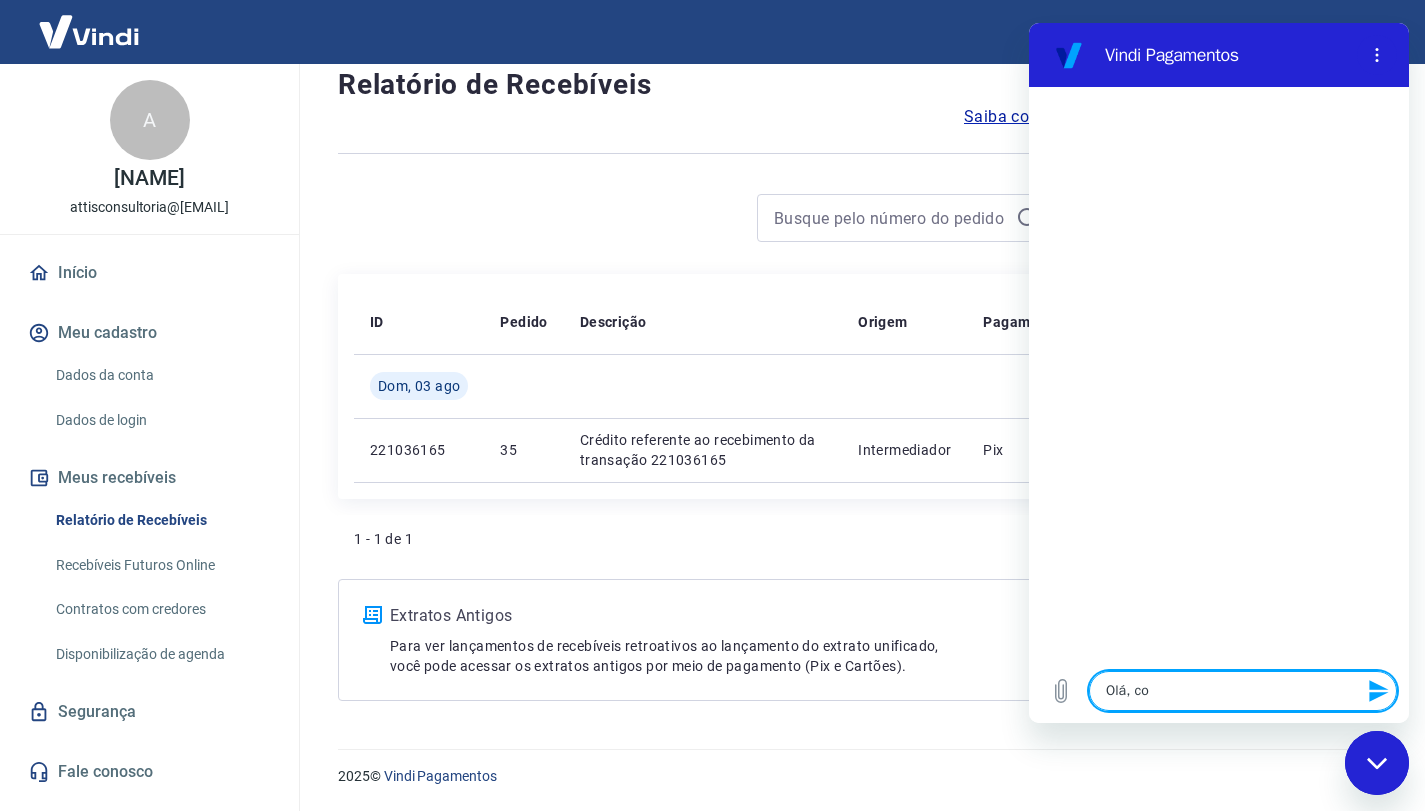 type on "Olá, com" 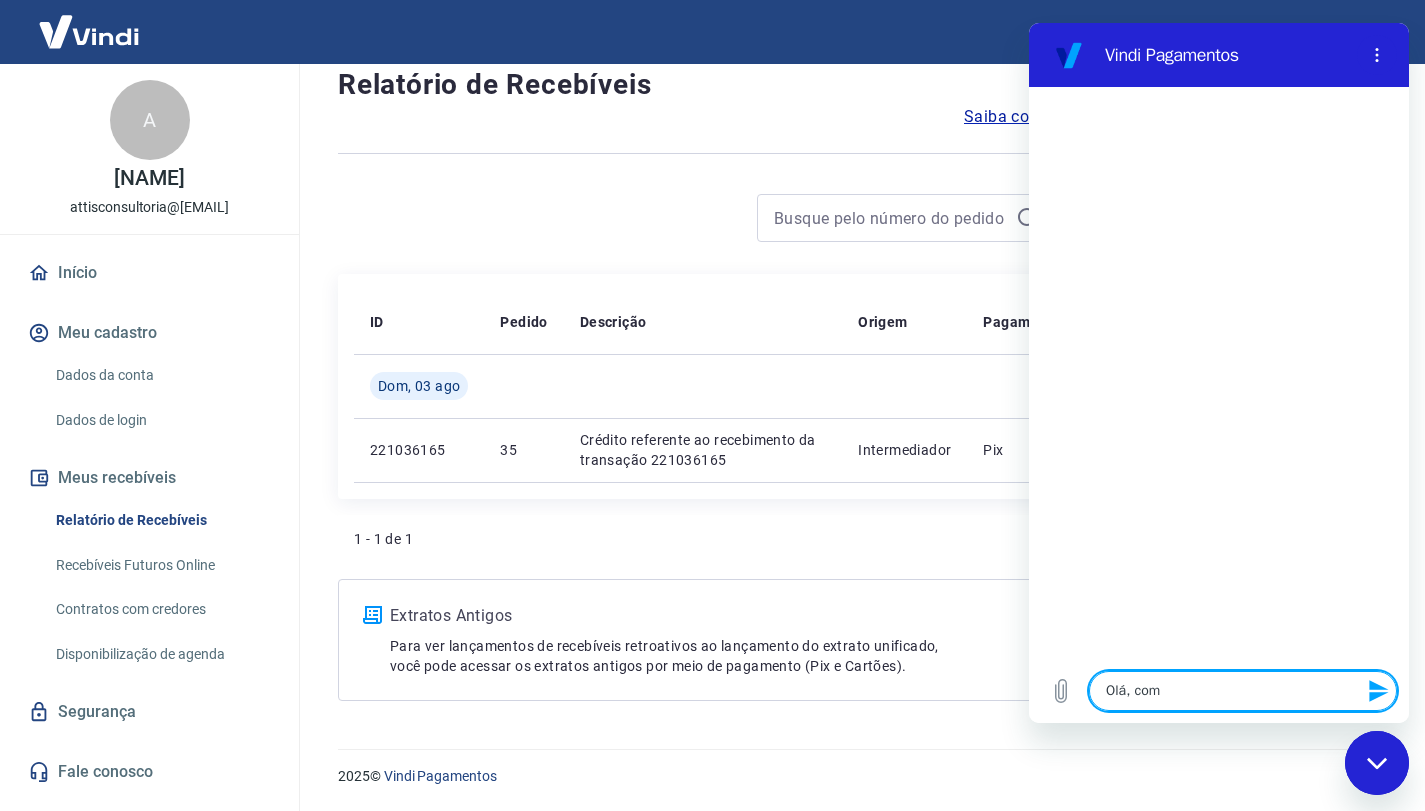 type on "x" 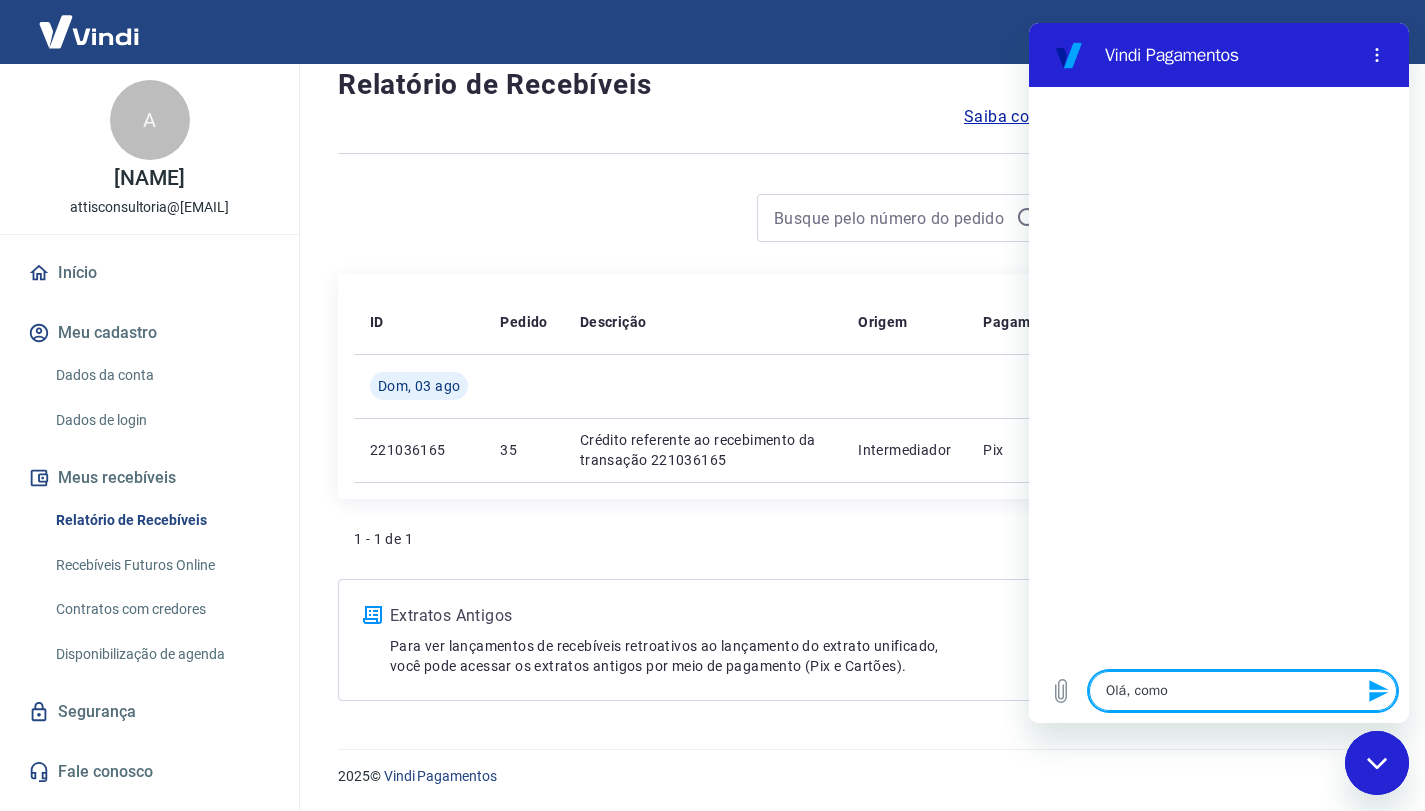 type on "Olá, como" 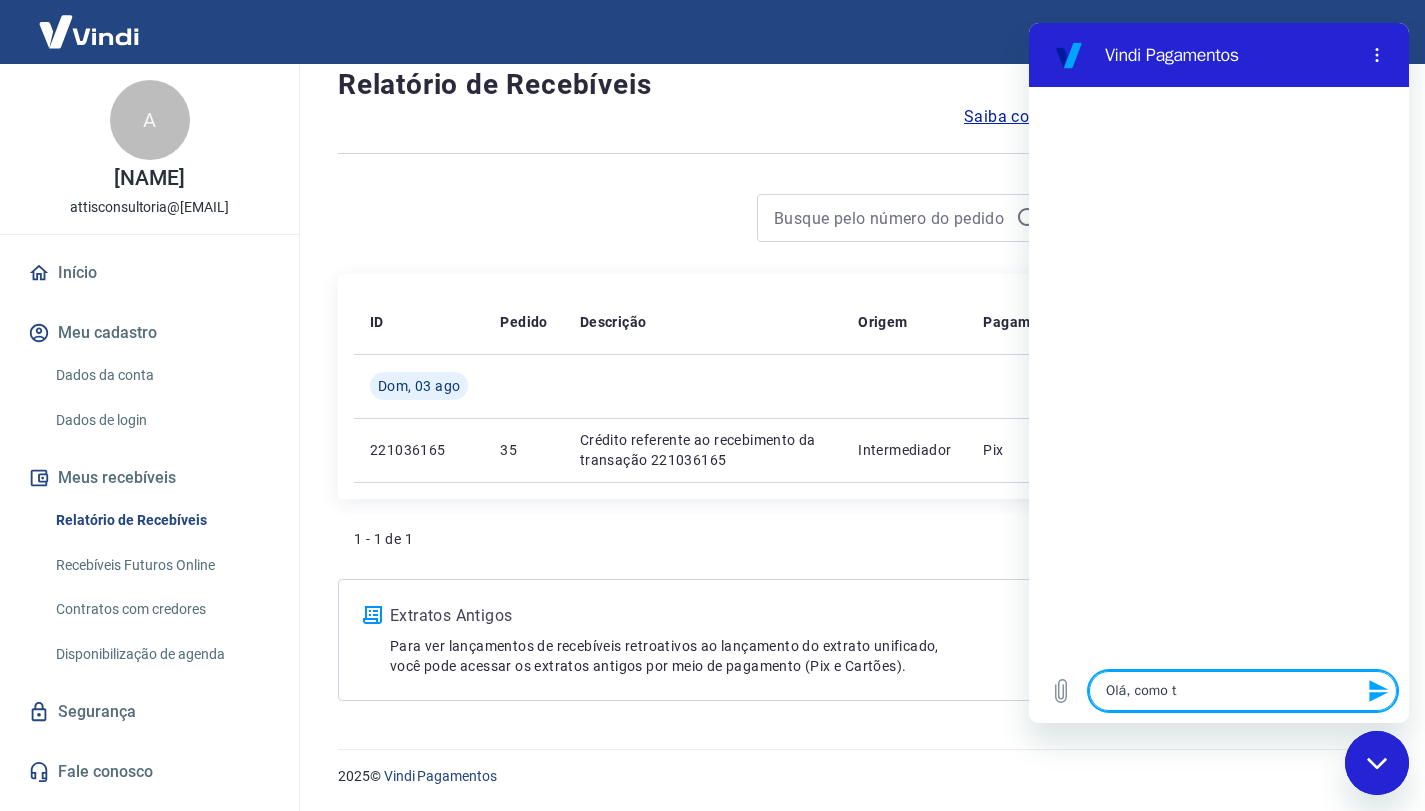 type on "Olá, como tr" 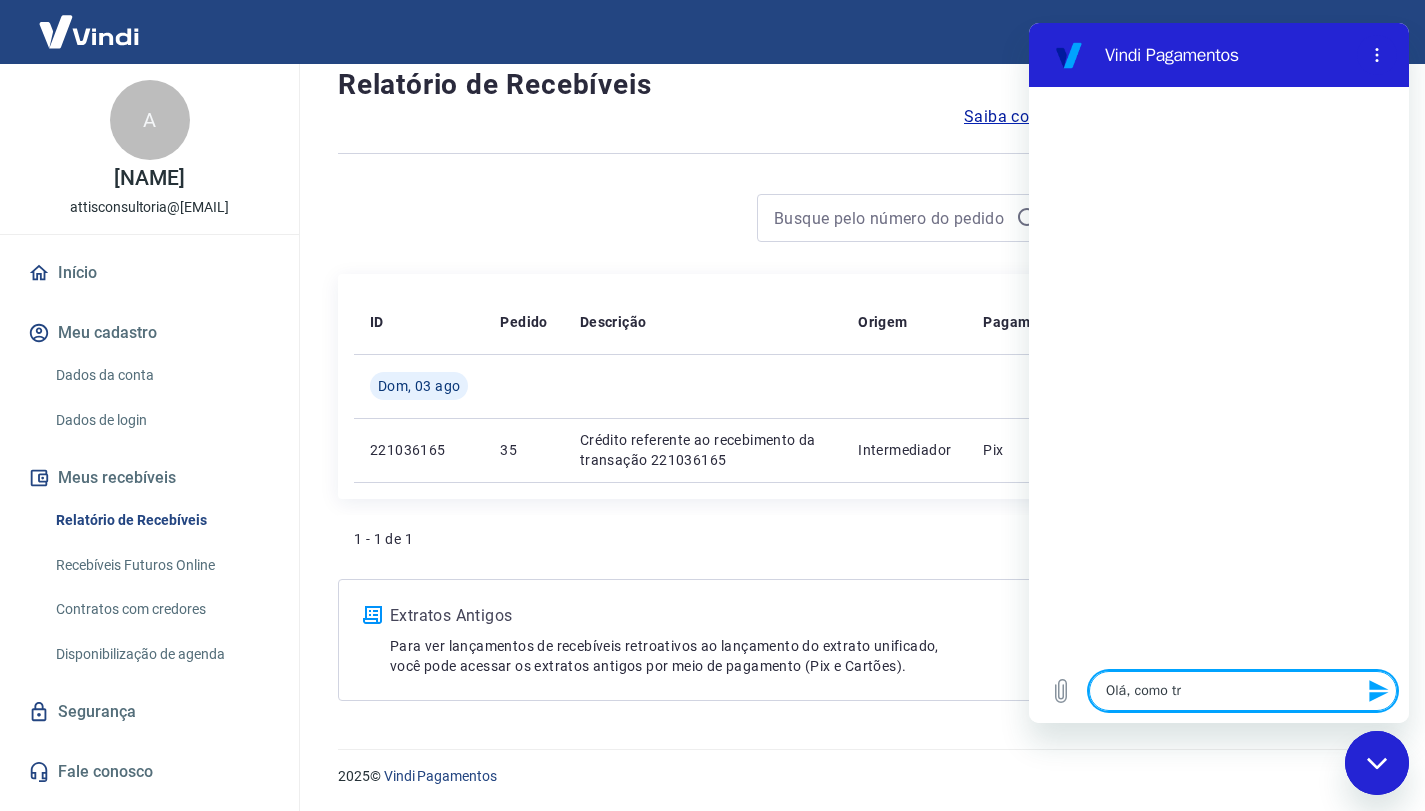 type on "Olá, como tra" 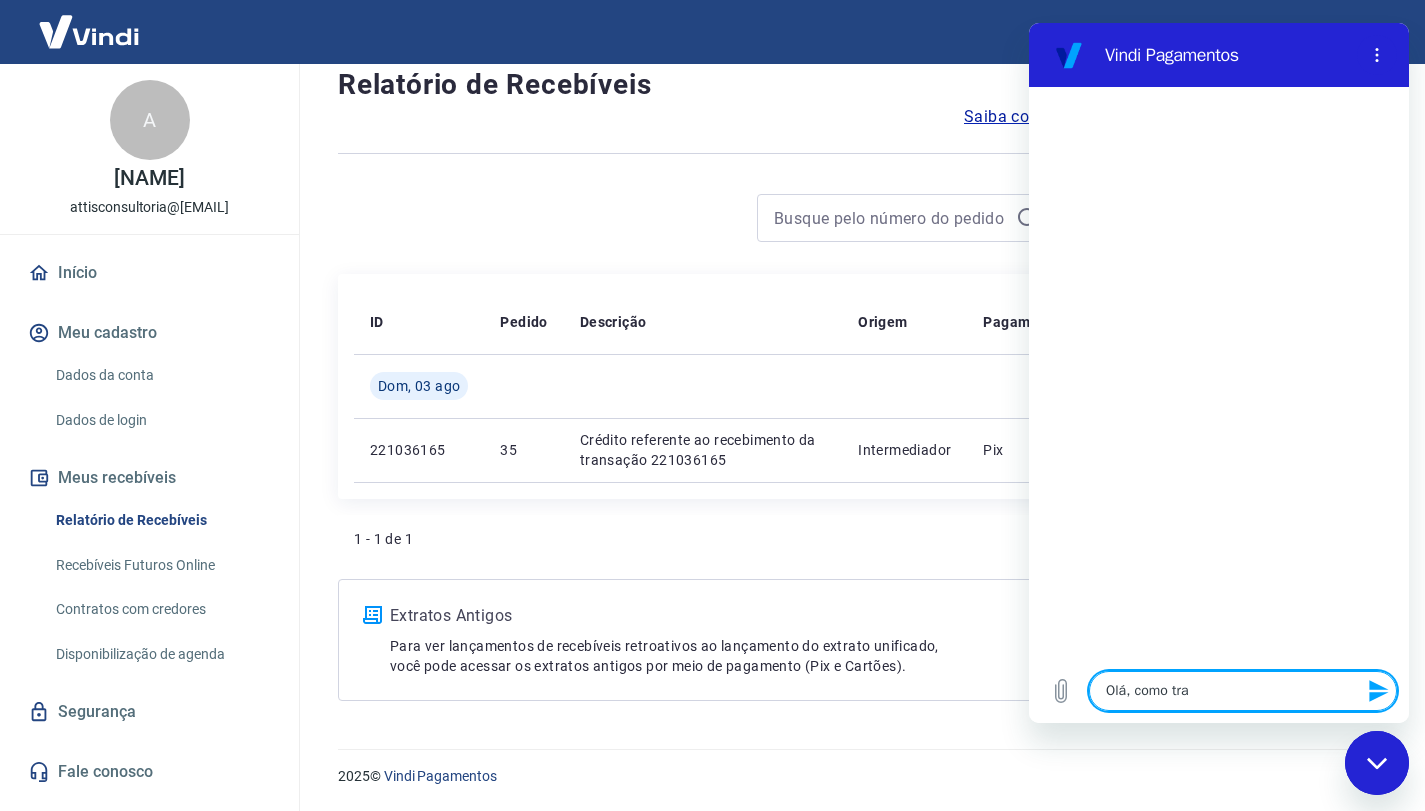 type on "Olá, como tran" 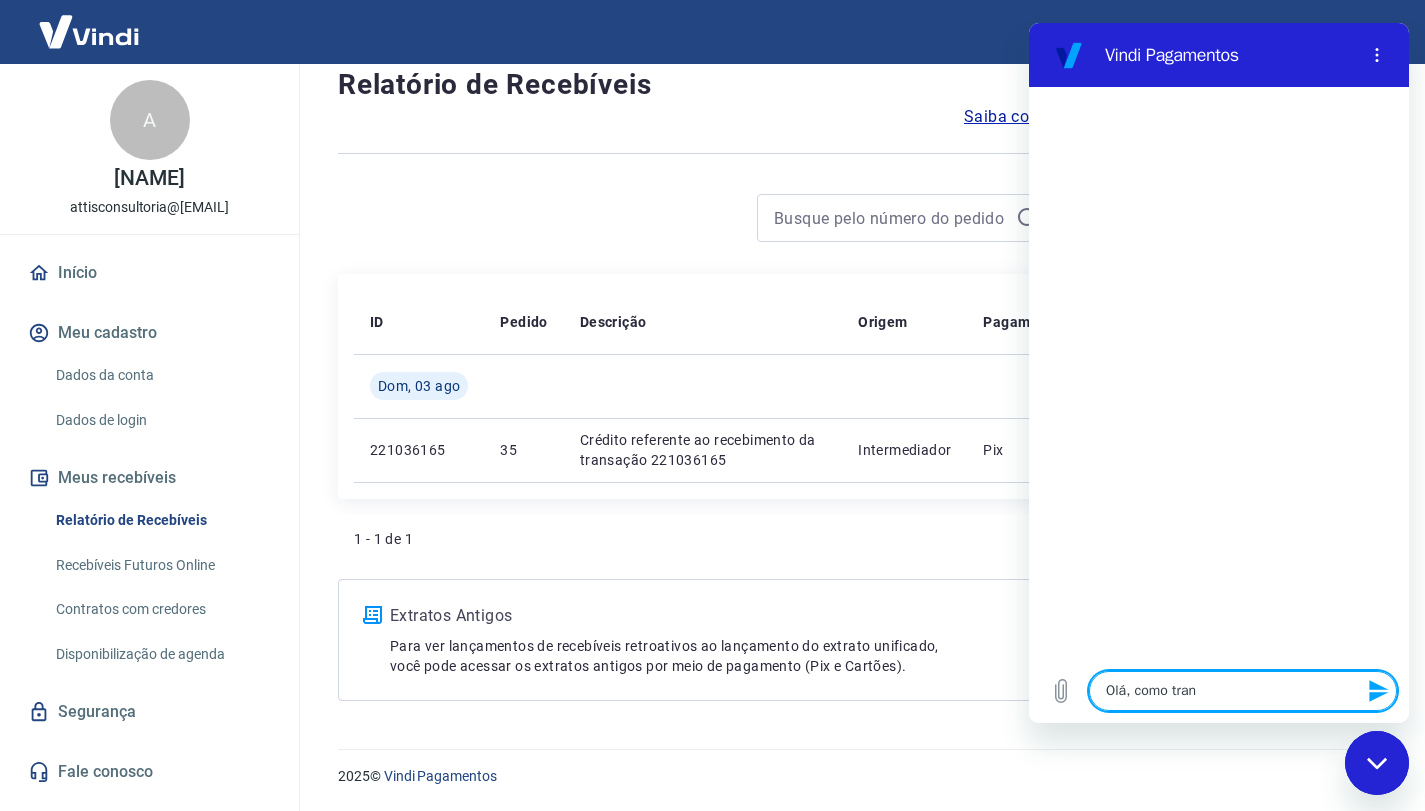 type on "Olá, como trans" 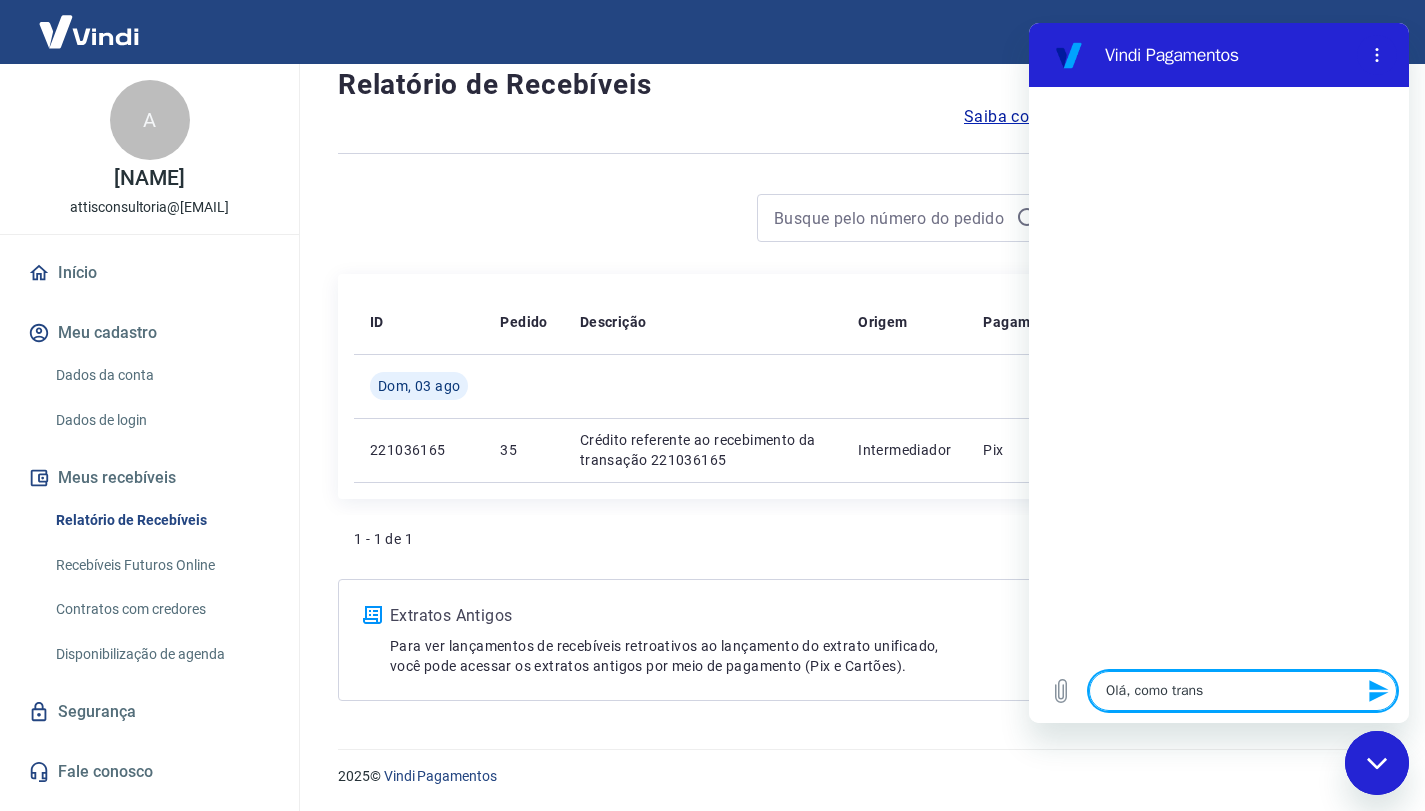 type on "Olá, como transf" 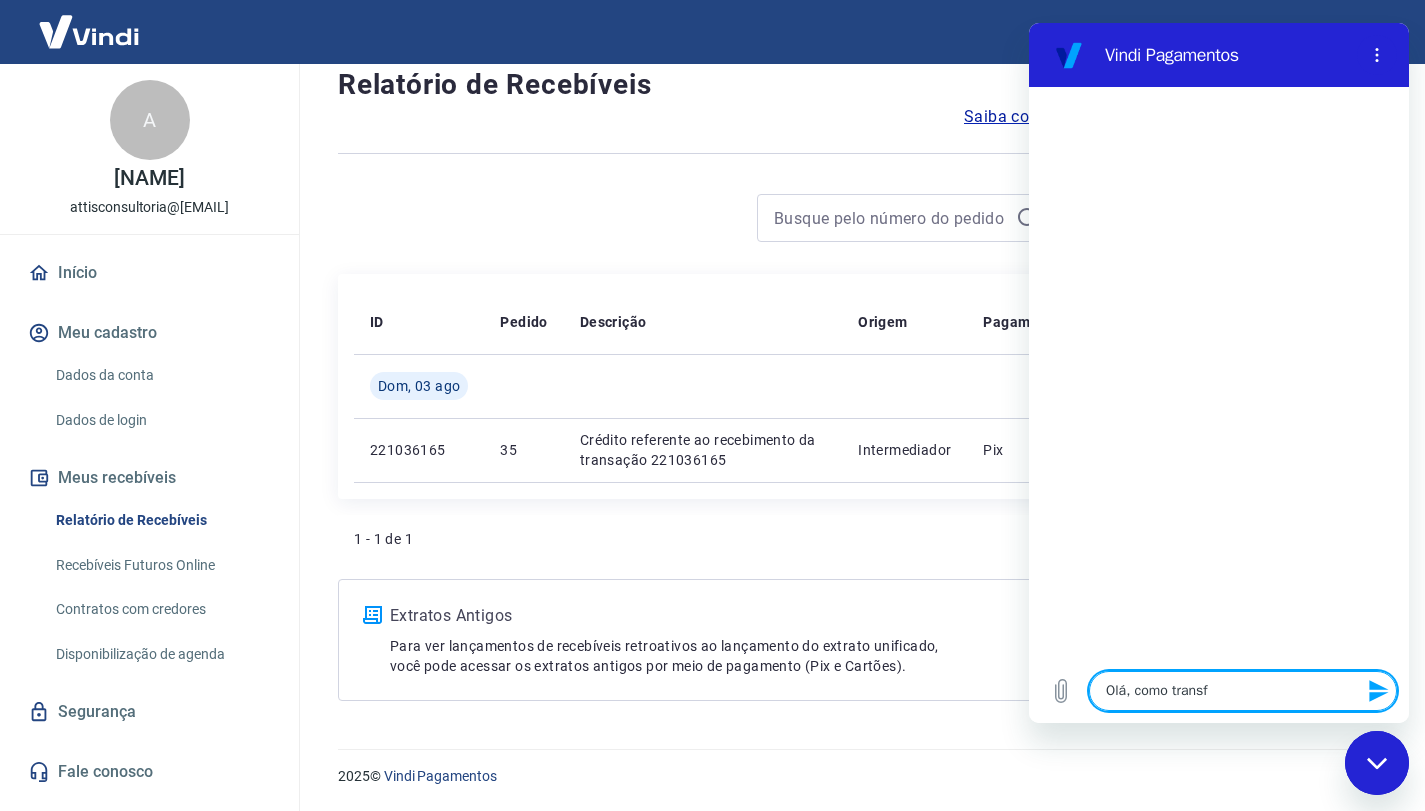 type on "Olá, como transfe" 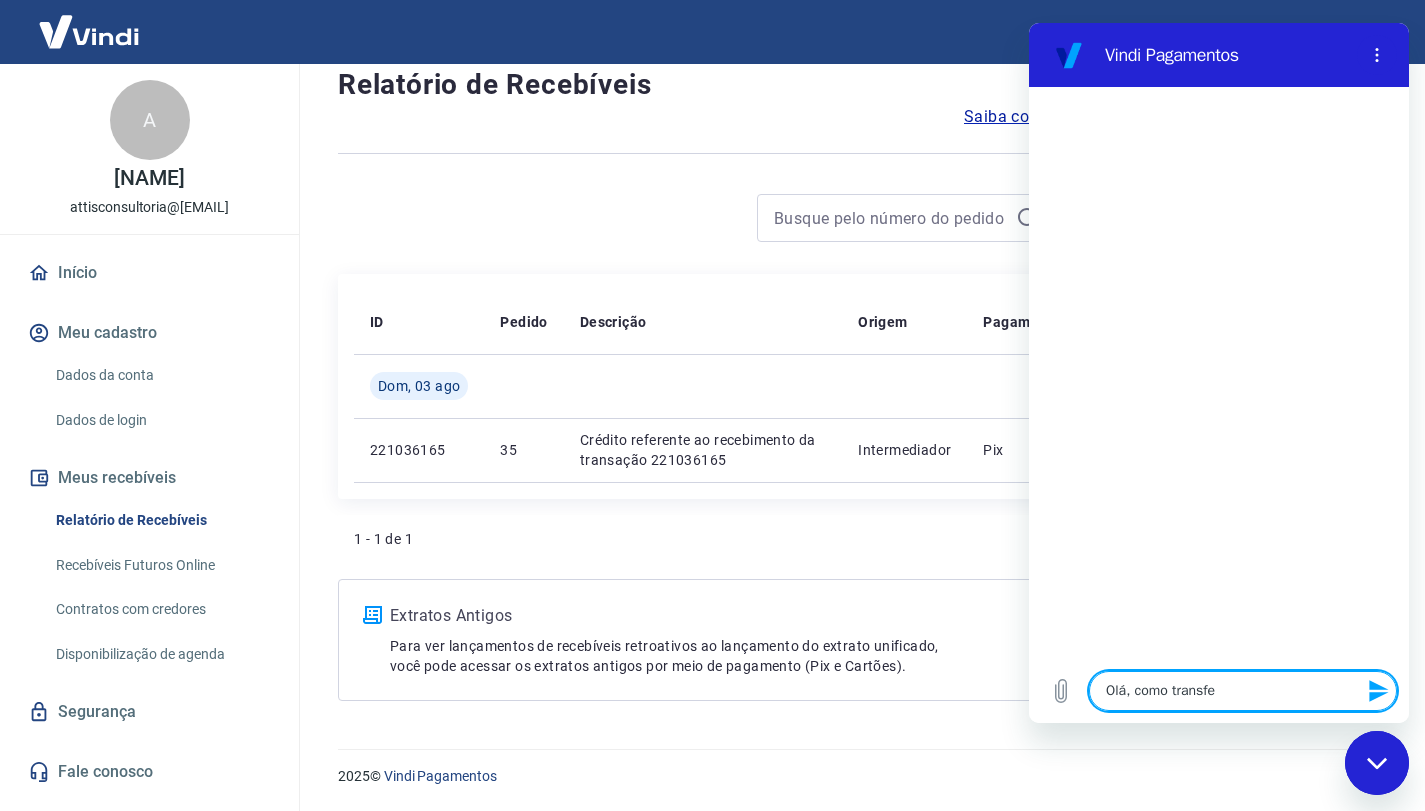 type on "Olá, como transfer" 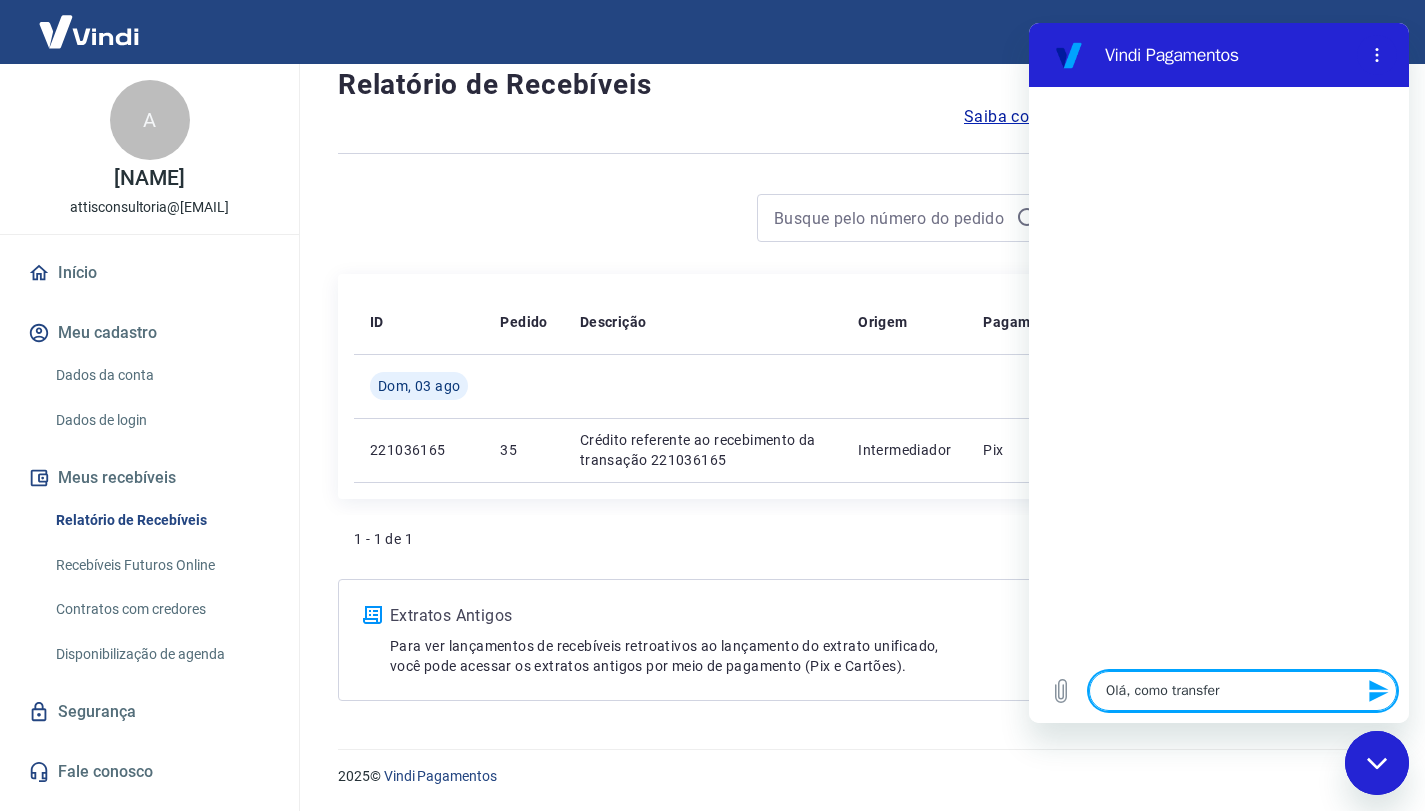 type on "Olá, como transferi" 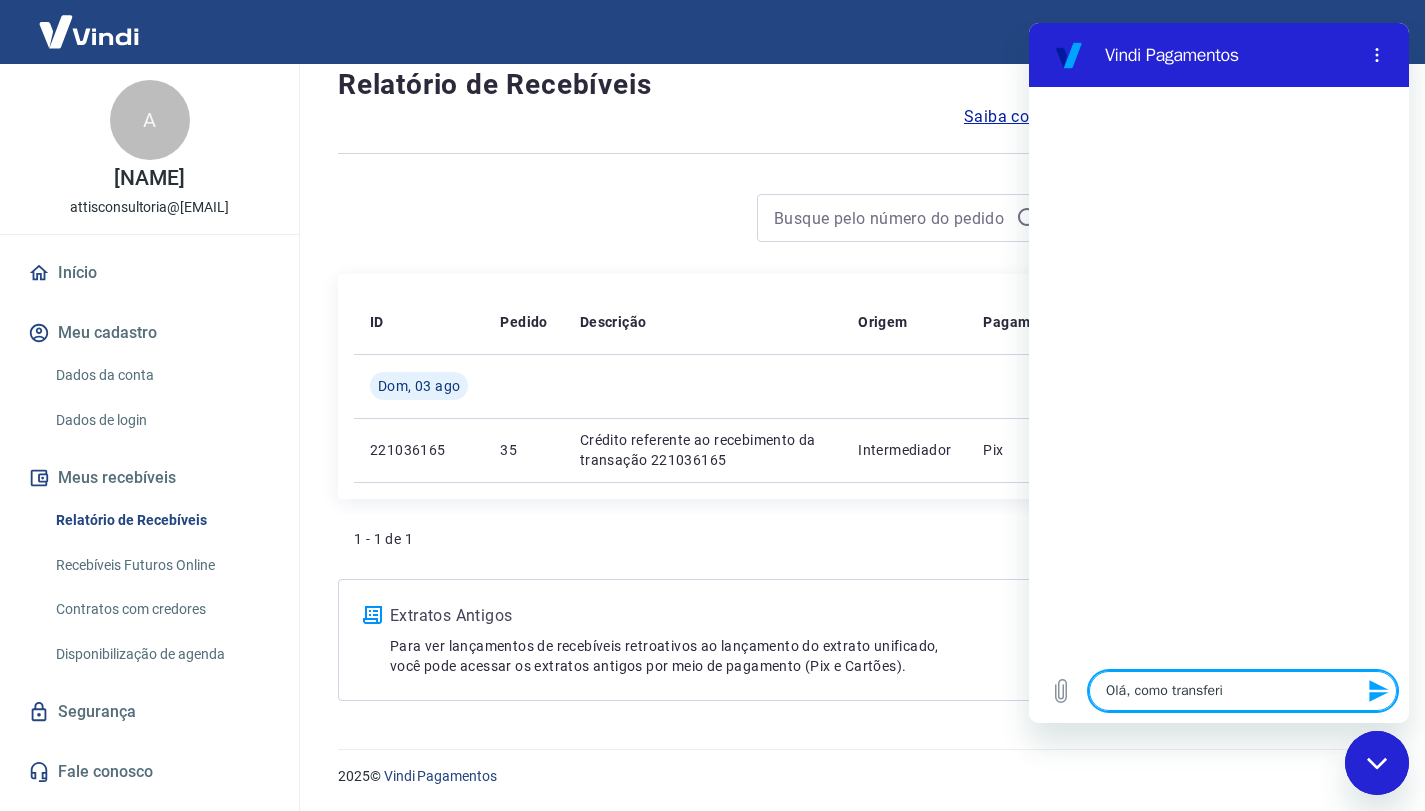 type on "Olá, como transferir" 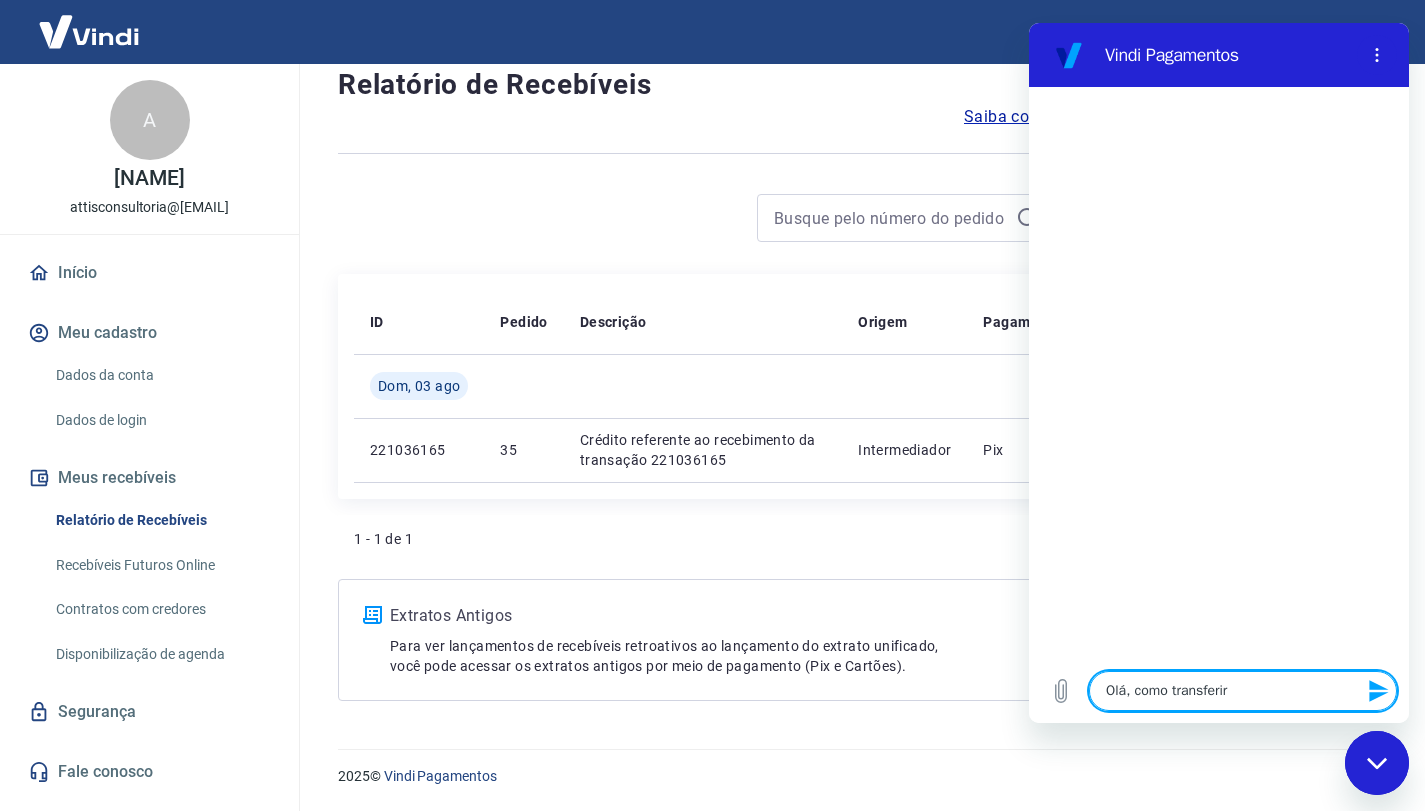 type on "Olá, como transferir" 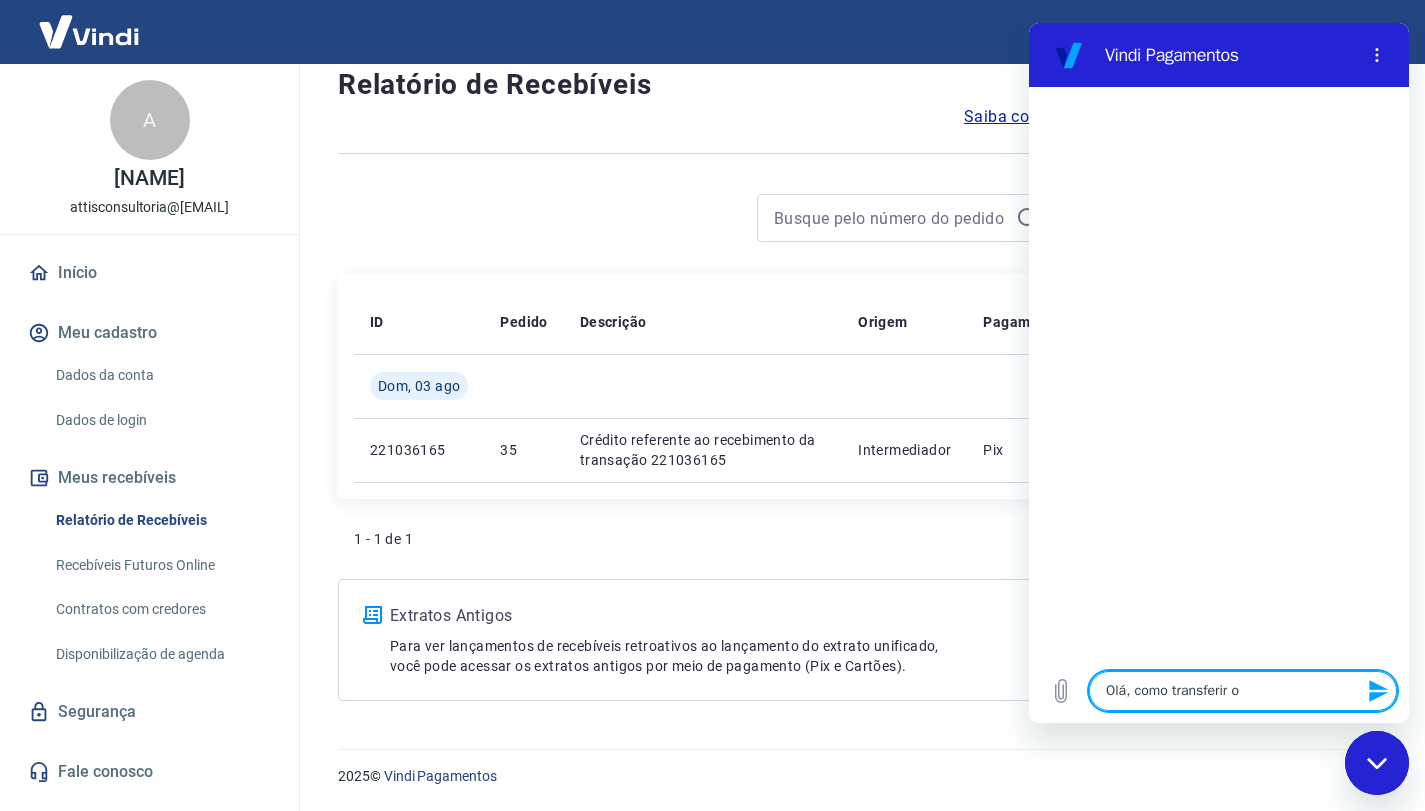 type on "Olá, como transferir o" 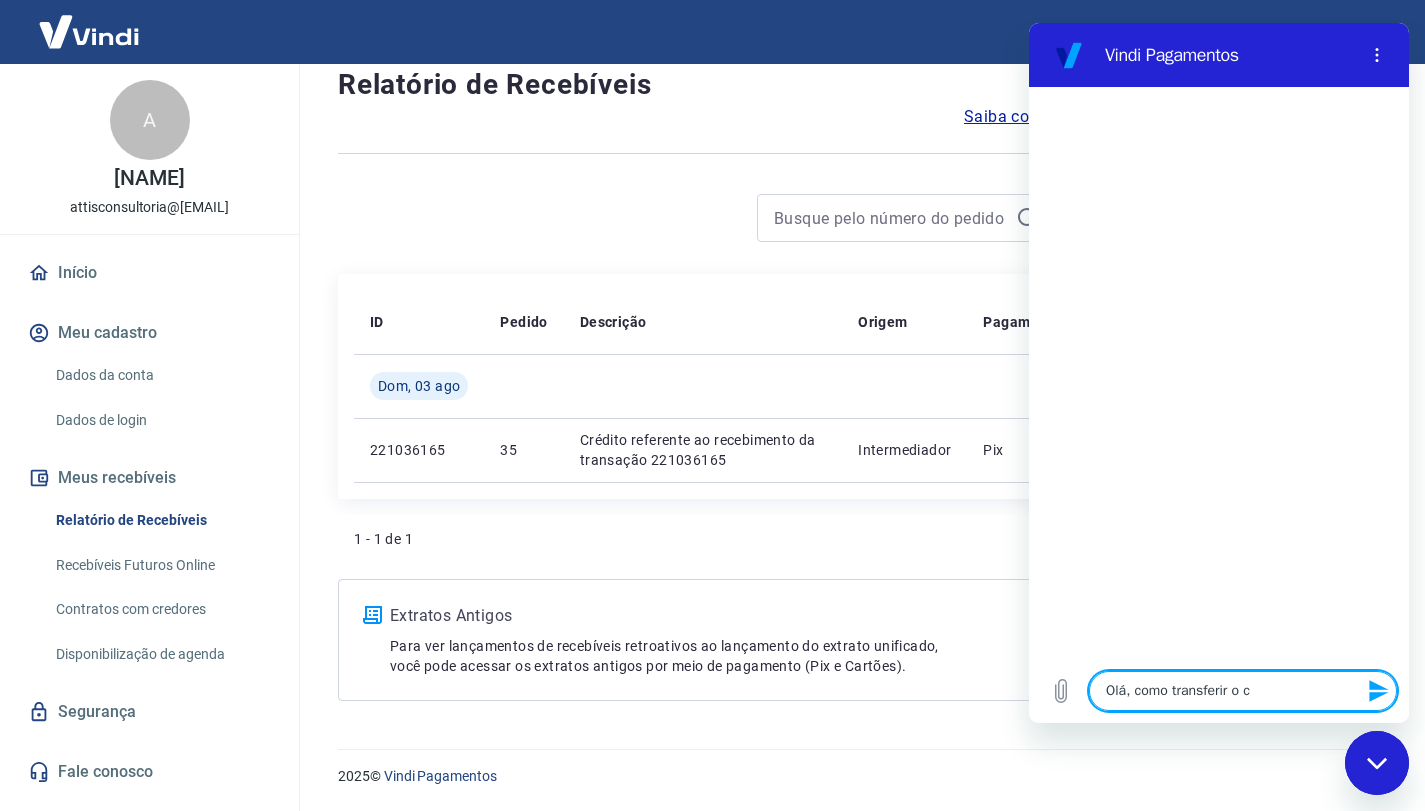 type on "Olá, como transferir o cr" 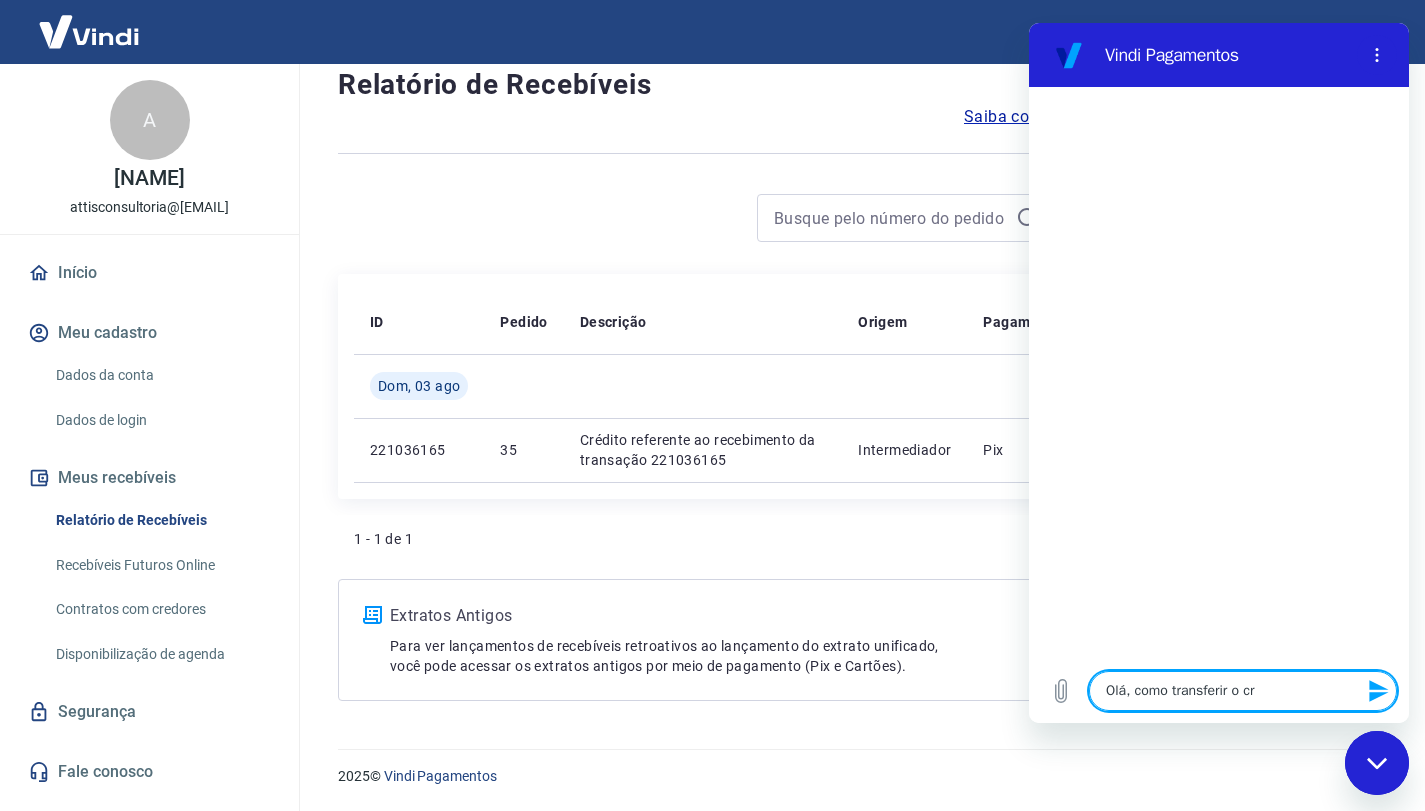 type on "Olá, como transferir o cré" 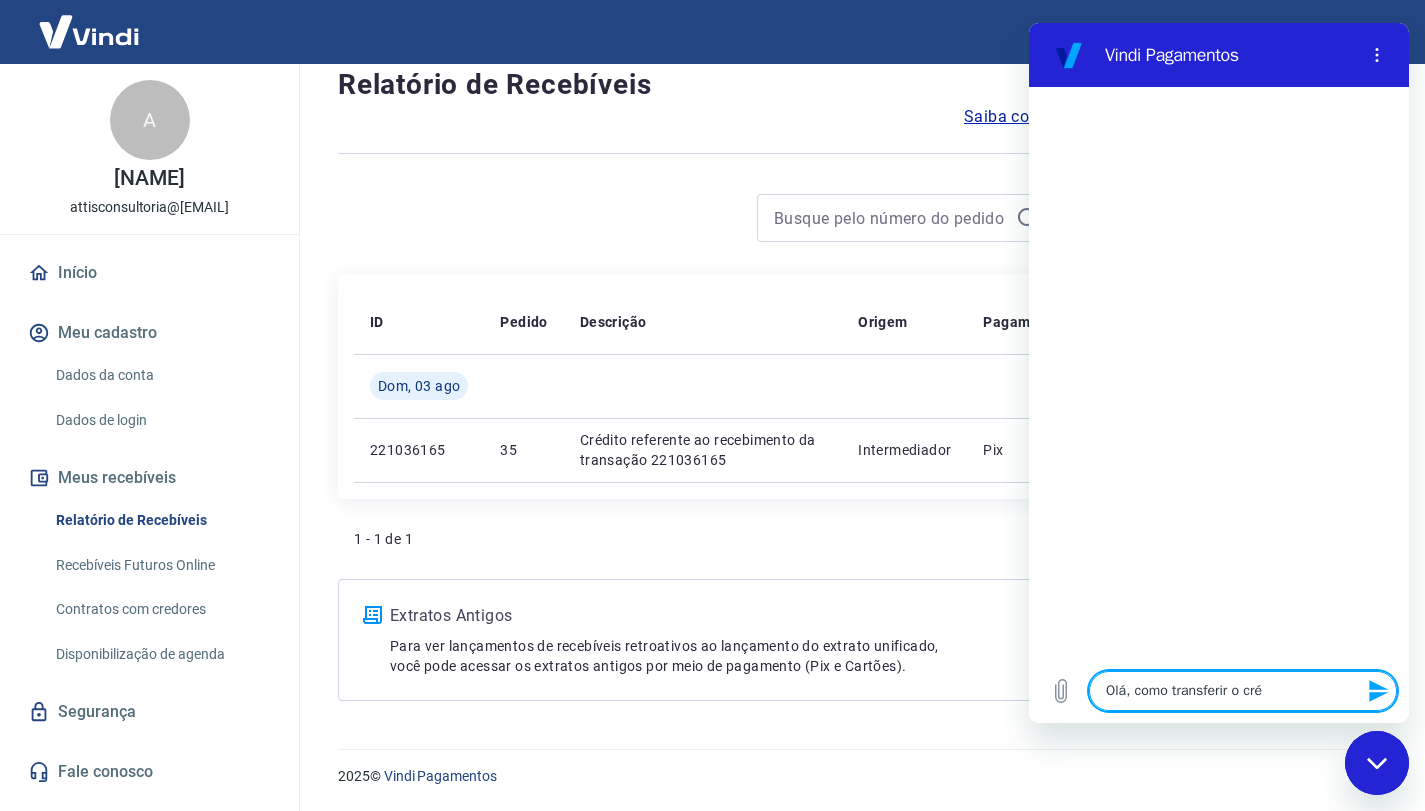 type on "Olá, como transferir o créd" 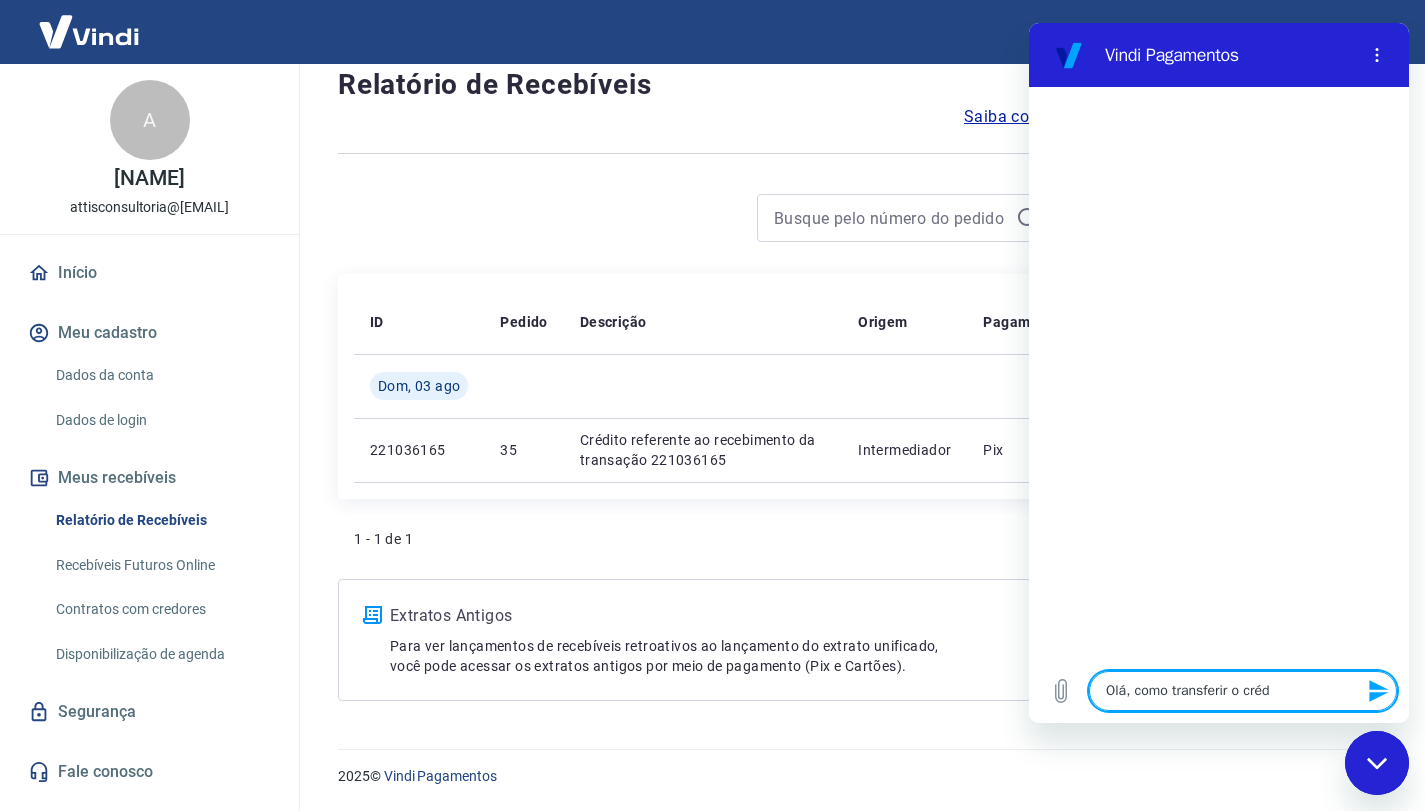 type on "Olá, como transferir o crédi" 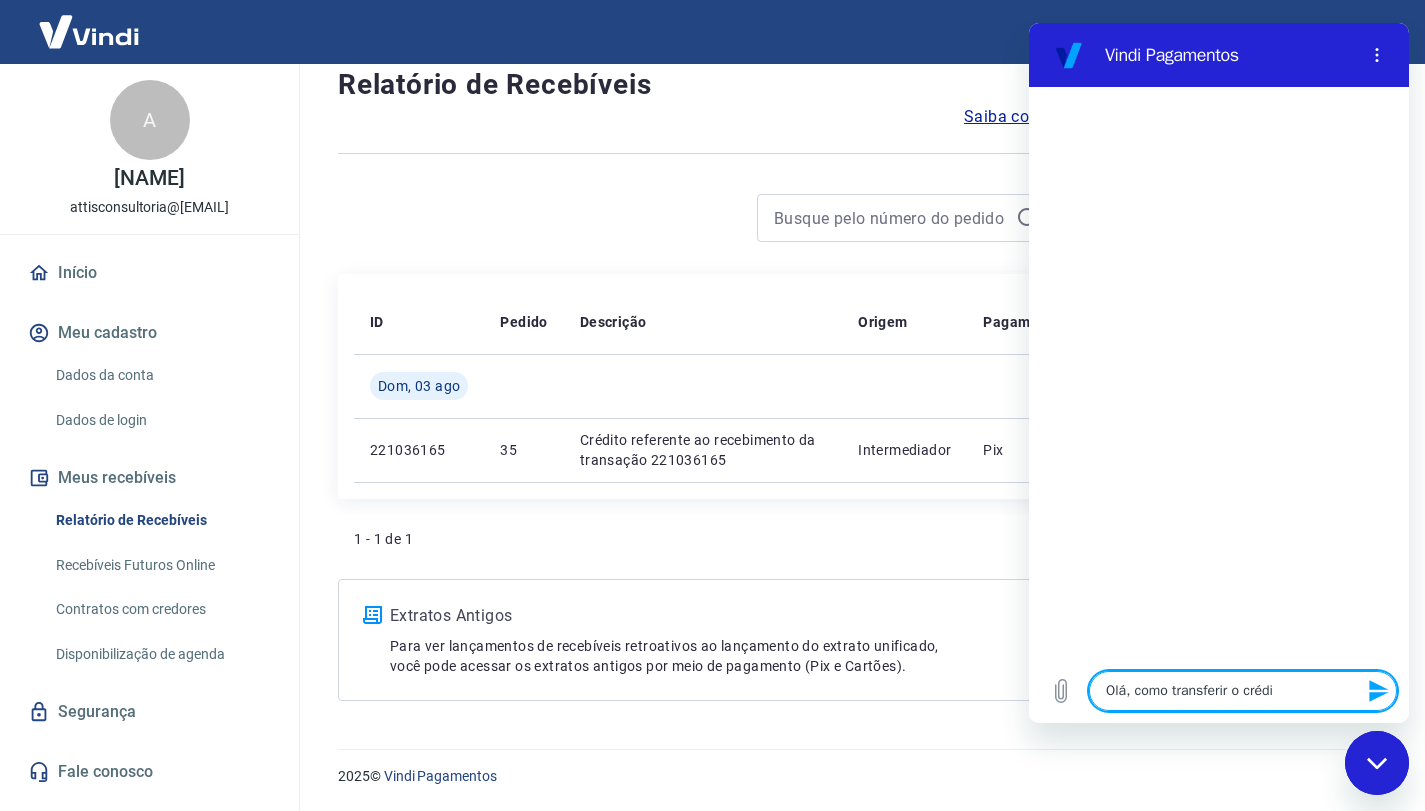 type on "Olá, como transferir o crédit" 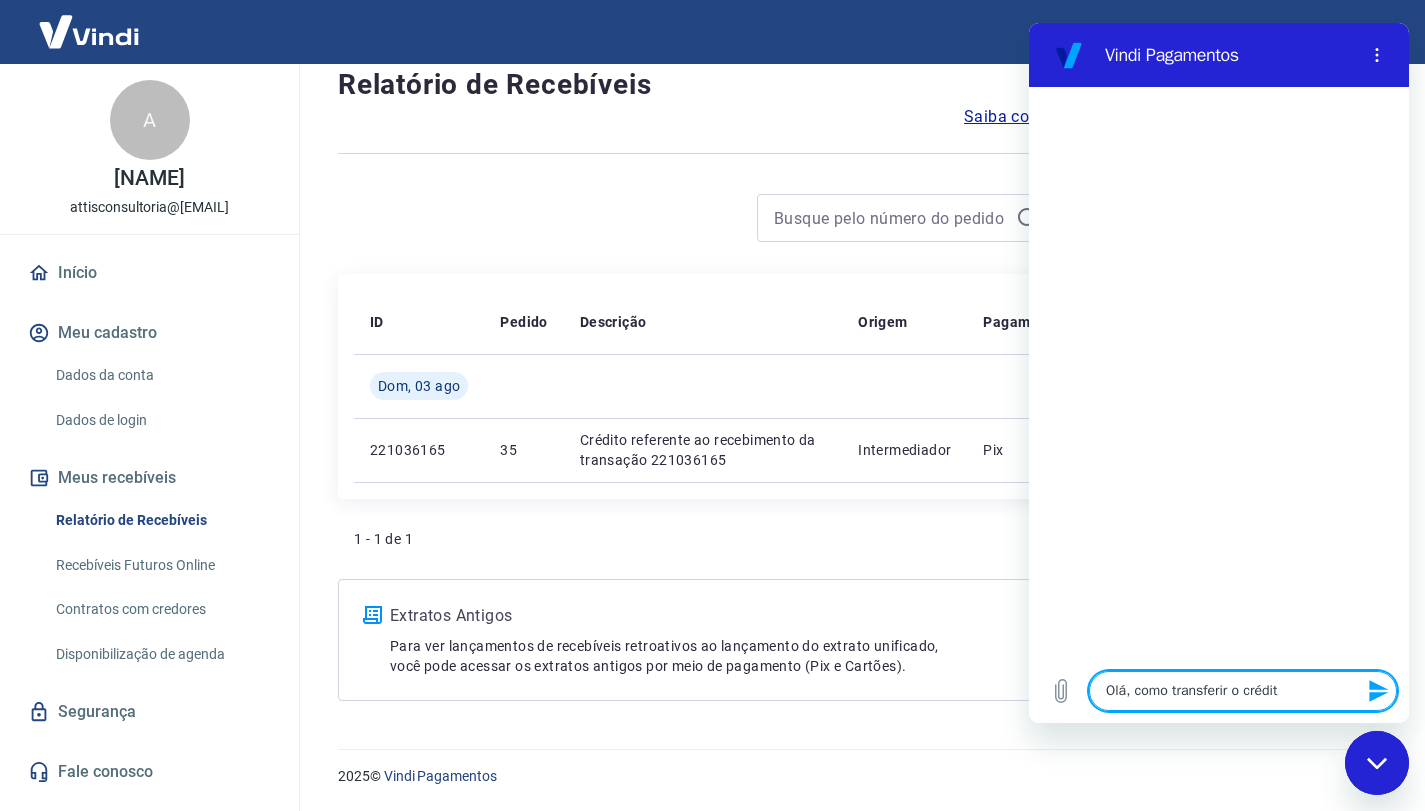 type on "Olá, como transferir o crédito" 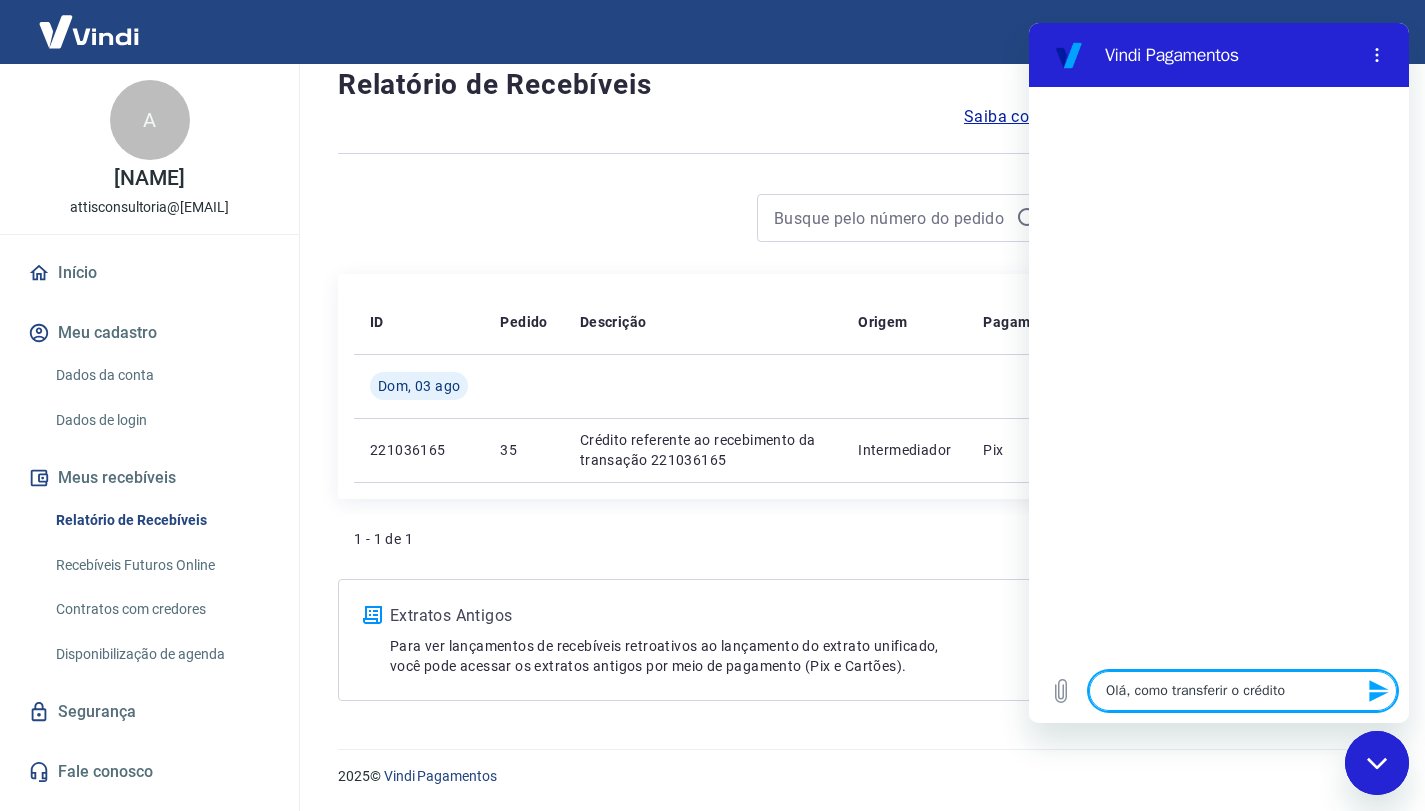 type on "Olá, como transferir o crédito" 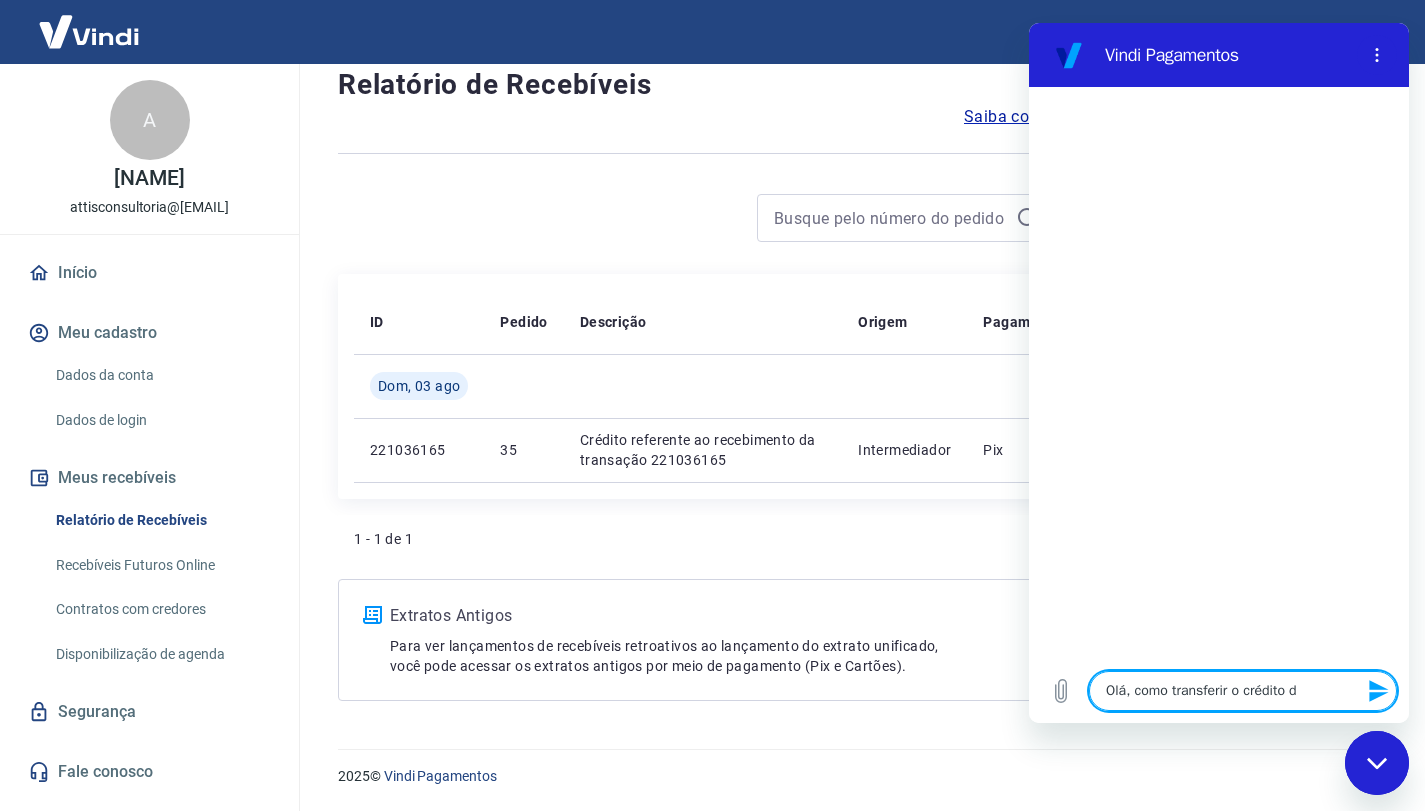type on "Olá, como transferir o crédito dq" 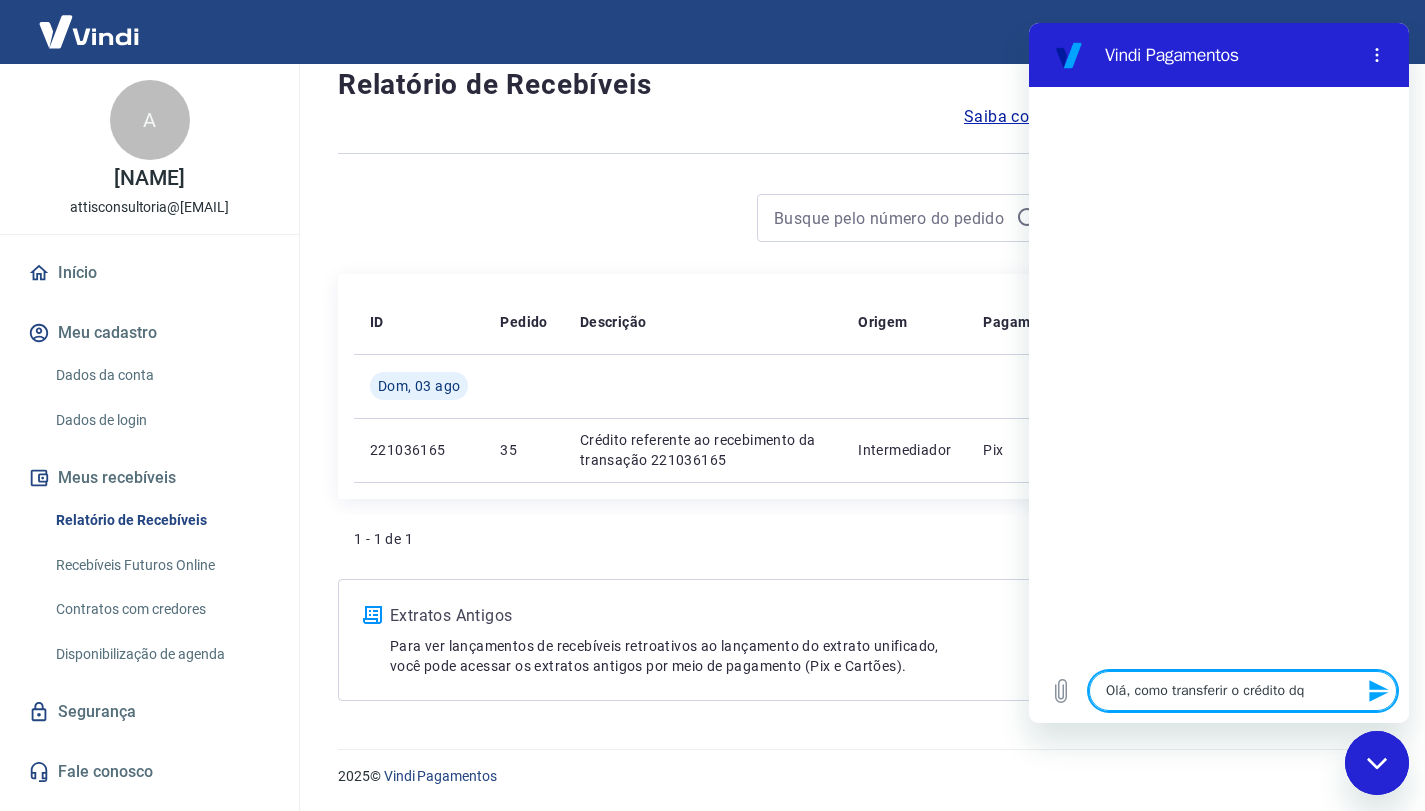 type on "Olá, como transferir o crédito d" 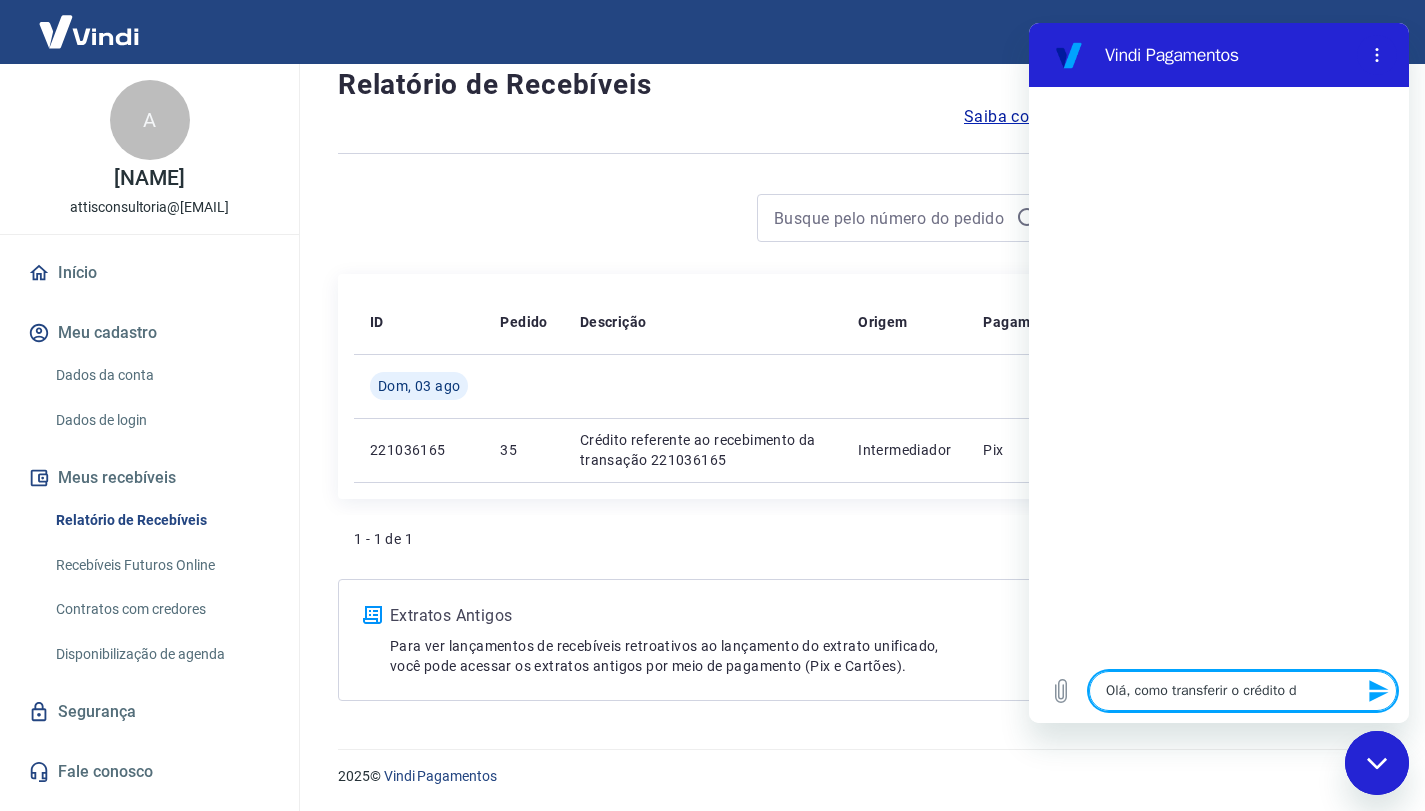type on "Olá, como transferir o crédito" 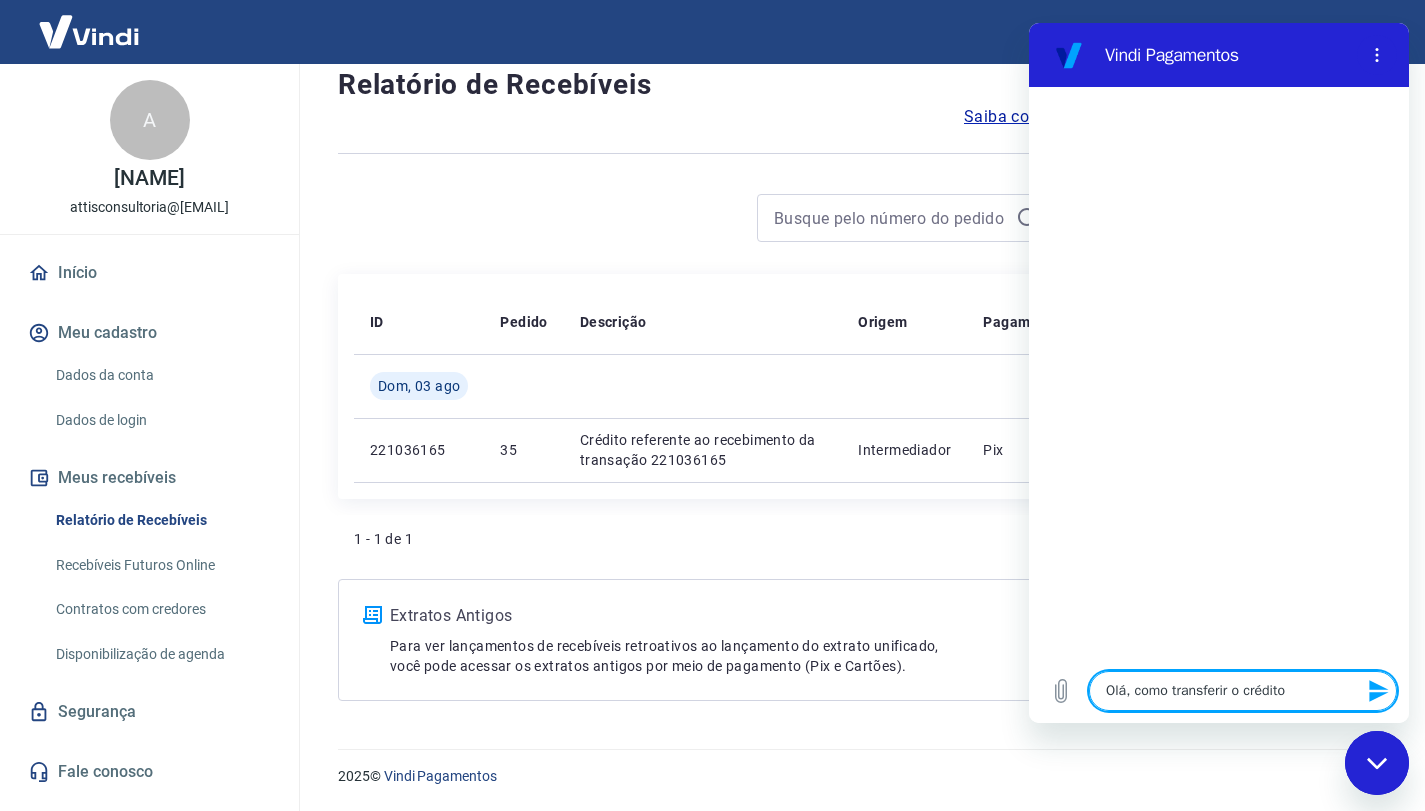 type on "Olá, como transferir o crédito q" 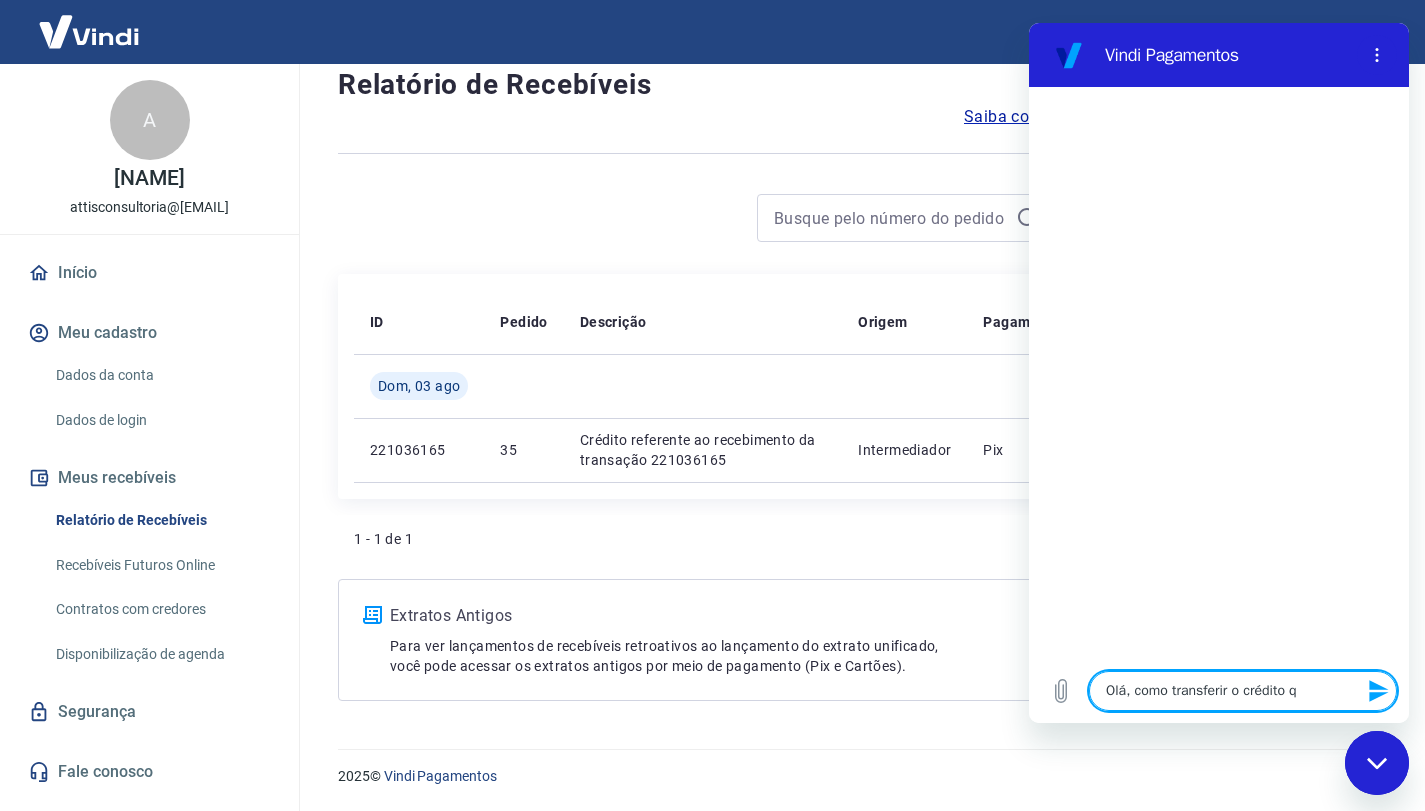 type on "Olá, como transferir o crédito qu" 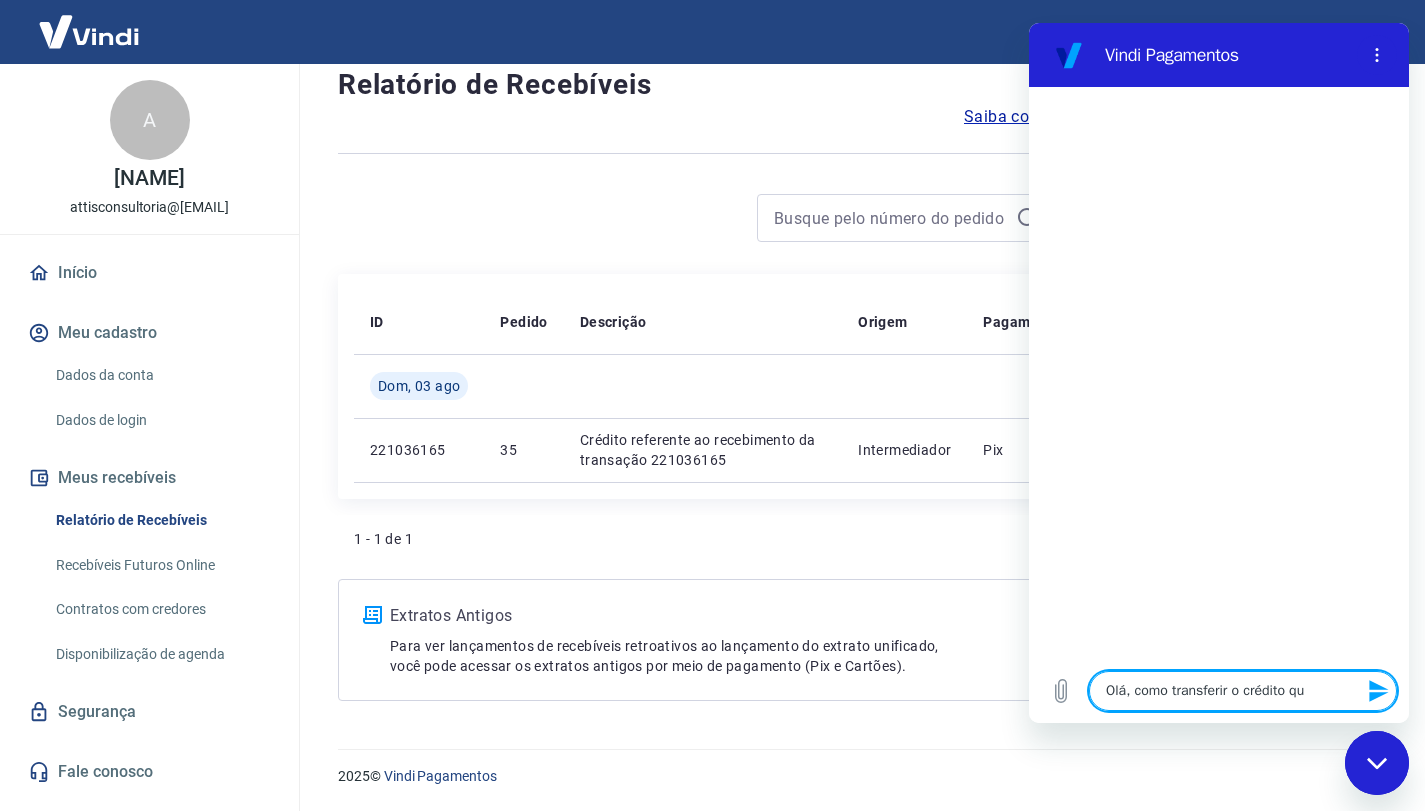 type on "Olá, como transferir o crédito qur" 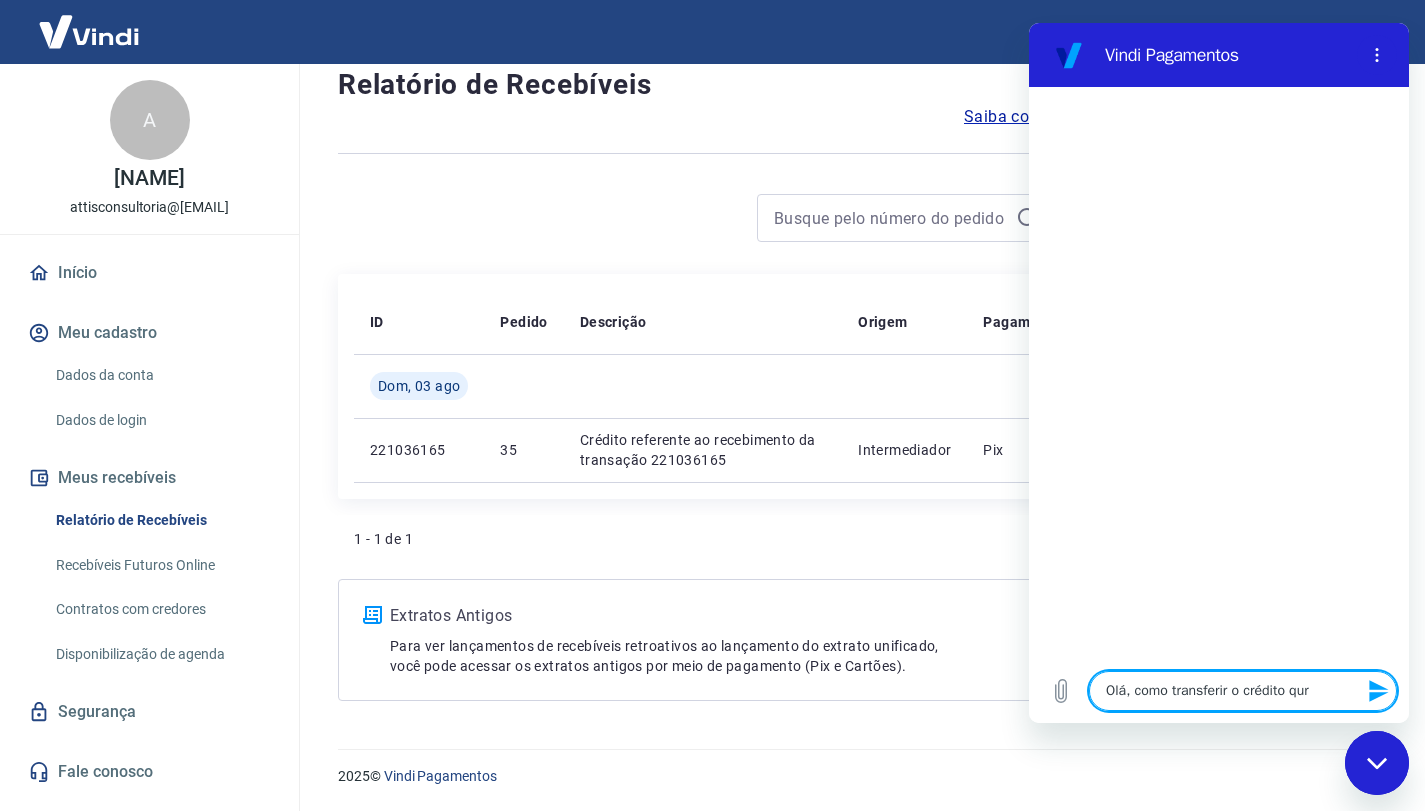 type on "x" 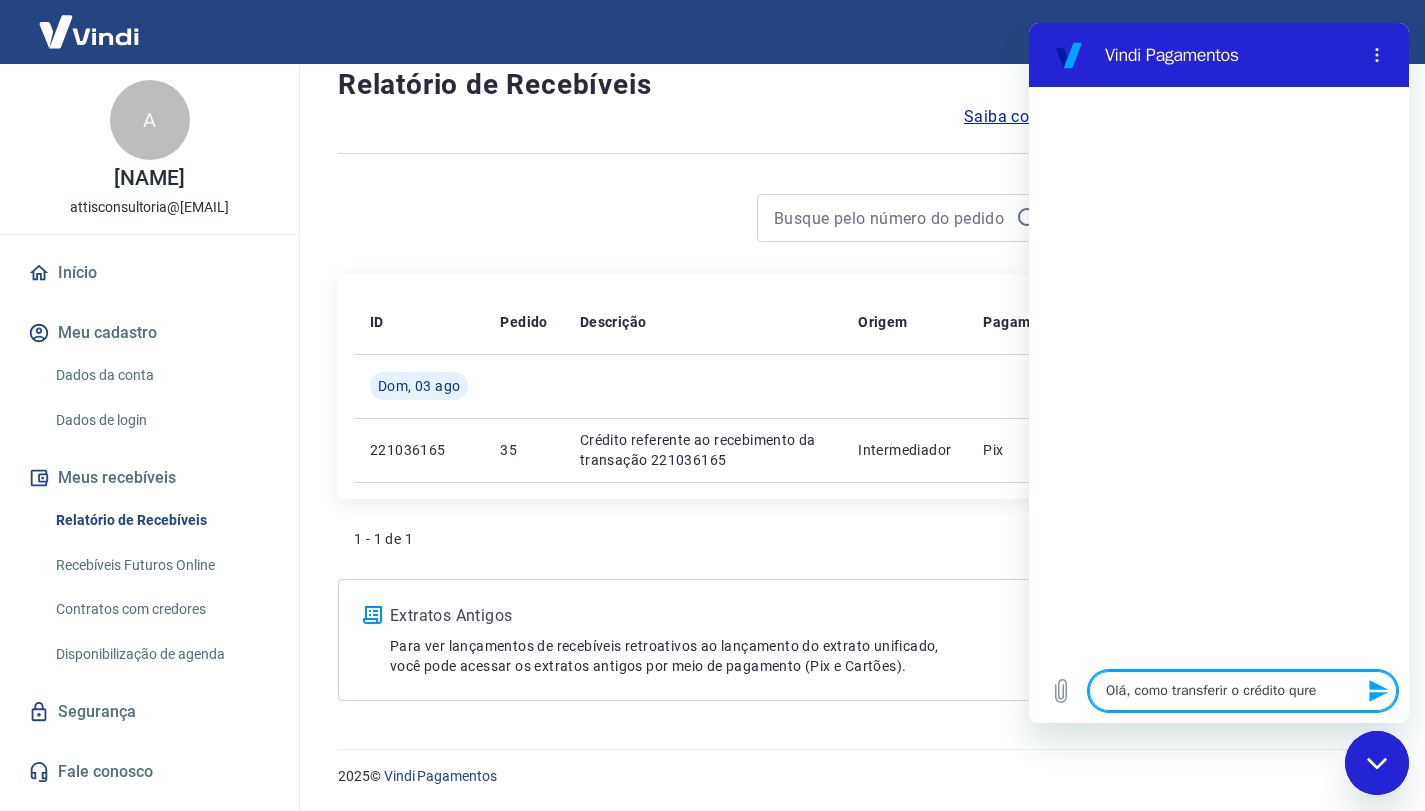 type on "Olá, como transferir o crédito qur" 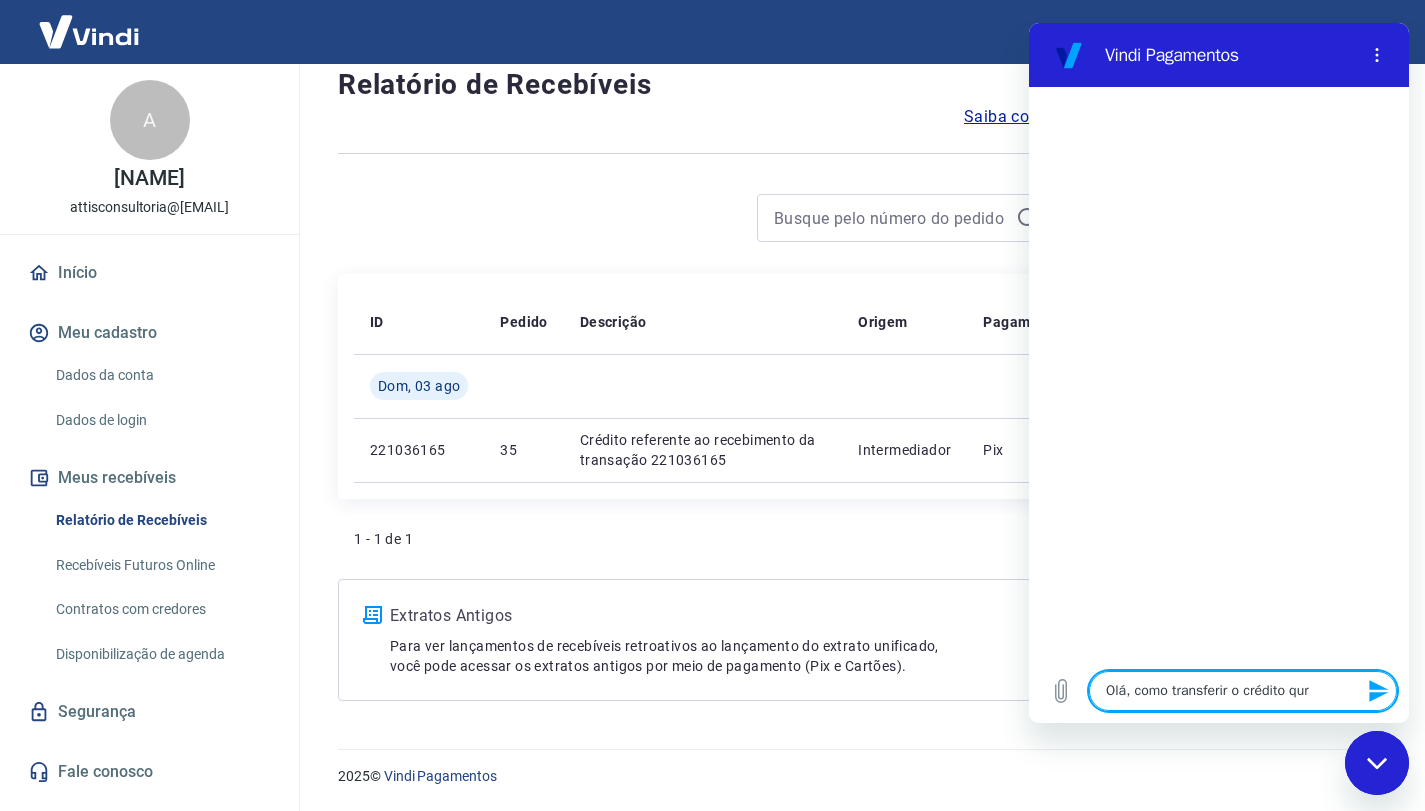 type on "Olá, como transferir o crédito qu" 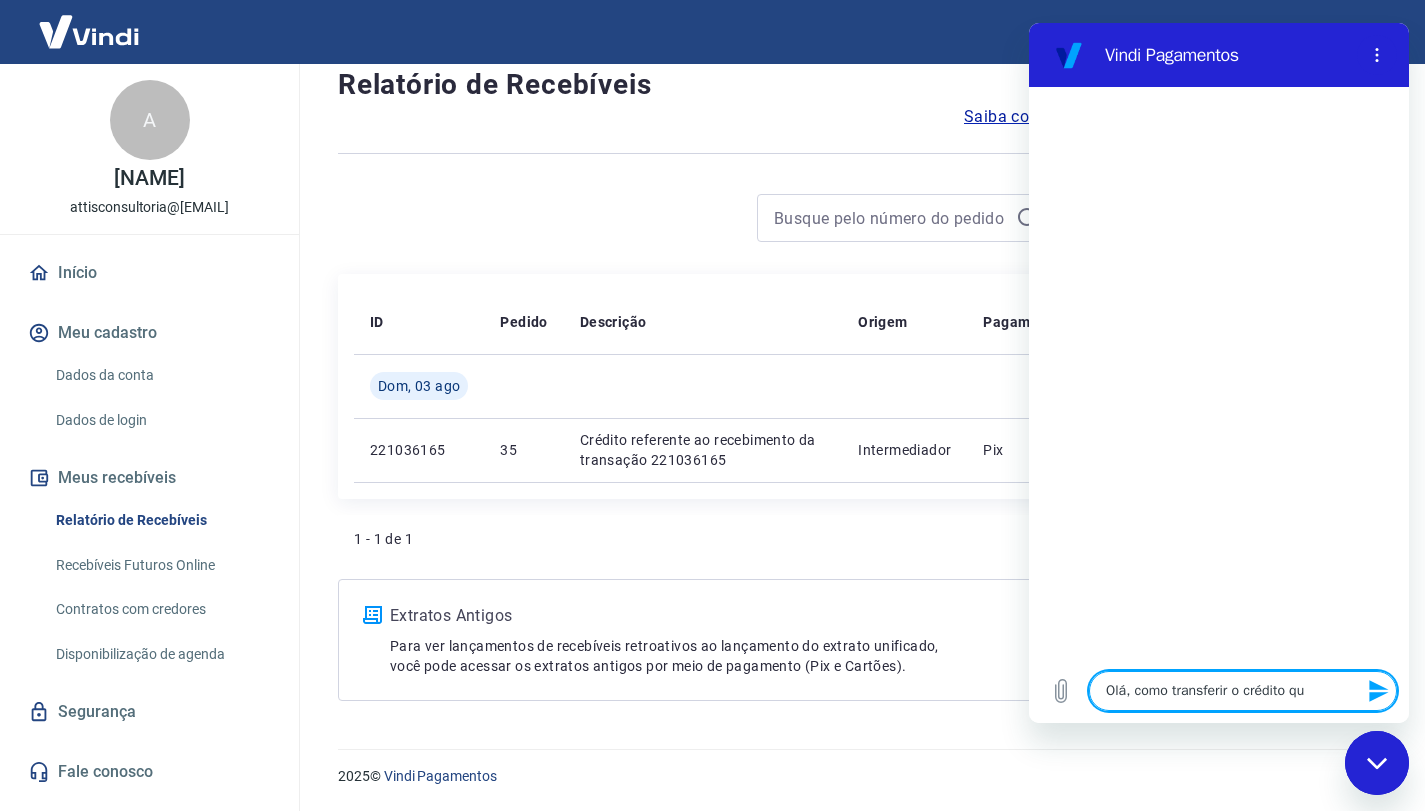 type on "x" 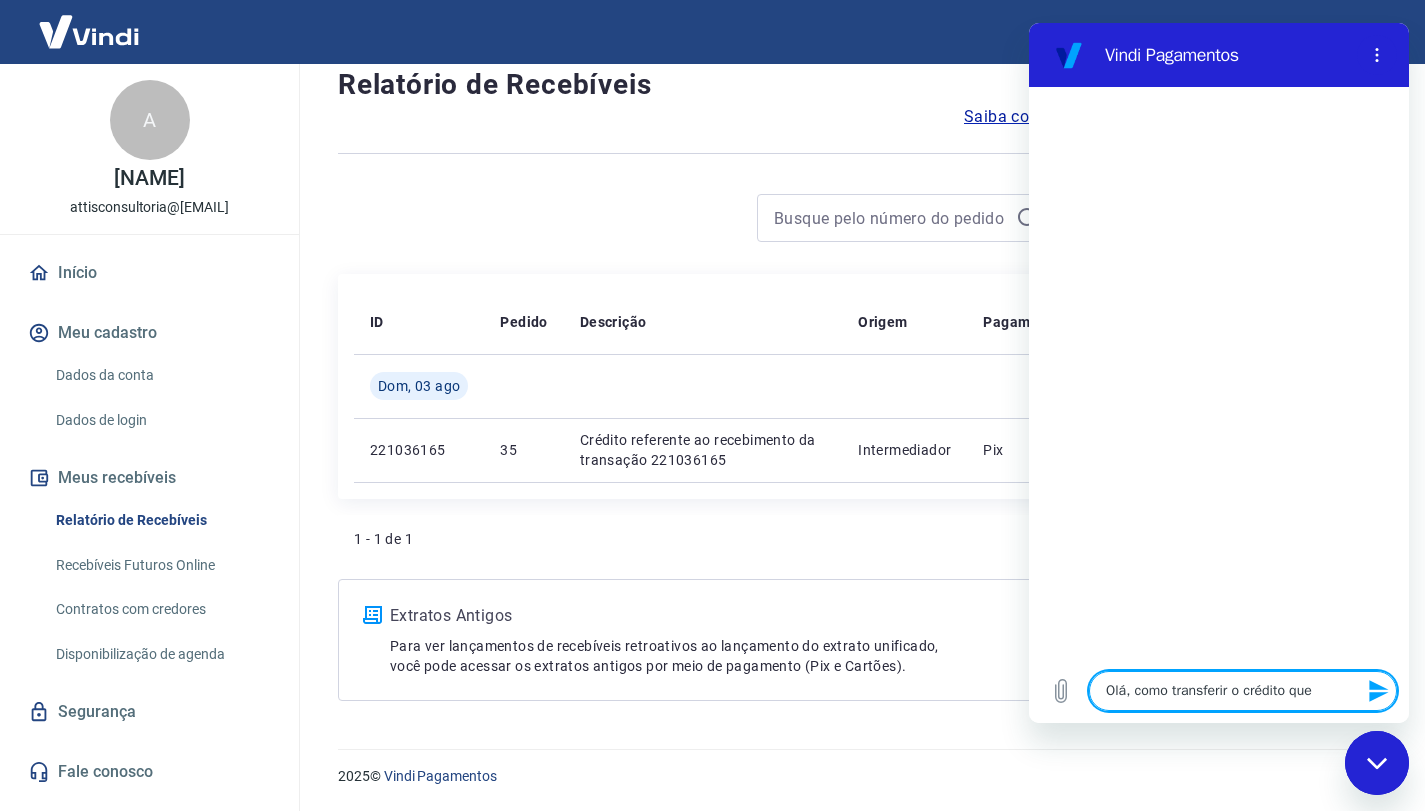 type on "Olá, como transferir o crédito que" 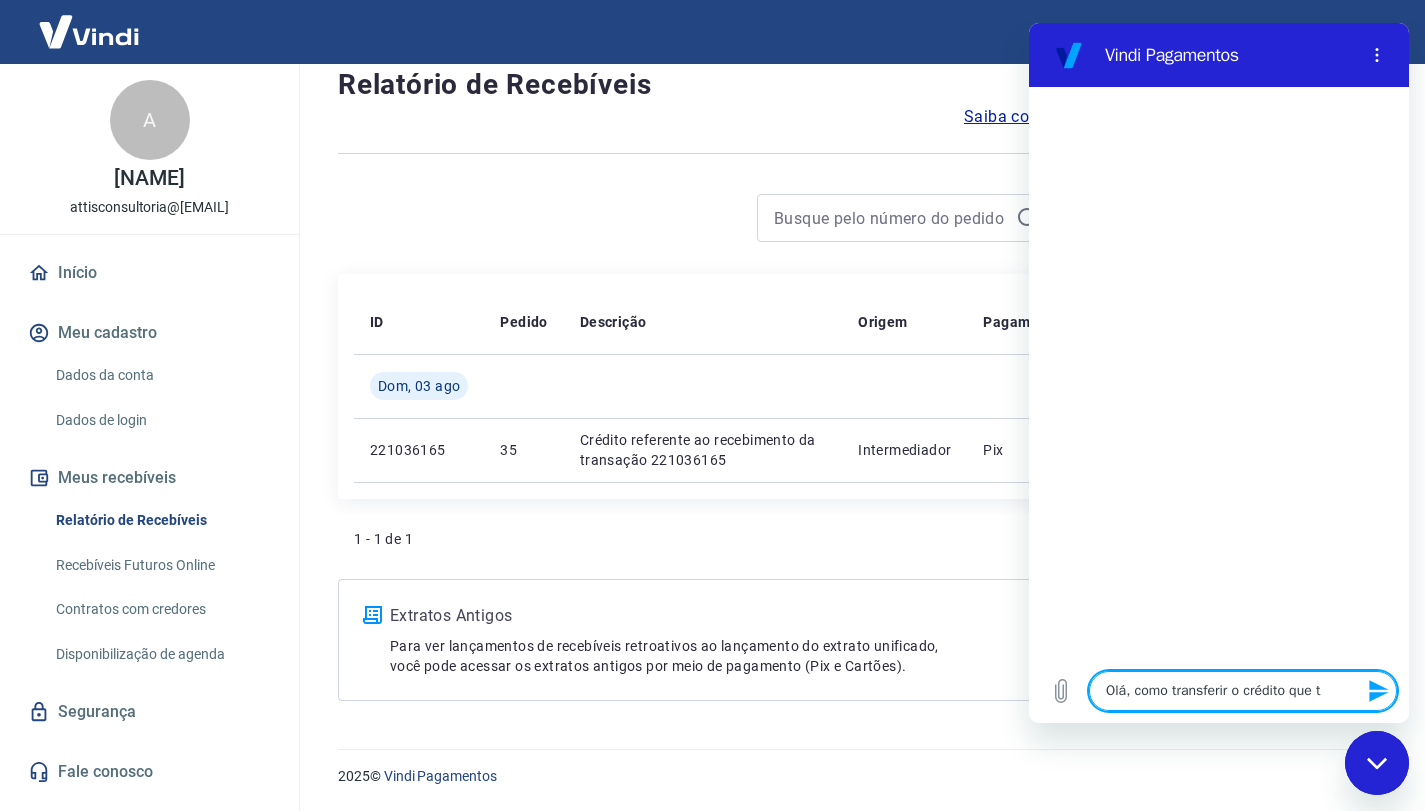 type on "Olá, como transferir o crédito que te" 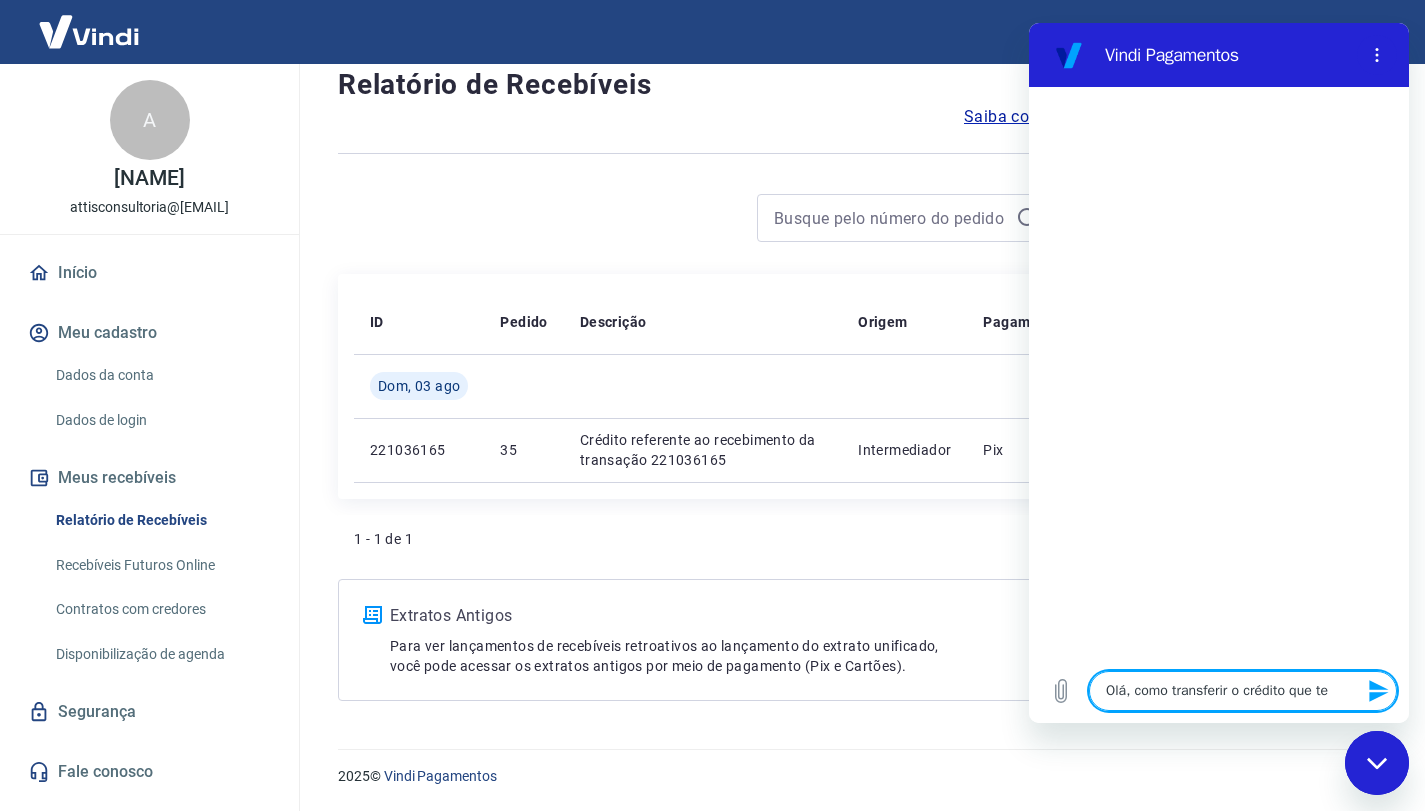 type on "Olá, como transferir o crédito que tem" 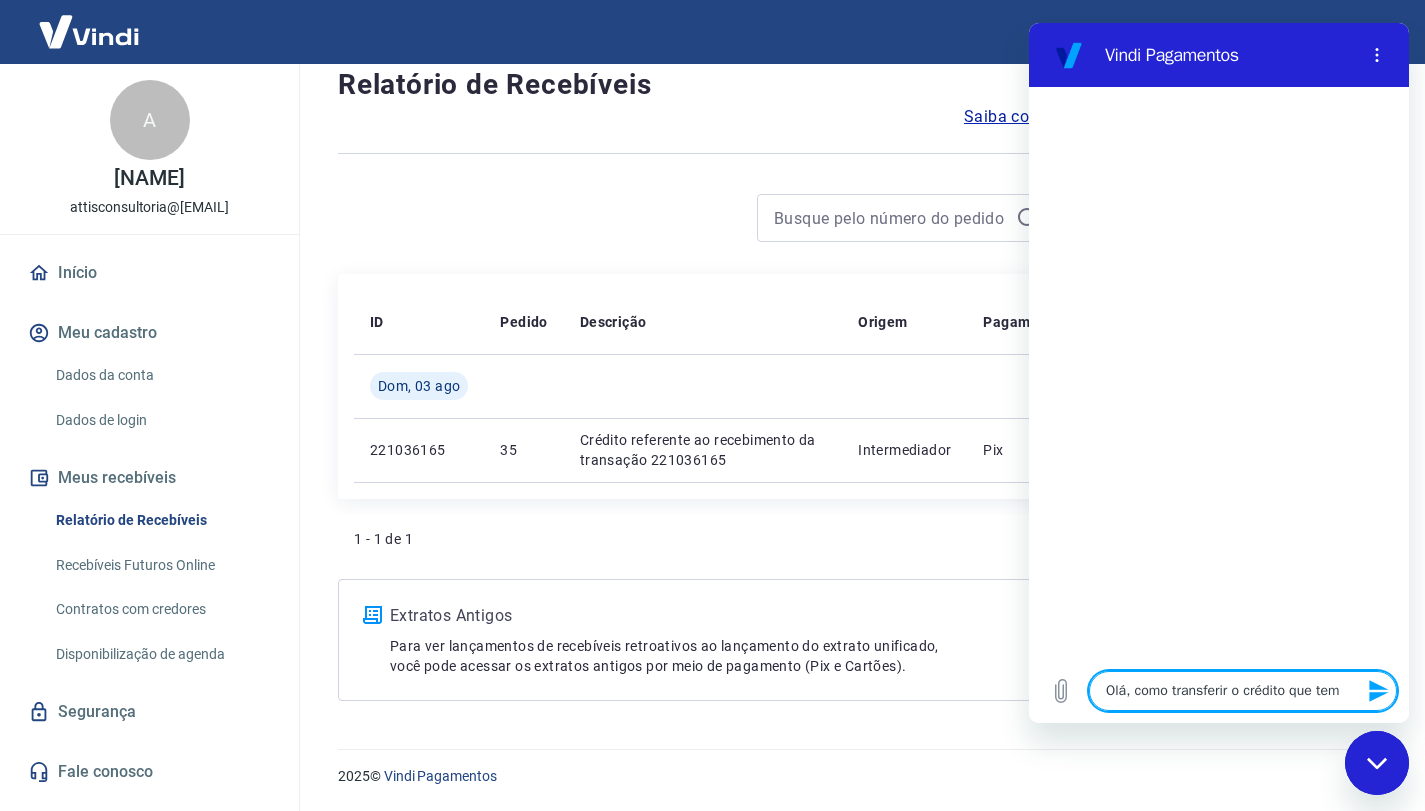type on "x" 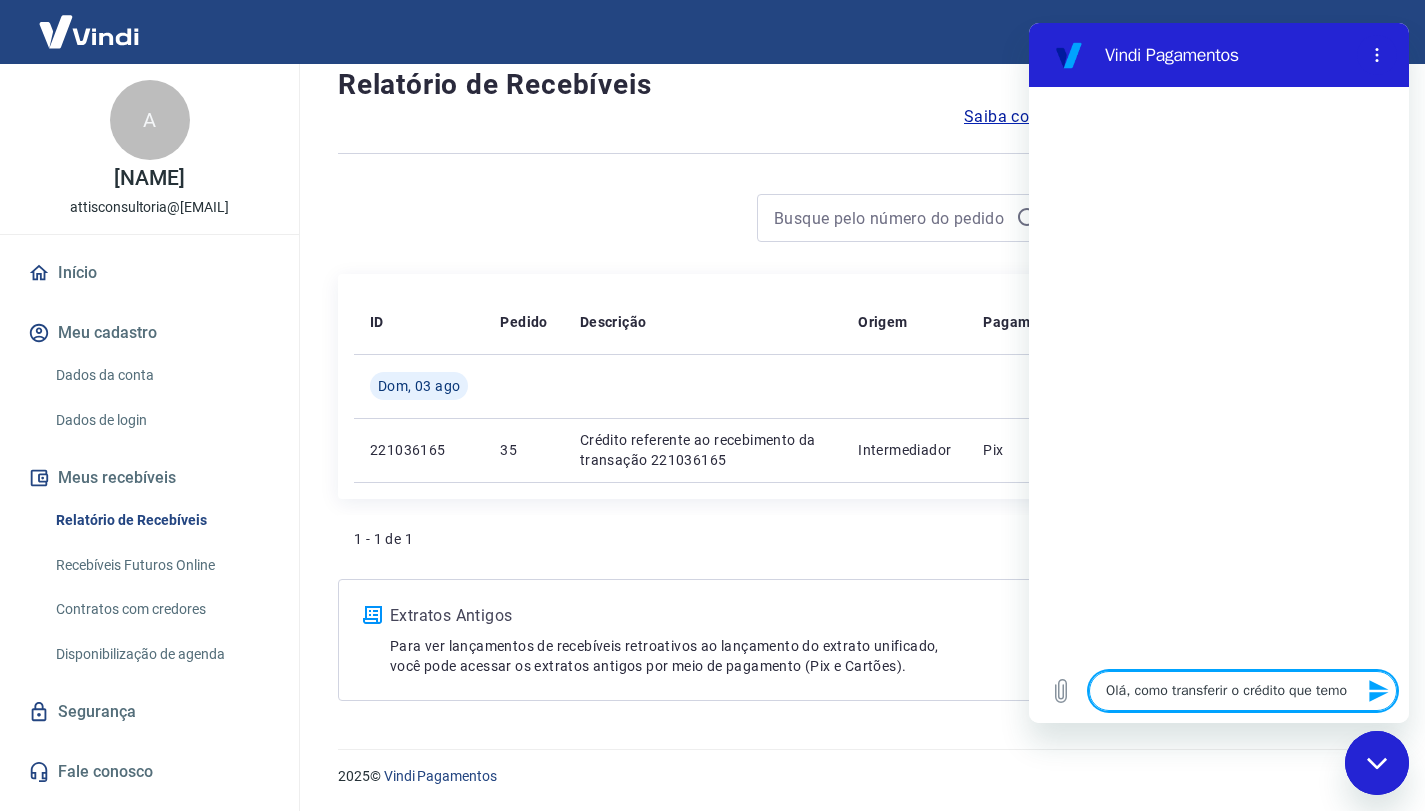 type on "Olá, como transferir o crédito que temos" 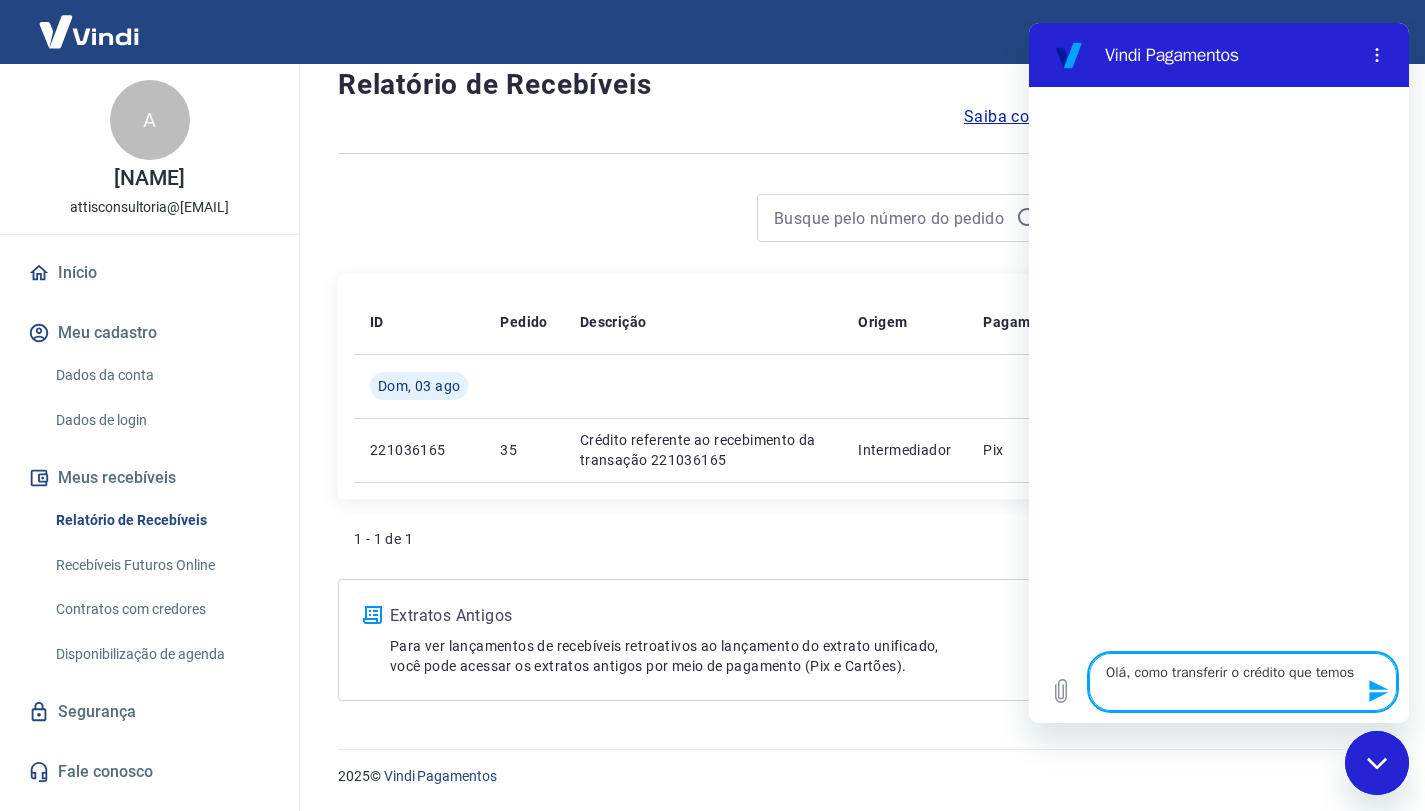 type on "Olá, como transferir o crédito que temos" 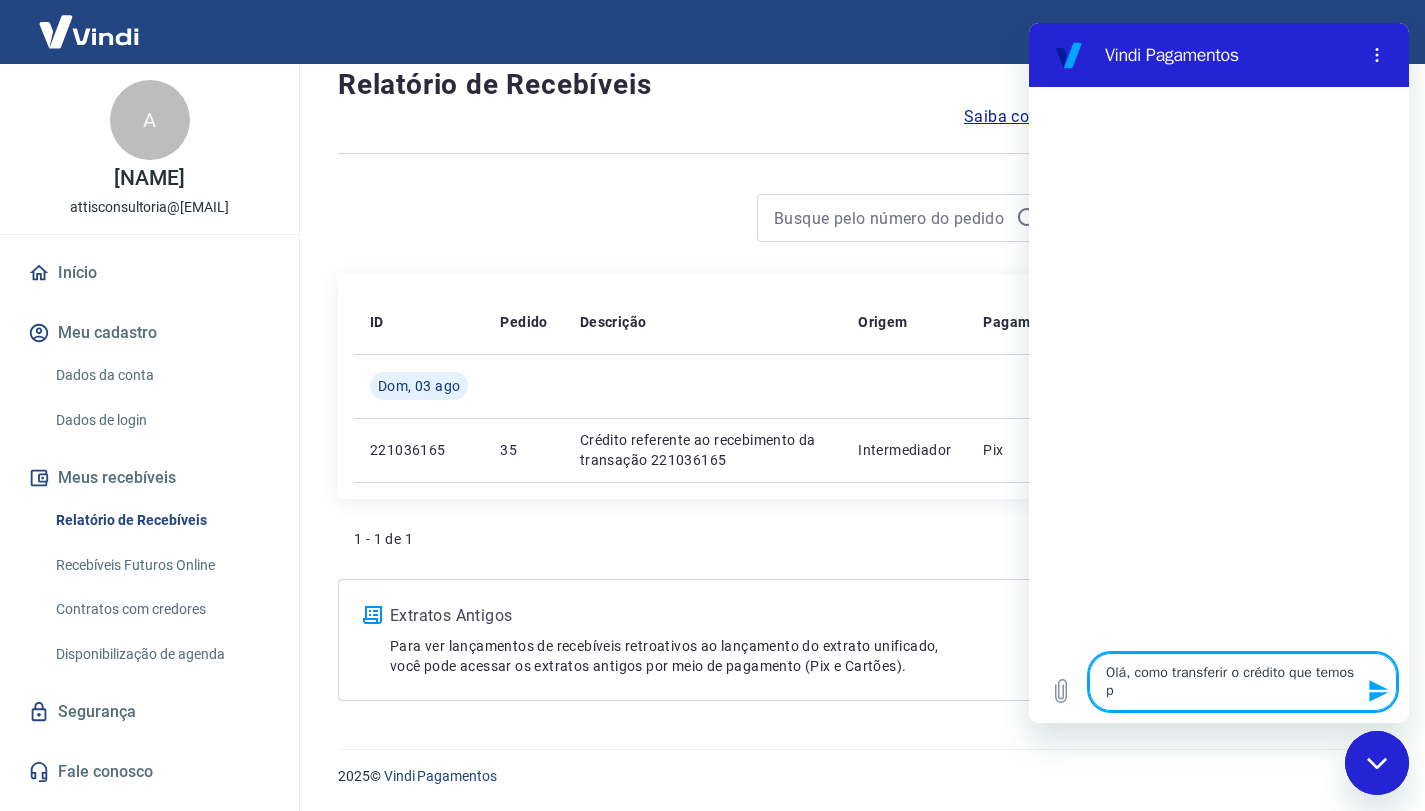 type on "x" 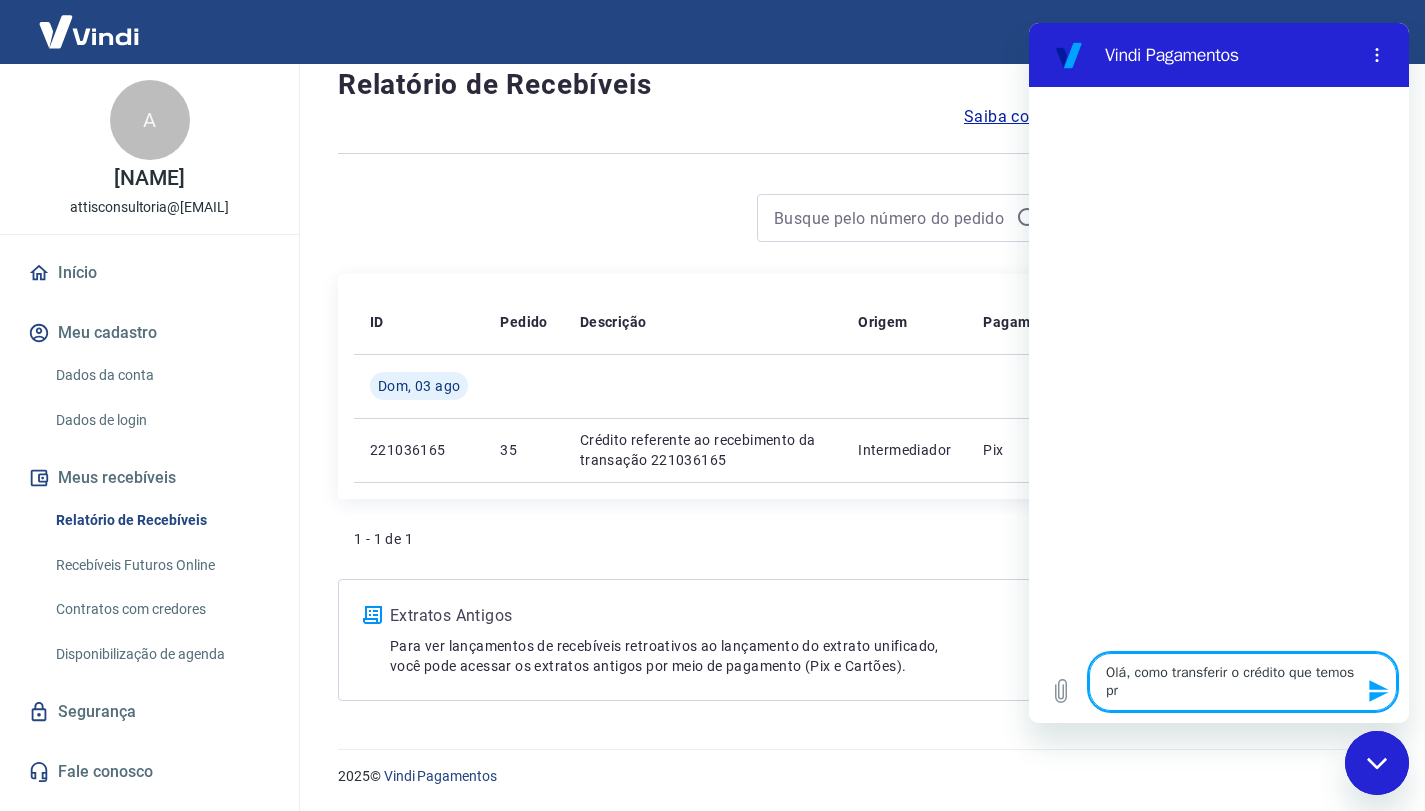 type on "Olá, como transferir o crédito que temos pra" 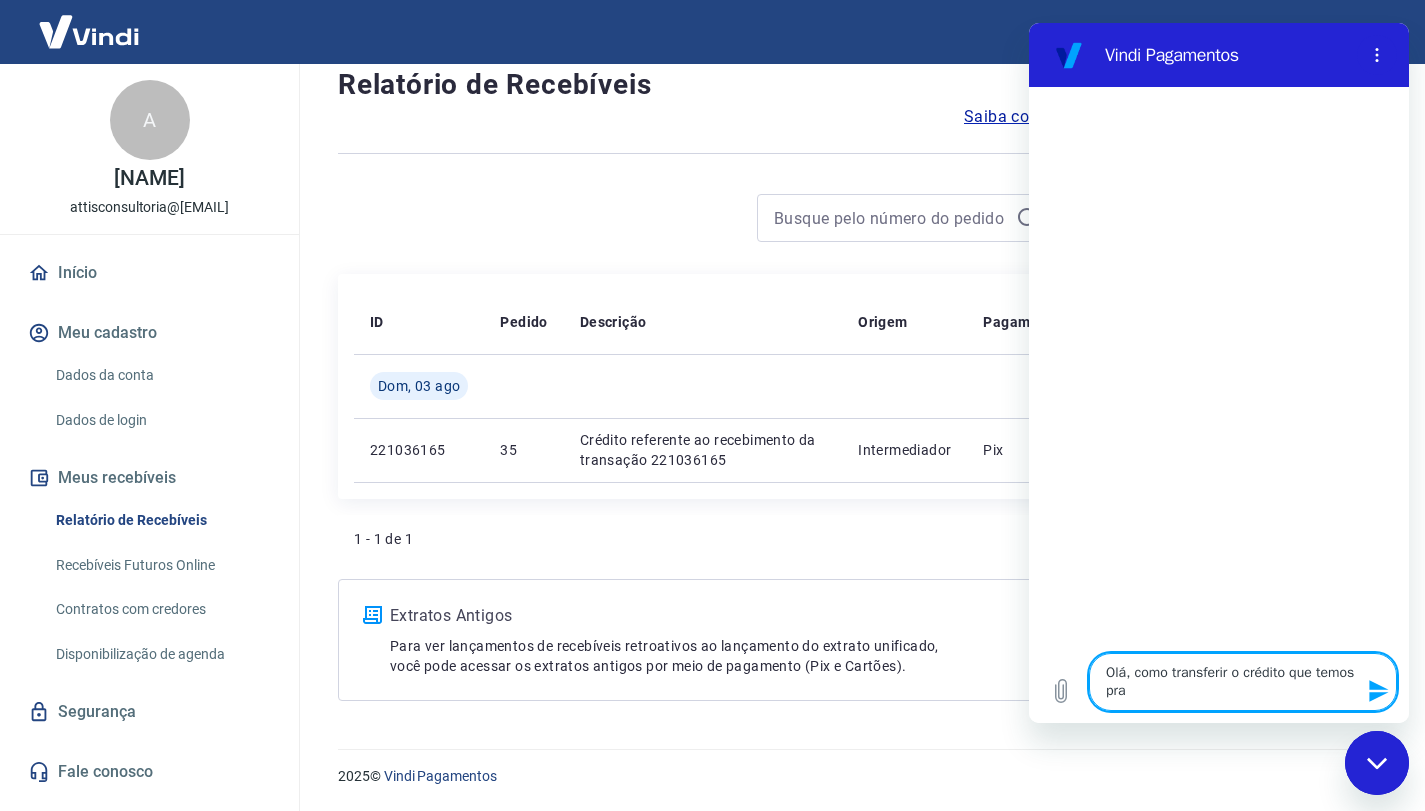 type on "Olá, como transferir o crédito que temos pra=" 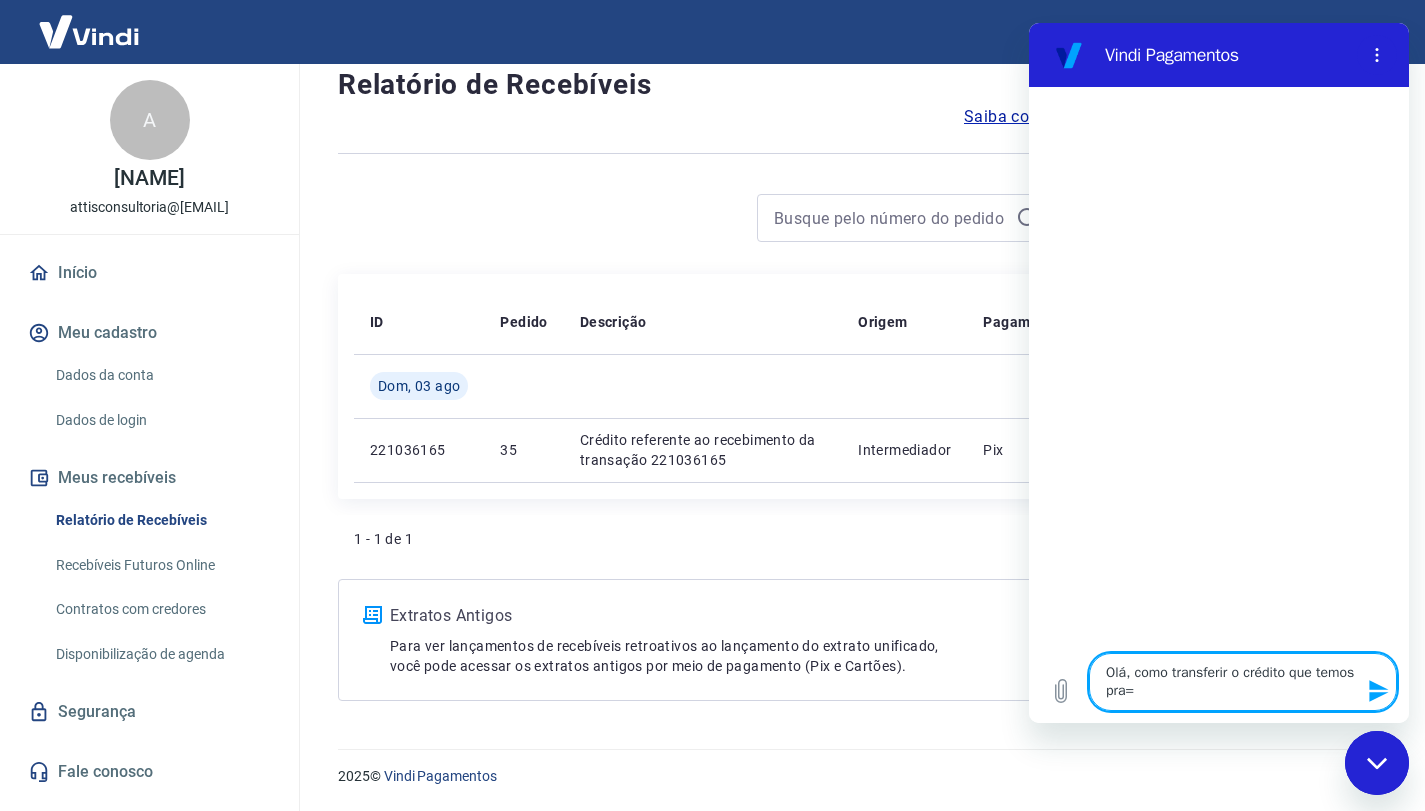 type on "Olá, como transferir o crédito que temos pra==" 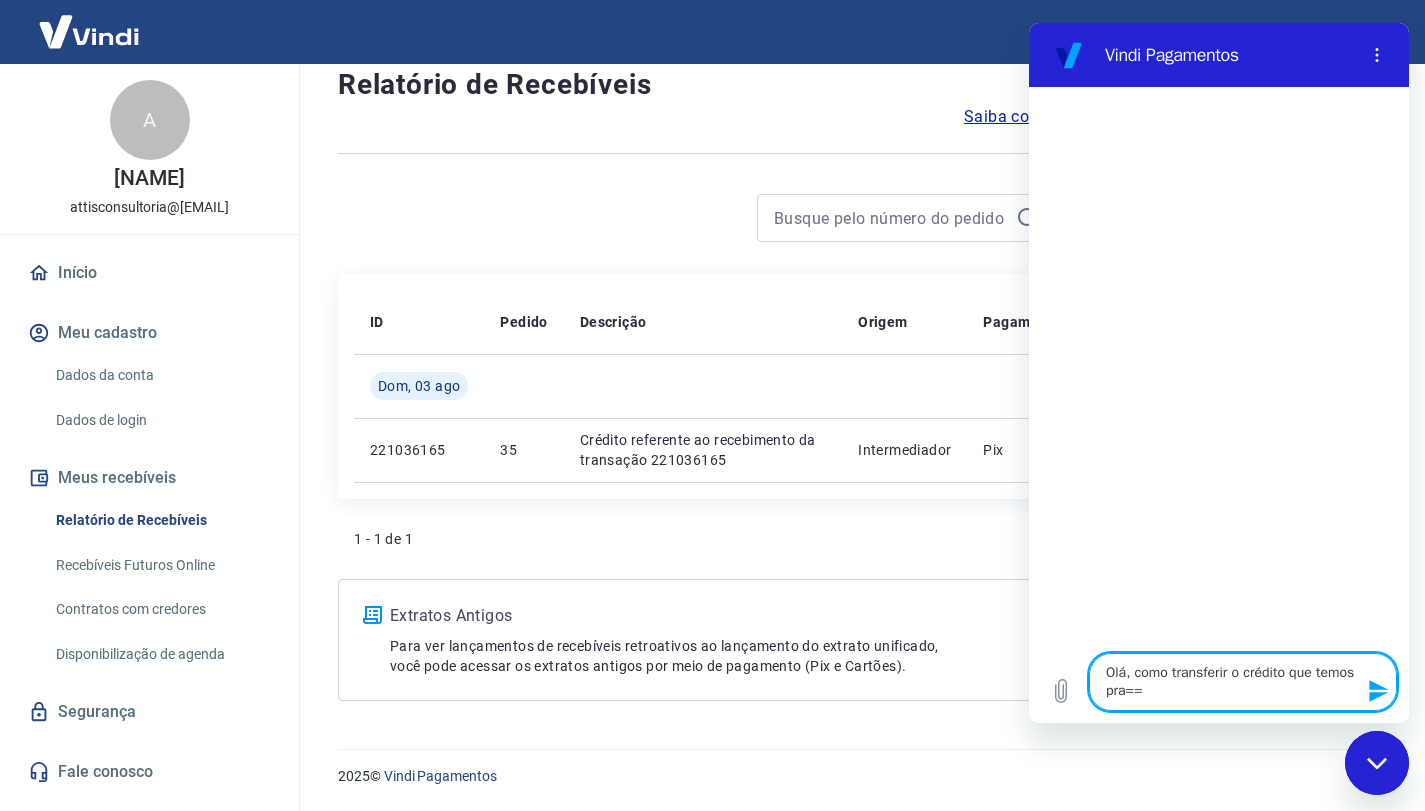 type on "Olá, como transferir o crédito que temos pra=" 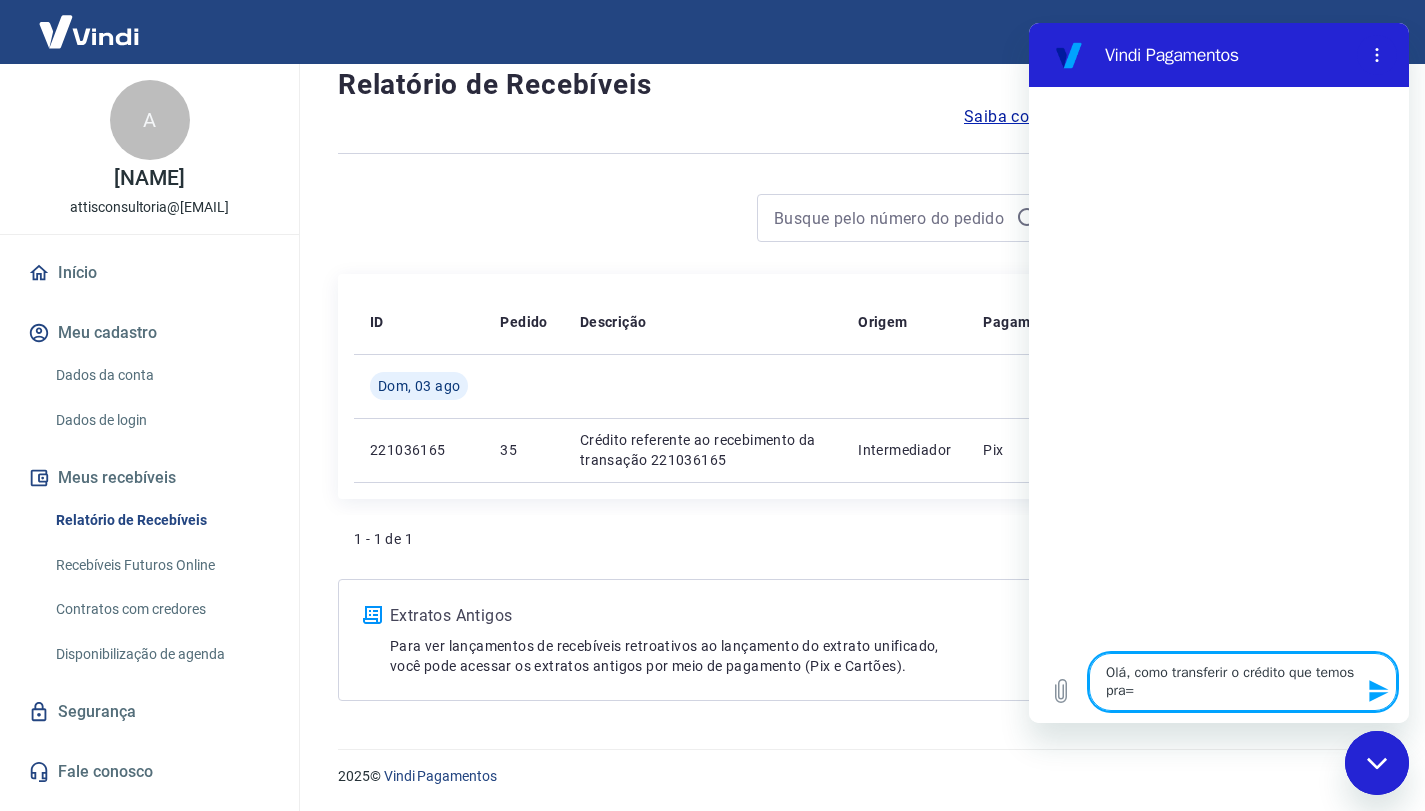 type on "Olá, como transferir o crédito que temos pra" 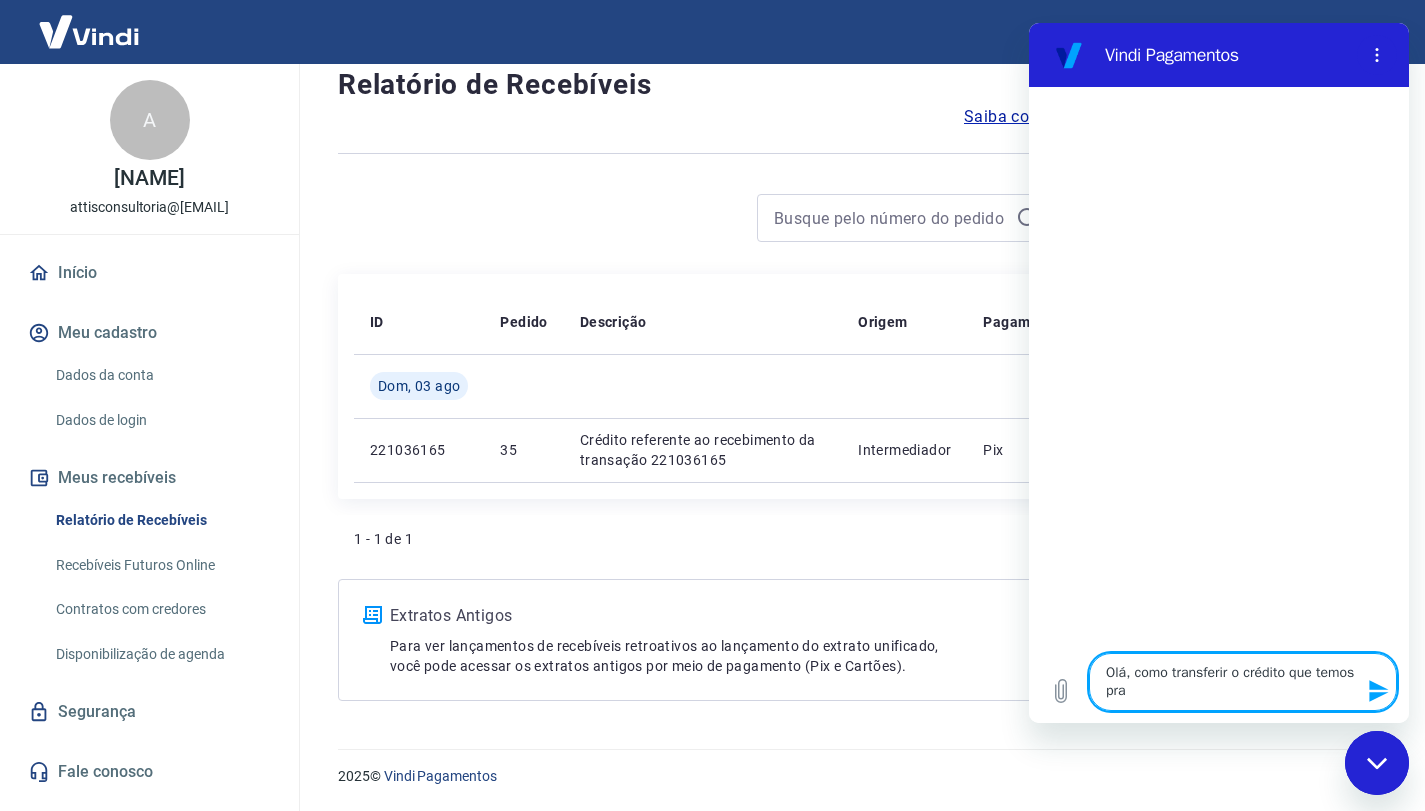 type on "Olá, como transferir o crédito que temos pr" 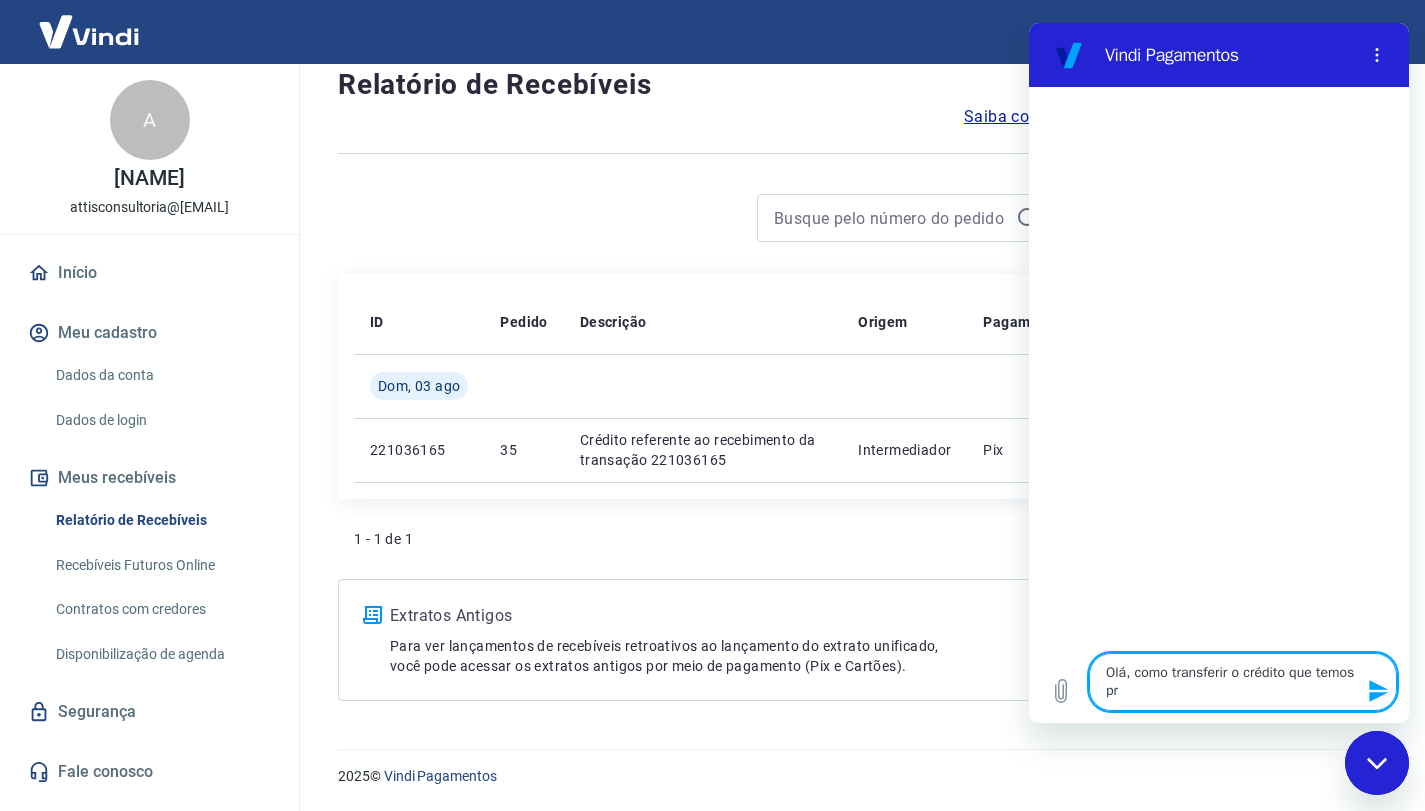 type on "Olá, como transferir o crédito que temos p" 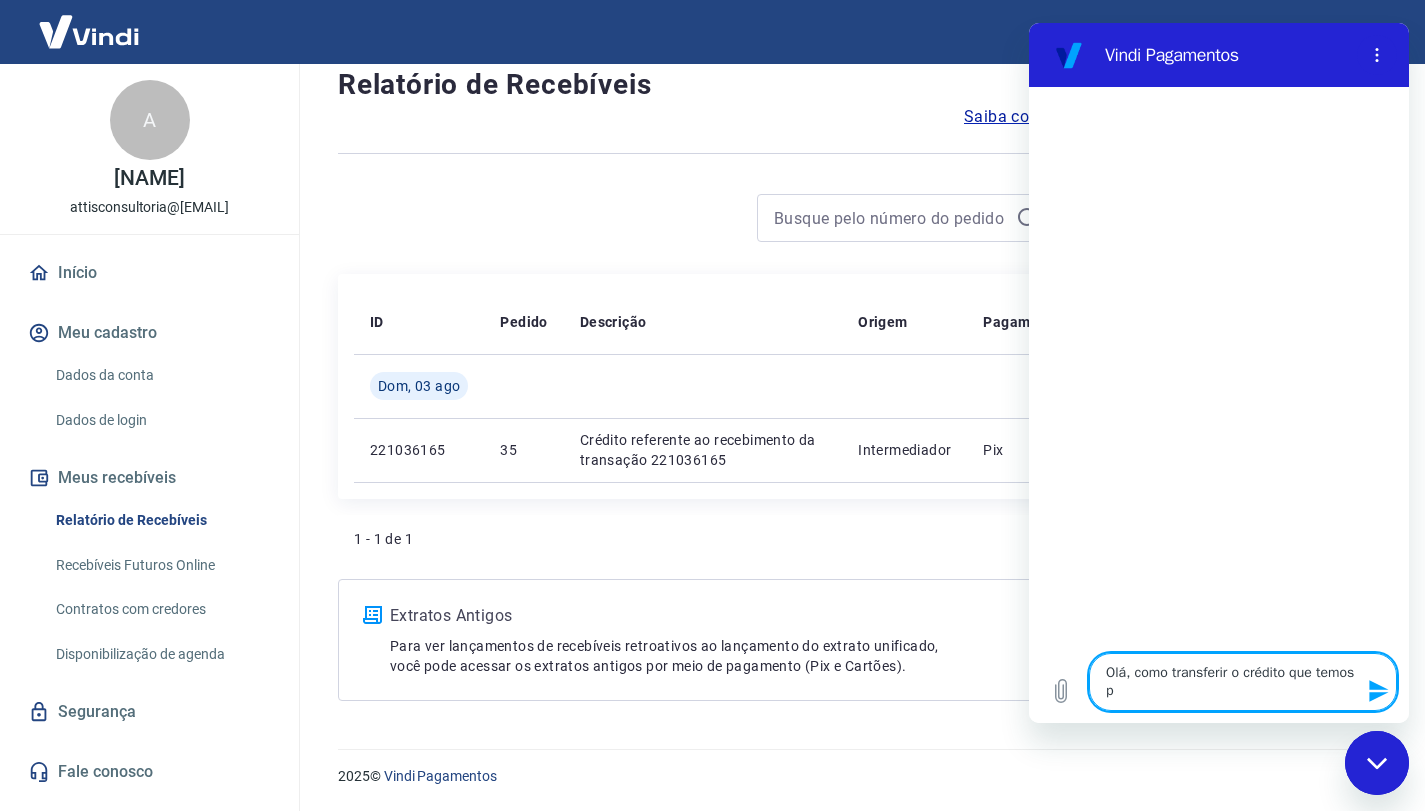 type on "Olá, como transferir o crédito que temos pa" 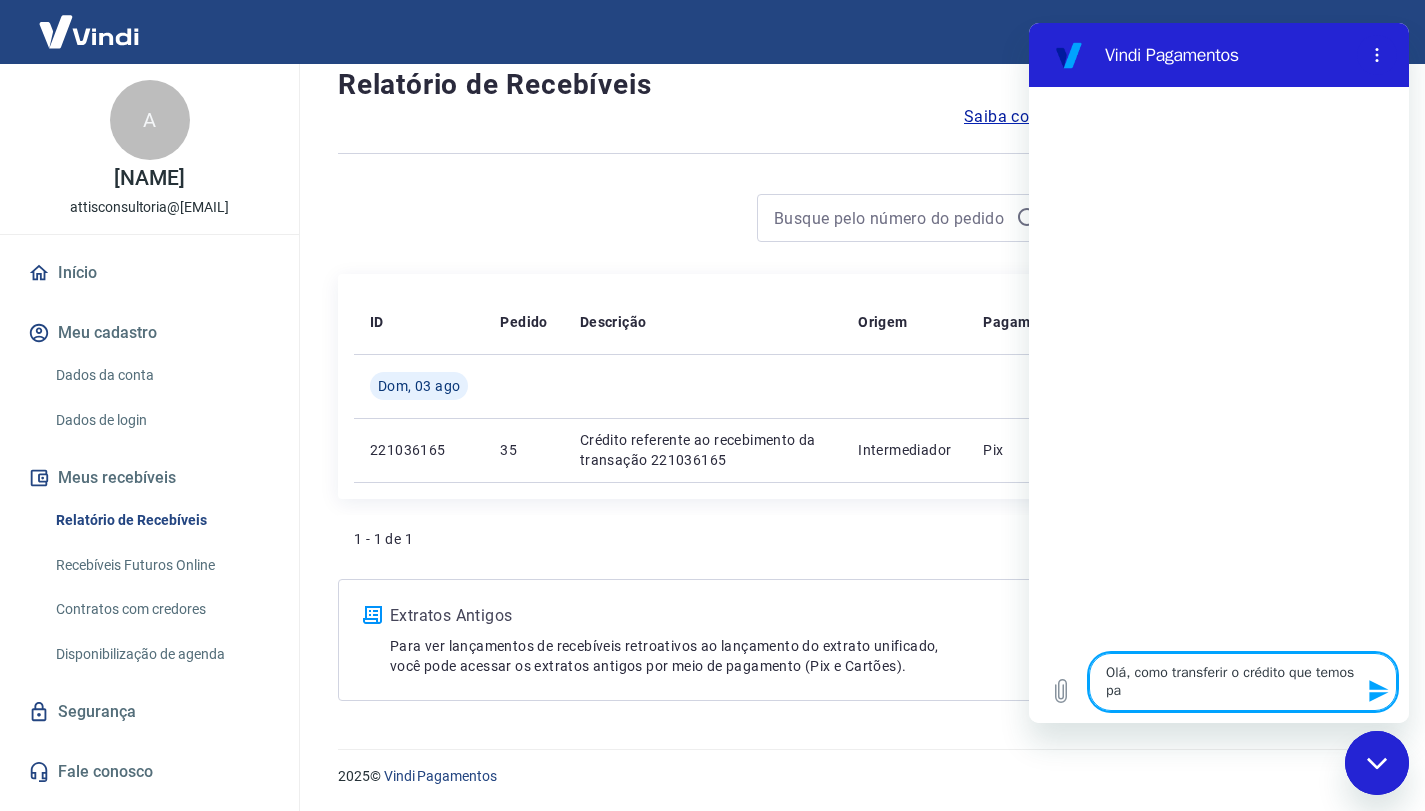 type on "Olá, como transferir o crédito que temos par" 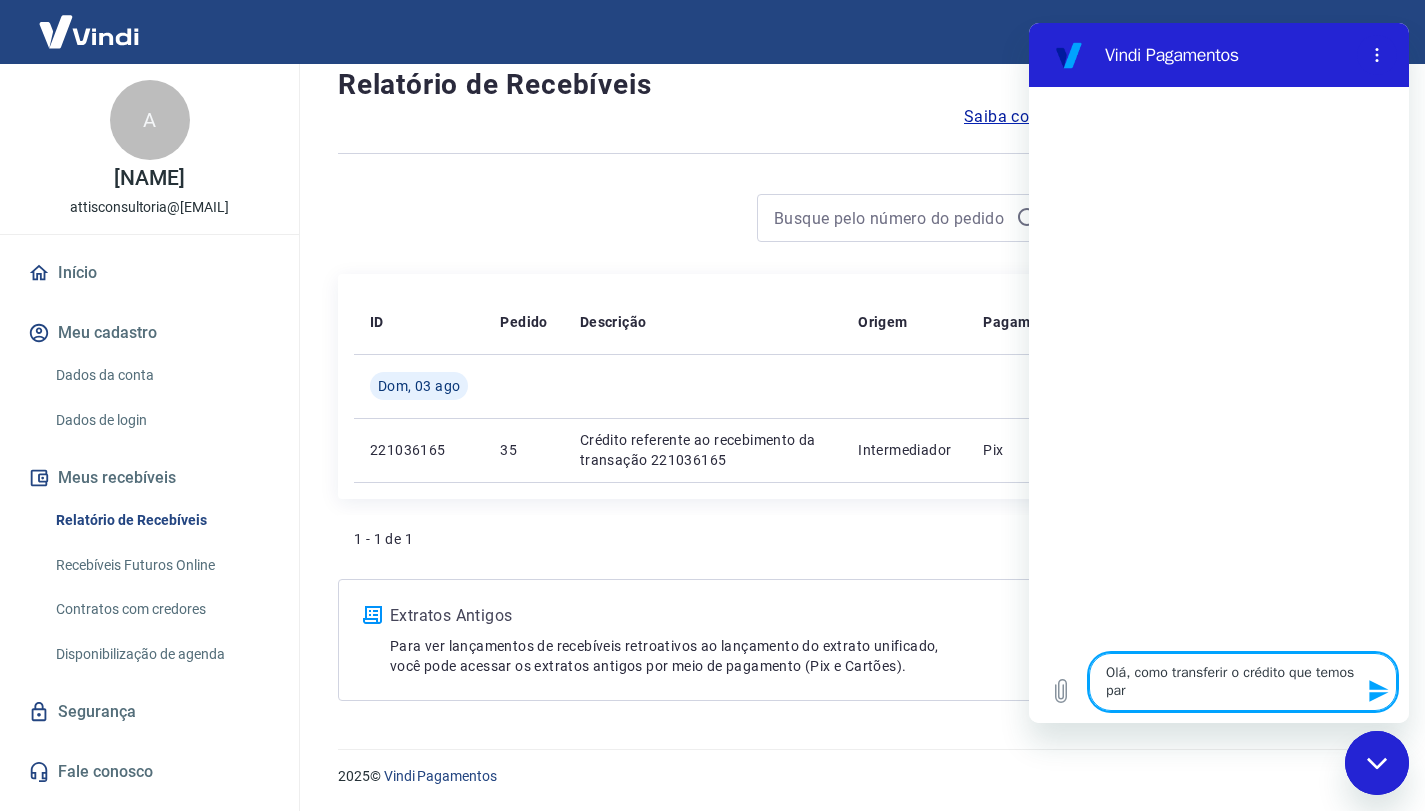 type on "Olá, como transferir o crédito que temos para" 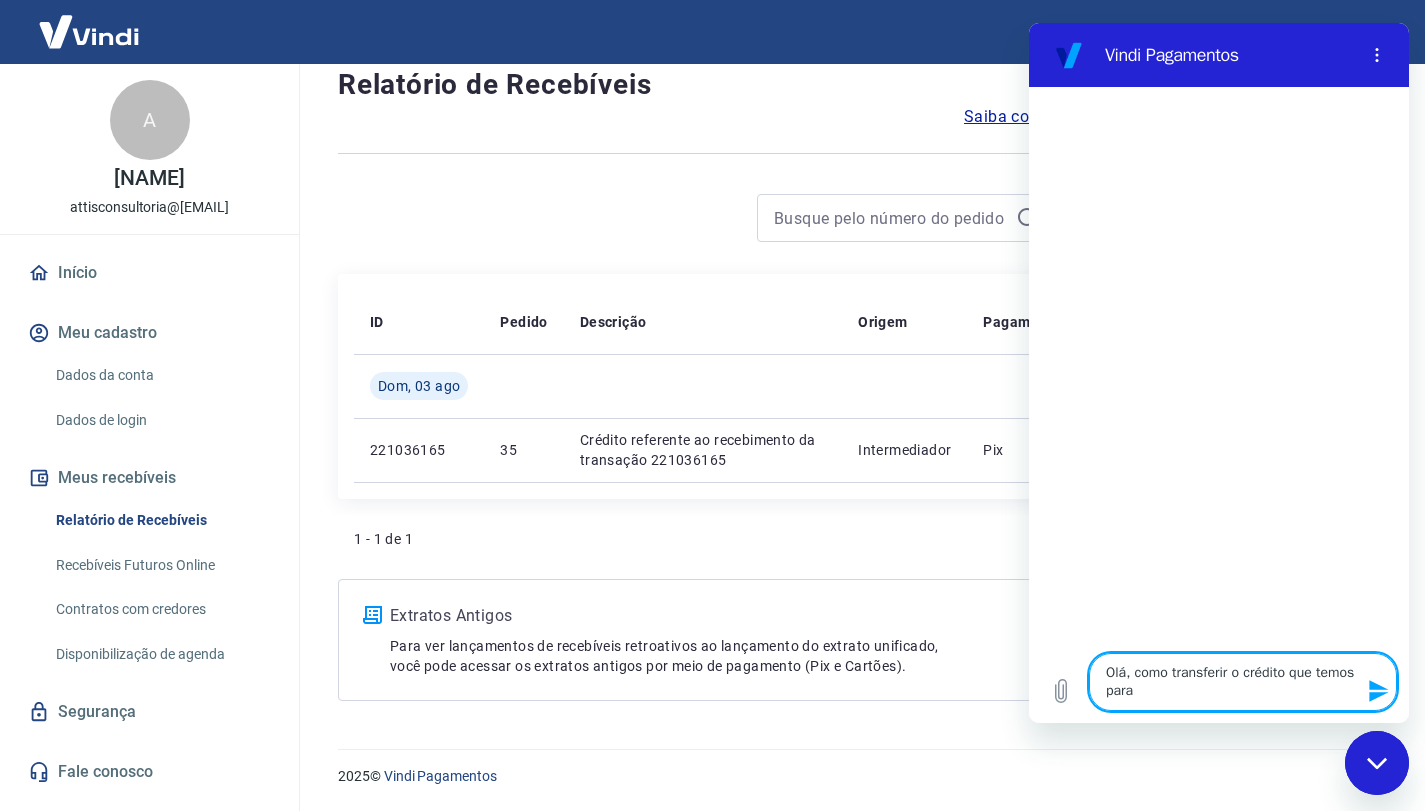type on "Olá, como transferir o crédito que temos para" 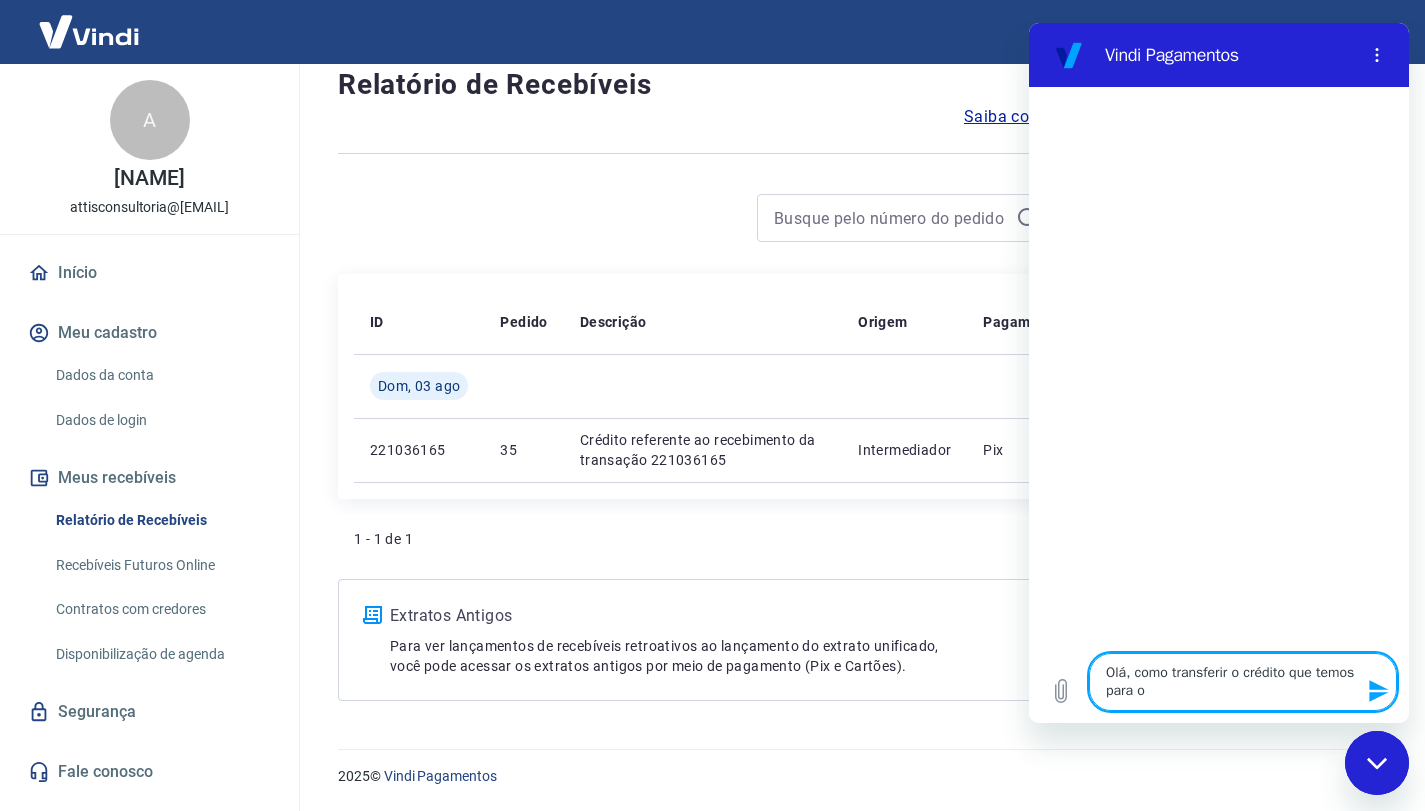 type on "Olá, como transferir o crédito que temos para" 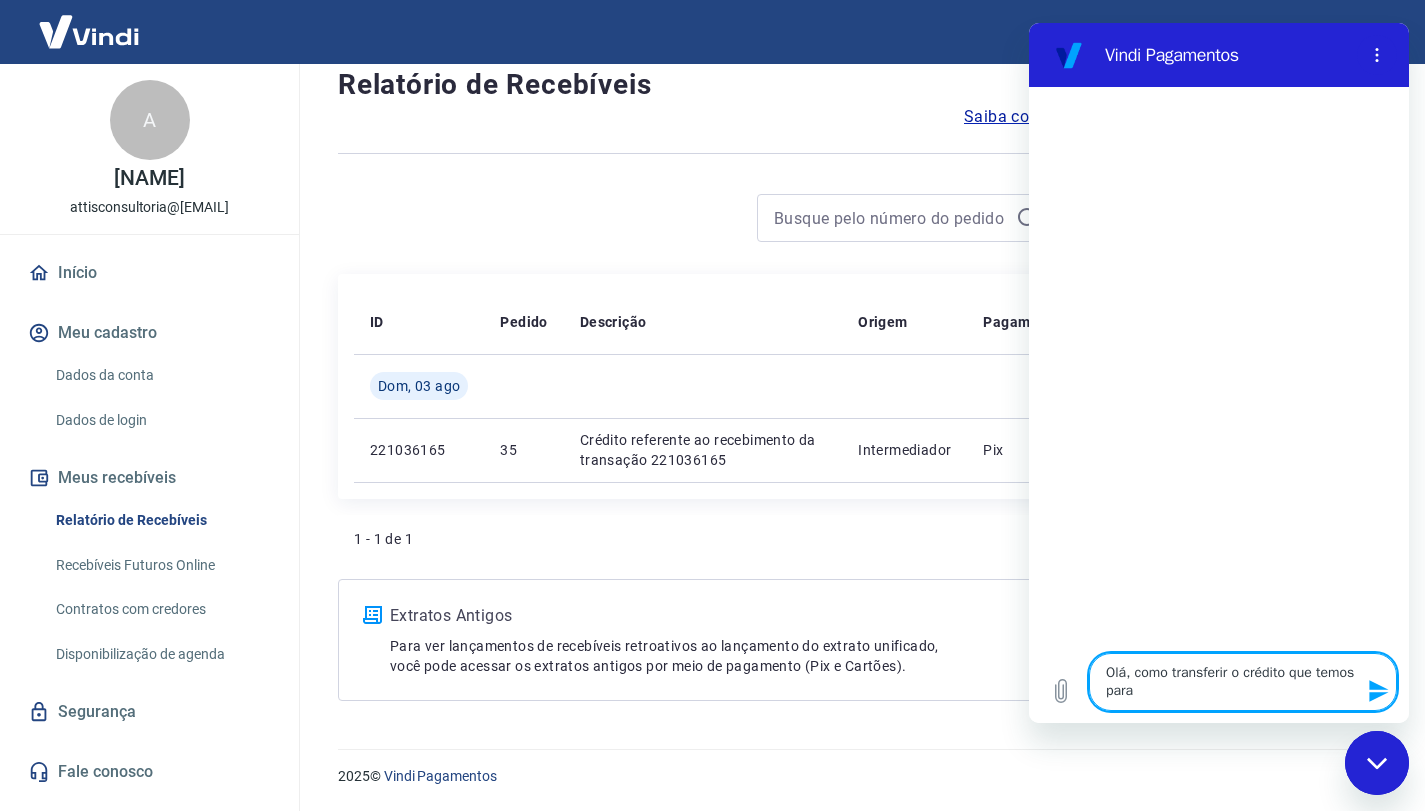 type on "Olá, como transferir o crédito que temos para o" 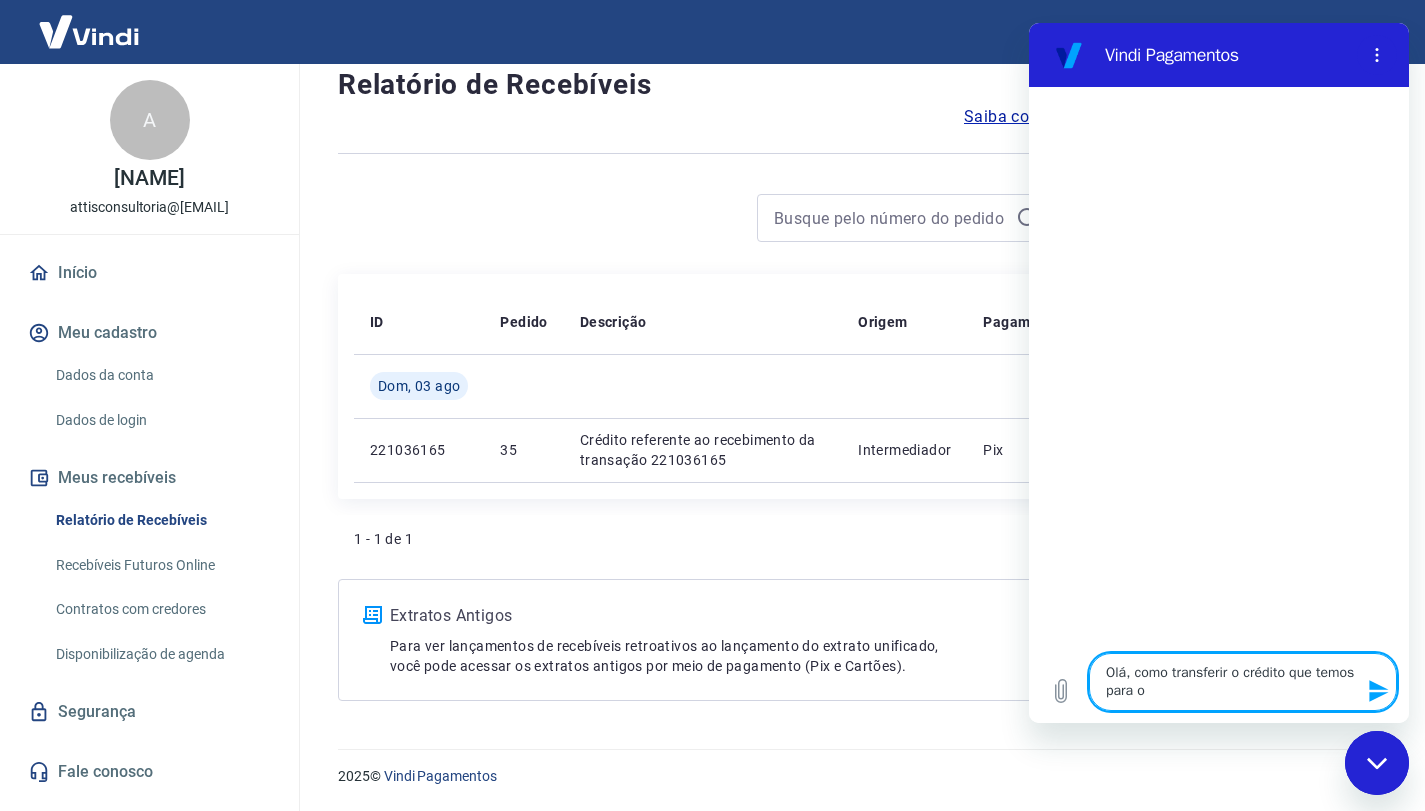 type on "Olá, como transferir o crédito que temos para o" 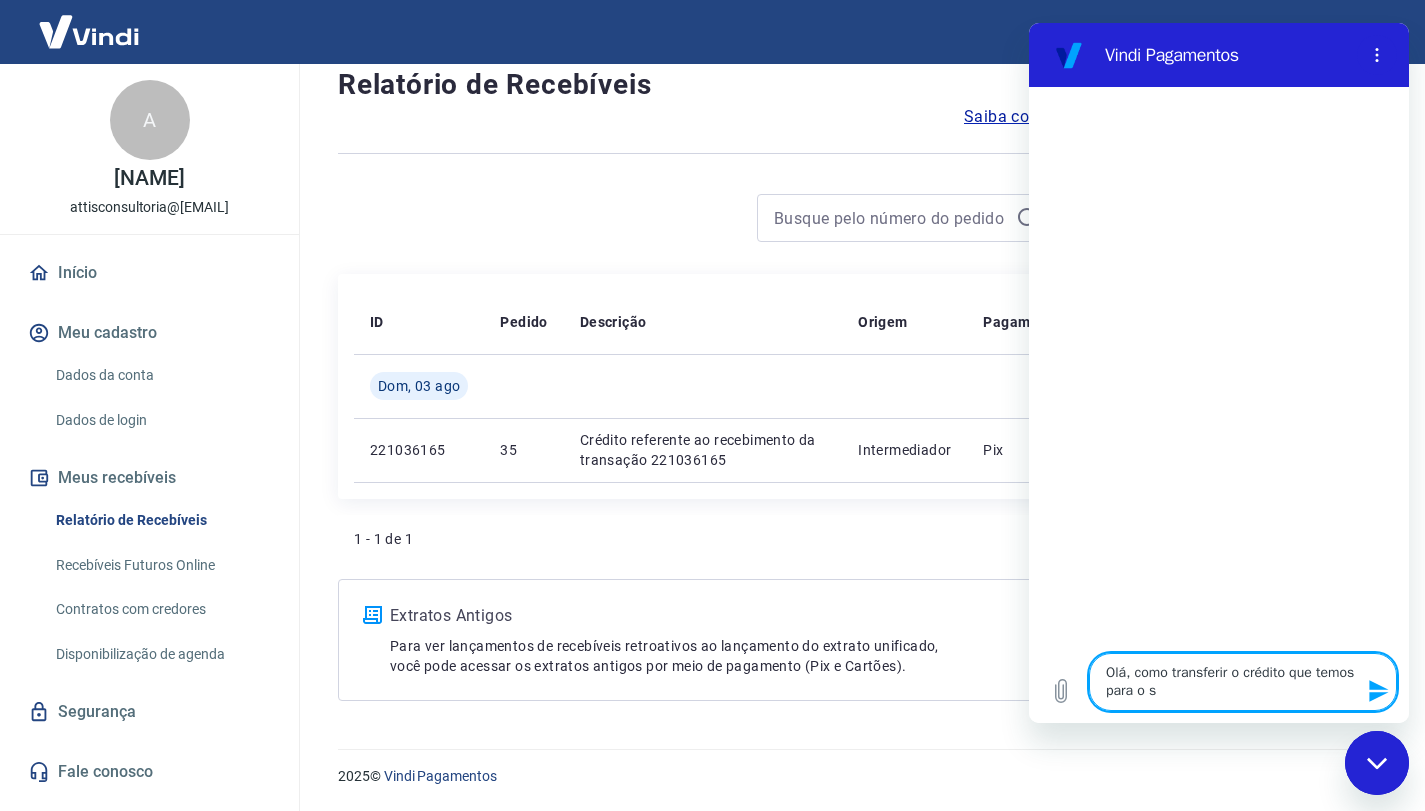 type on "Olá, como transferir o crédito que temos para o sa" 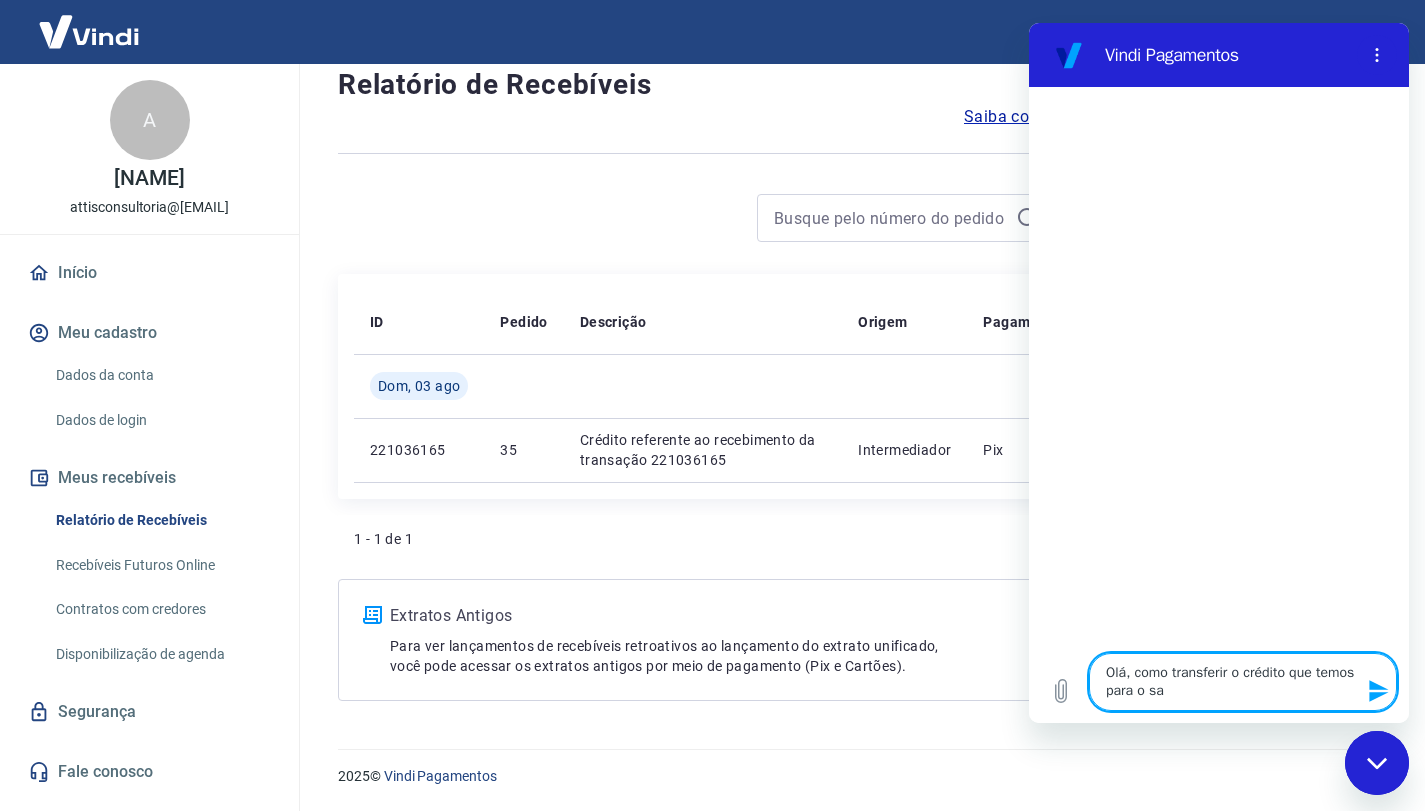 type on "Olá, como transferir o crédito que temos para o san" 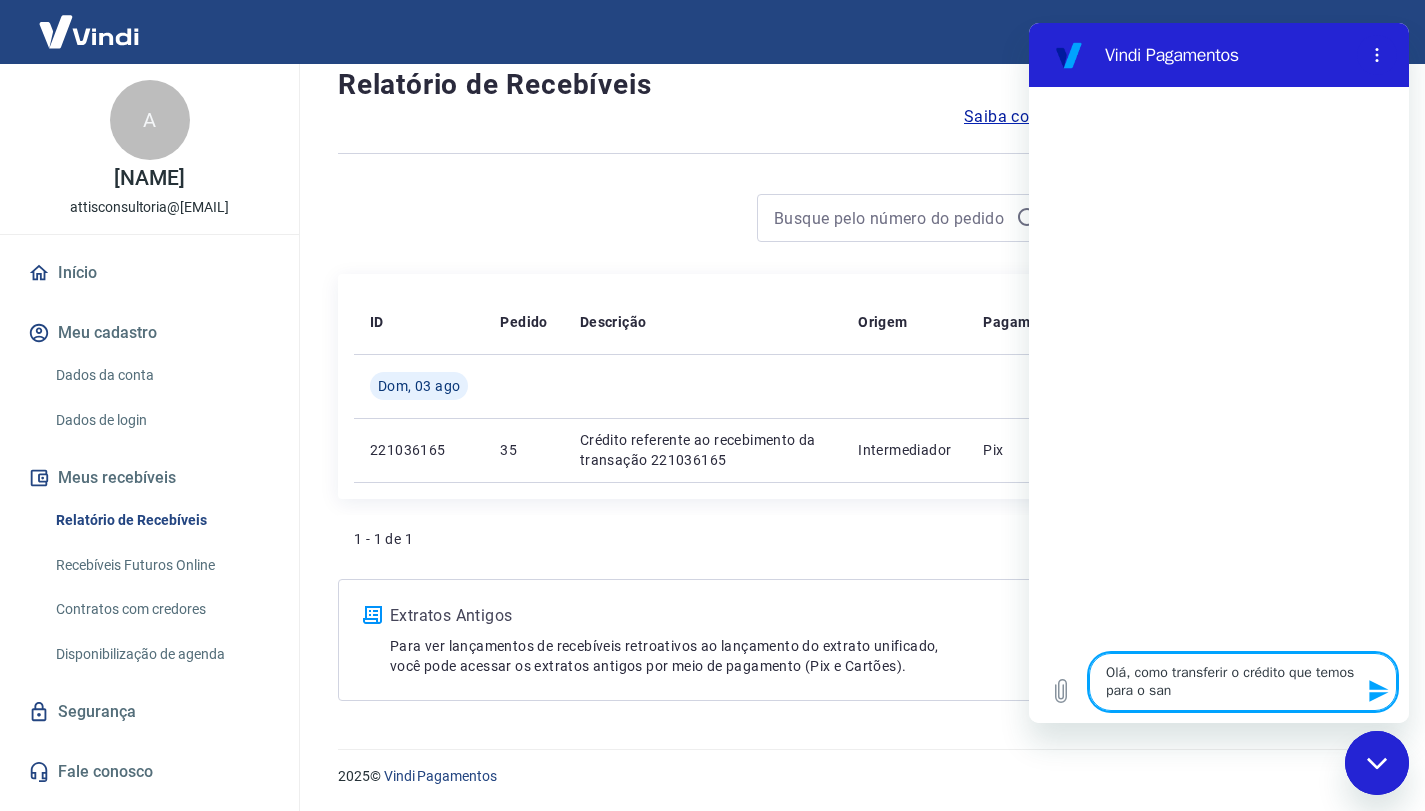 type on "Olá, como transferir o crédito que temos para o sant" 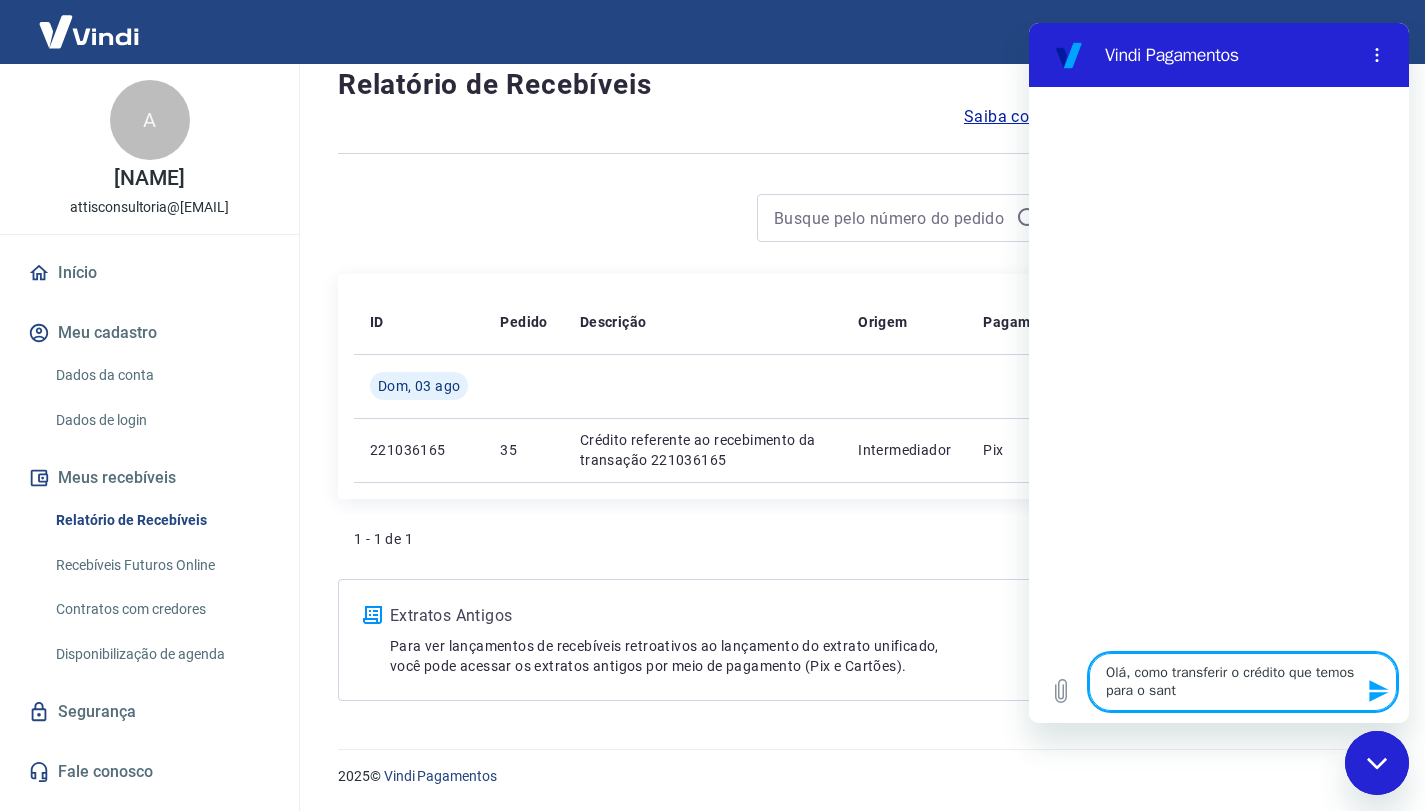 type on "Olá, como transferir o crédito que temos para o santa" 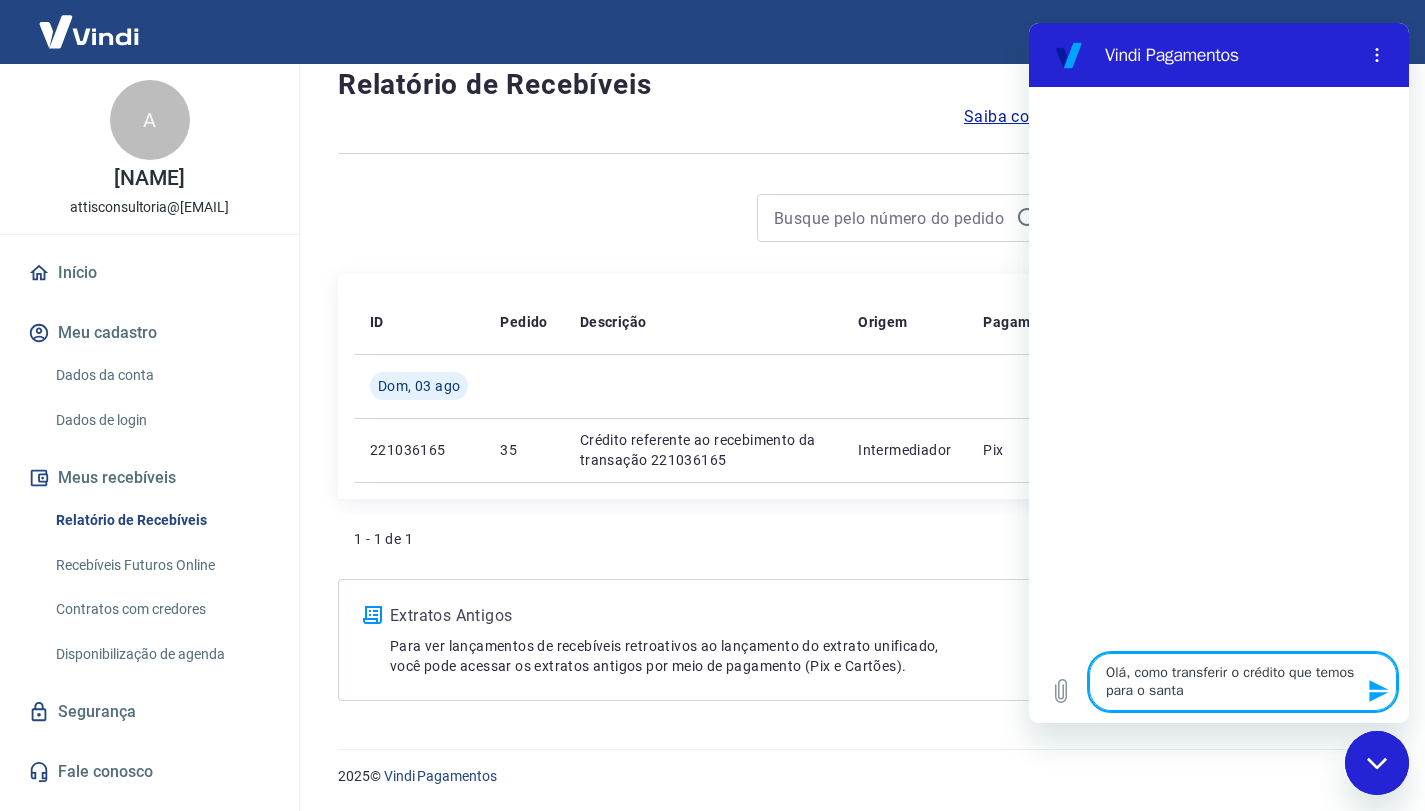 type on "Olá, como transferir o crédito que temos para o santan" 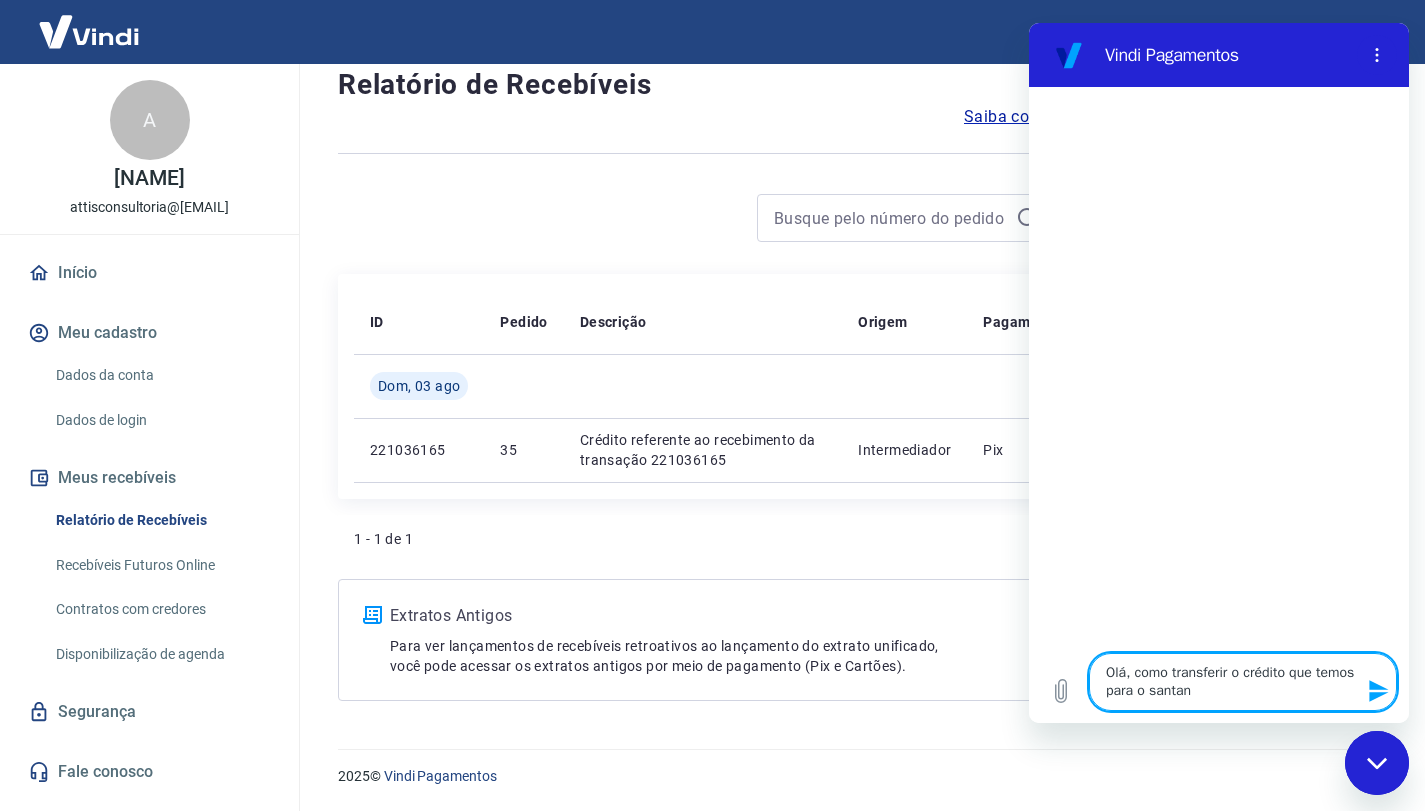 type on "Olá, como transferir o crédito que temos para o santand" 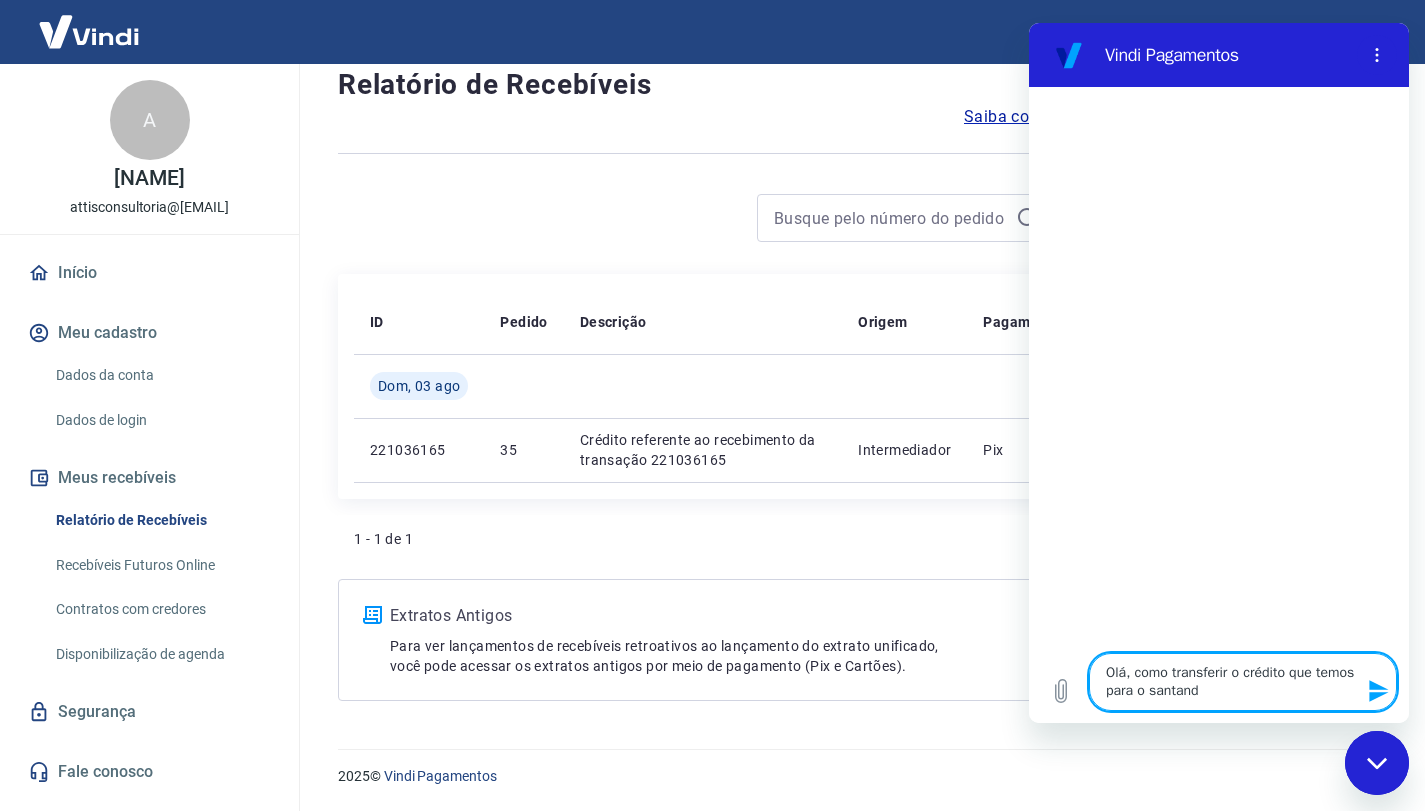 type on "Olá, como transferir o crédito que temos para o santande" 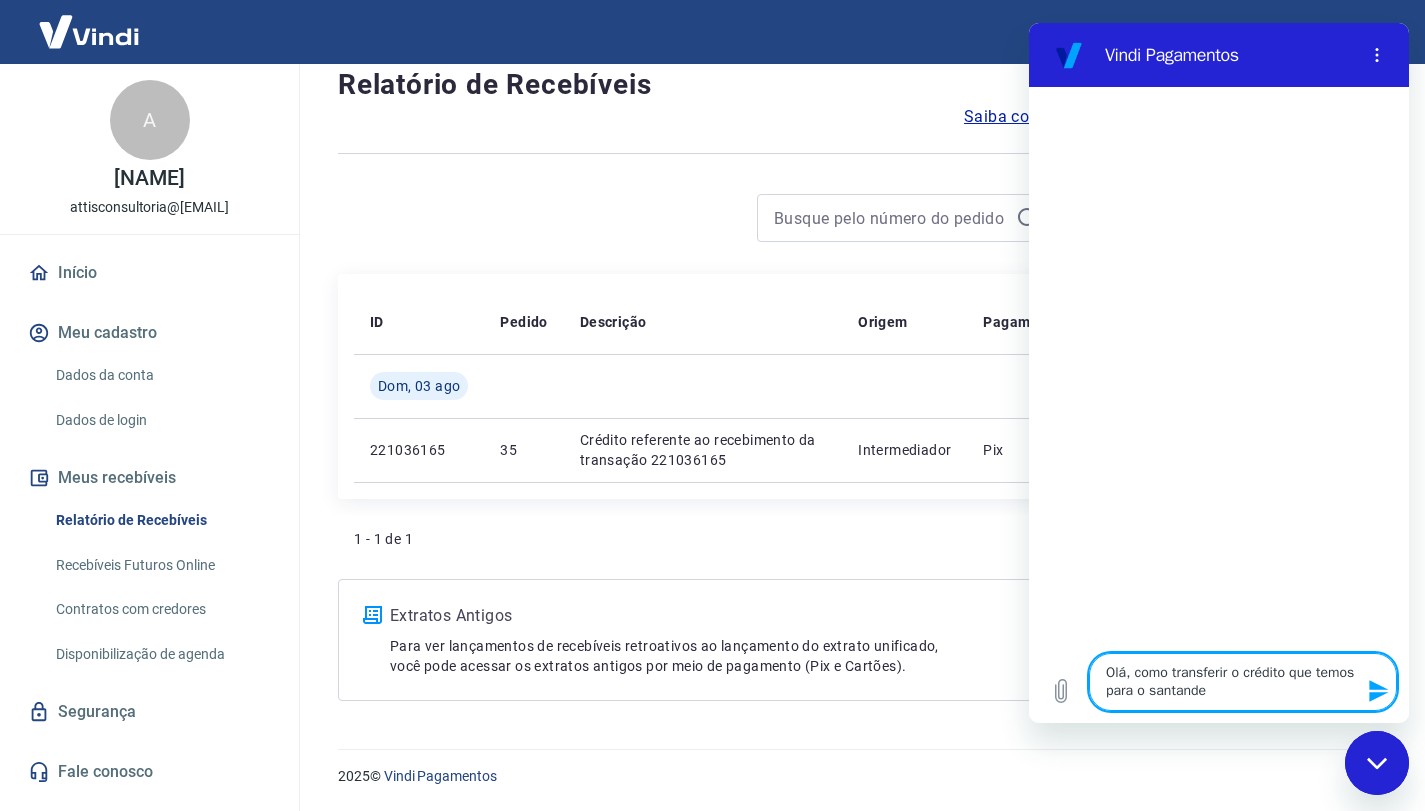 type on "Olá, como transferir o crédito que temos para o santander" 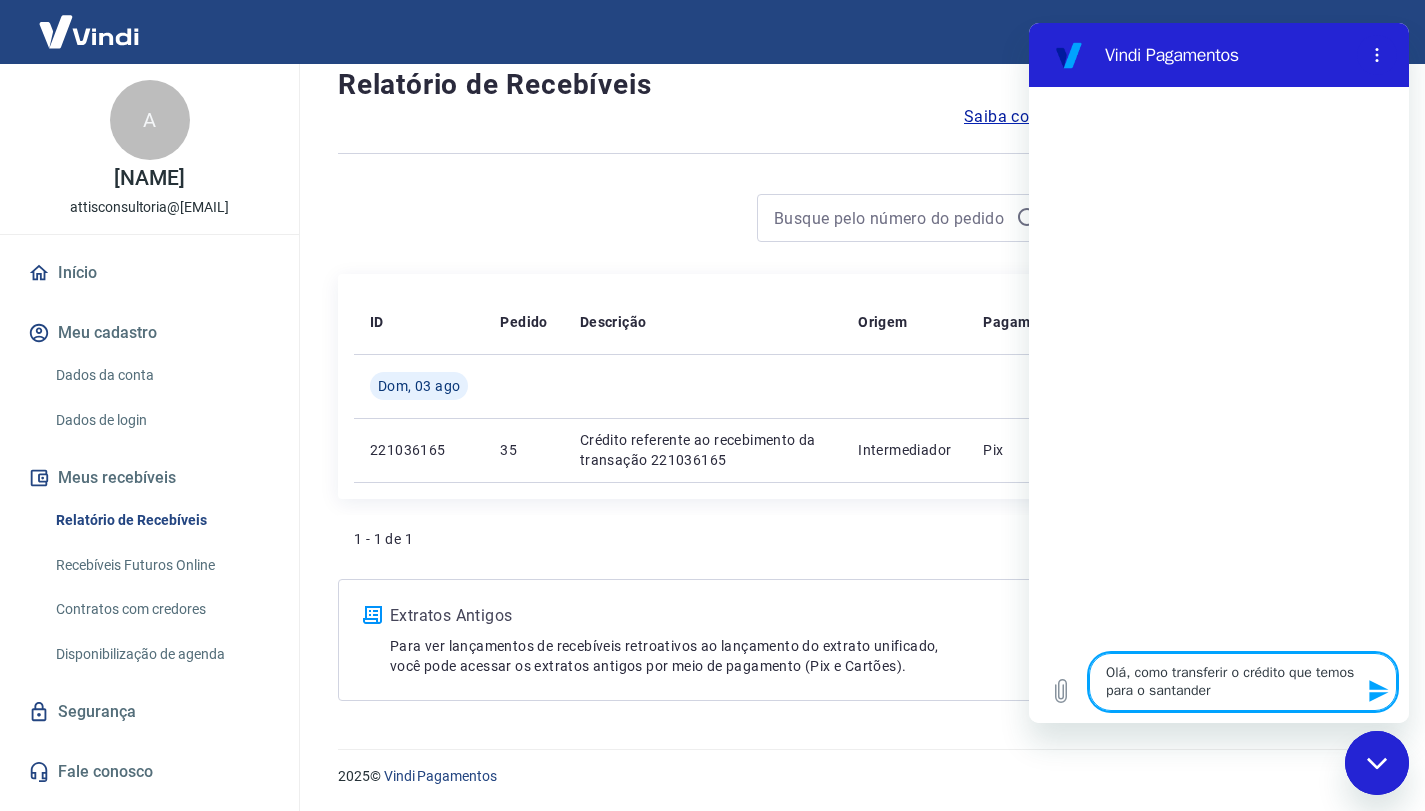 type on "Olá, como transferir o crédito que temos para o santander?" 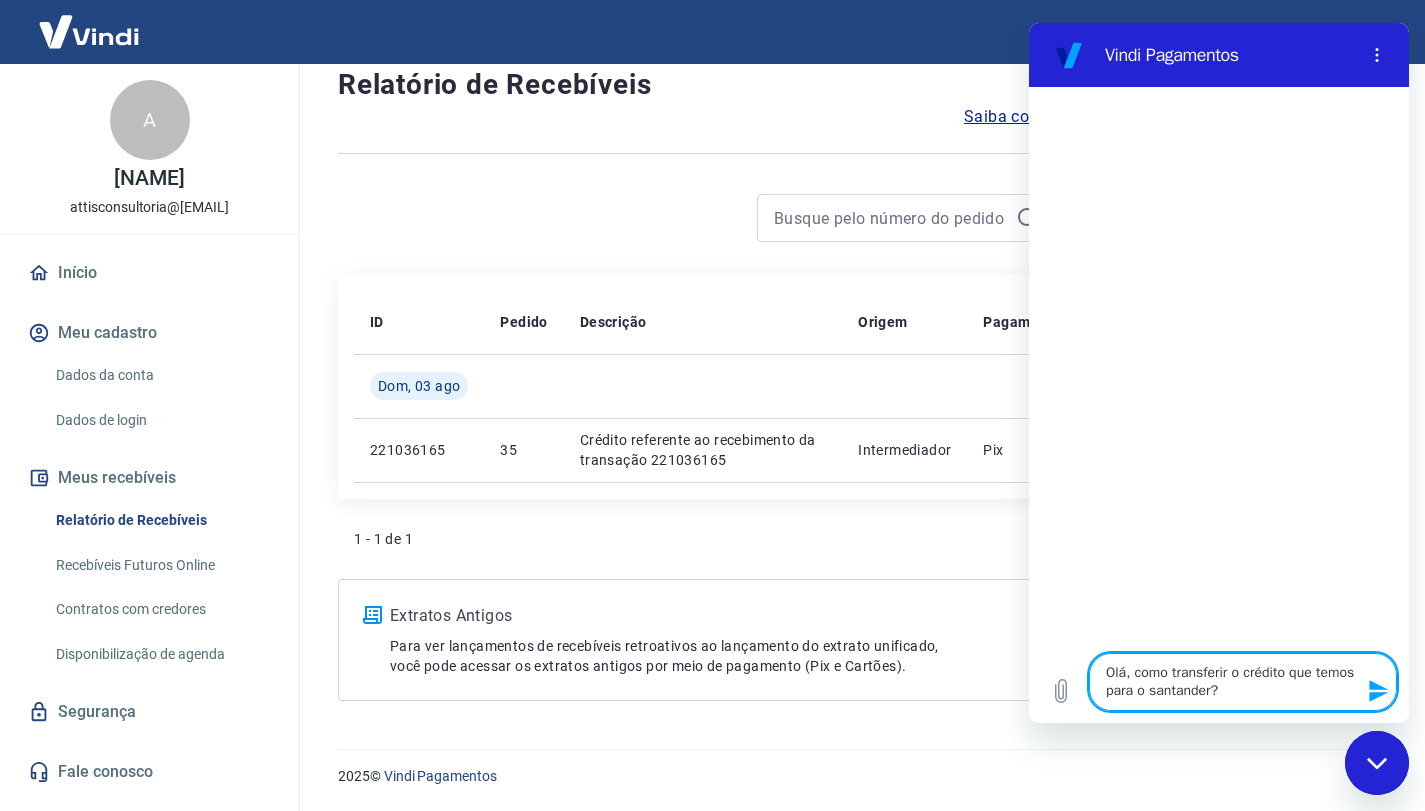 type 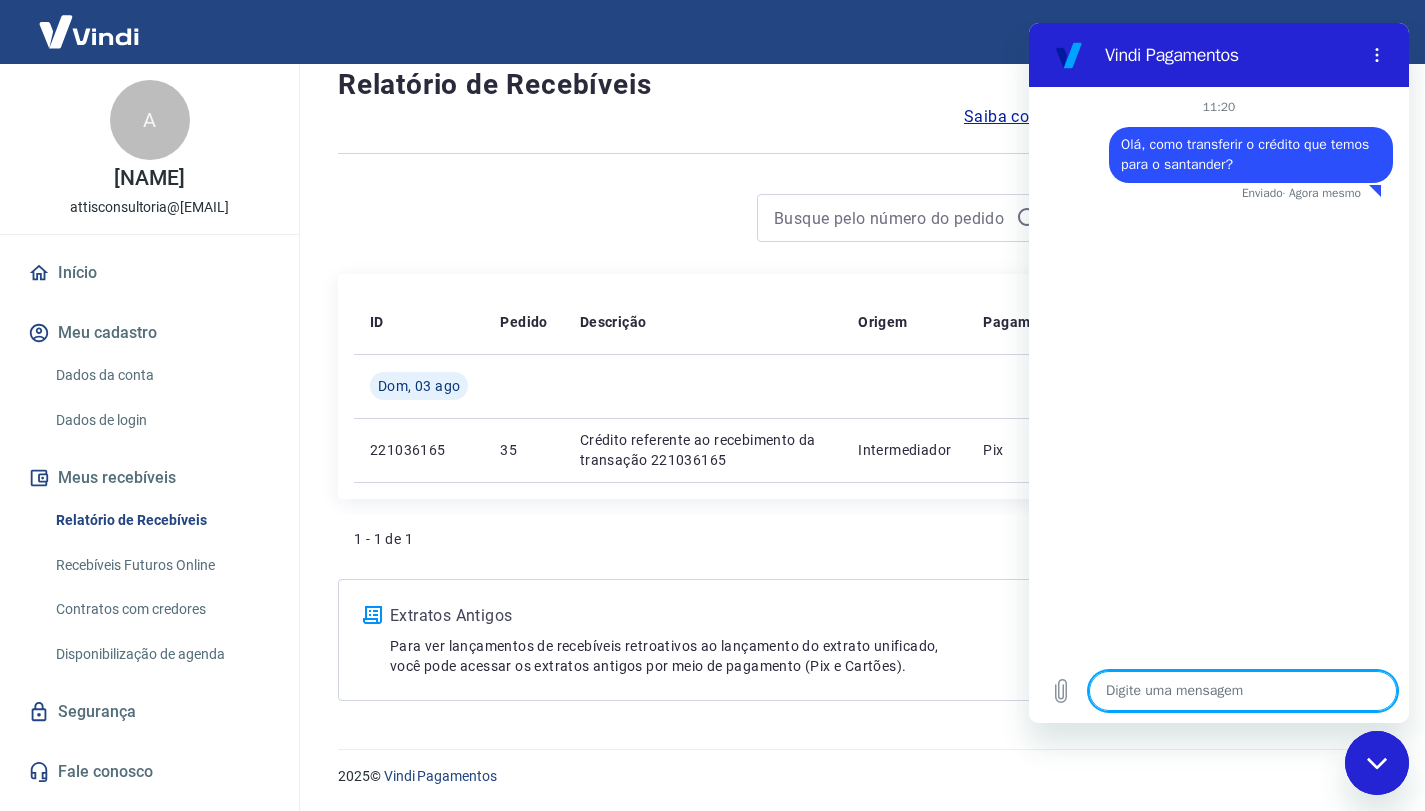 type on "x" 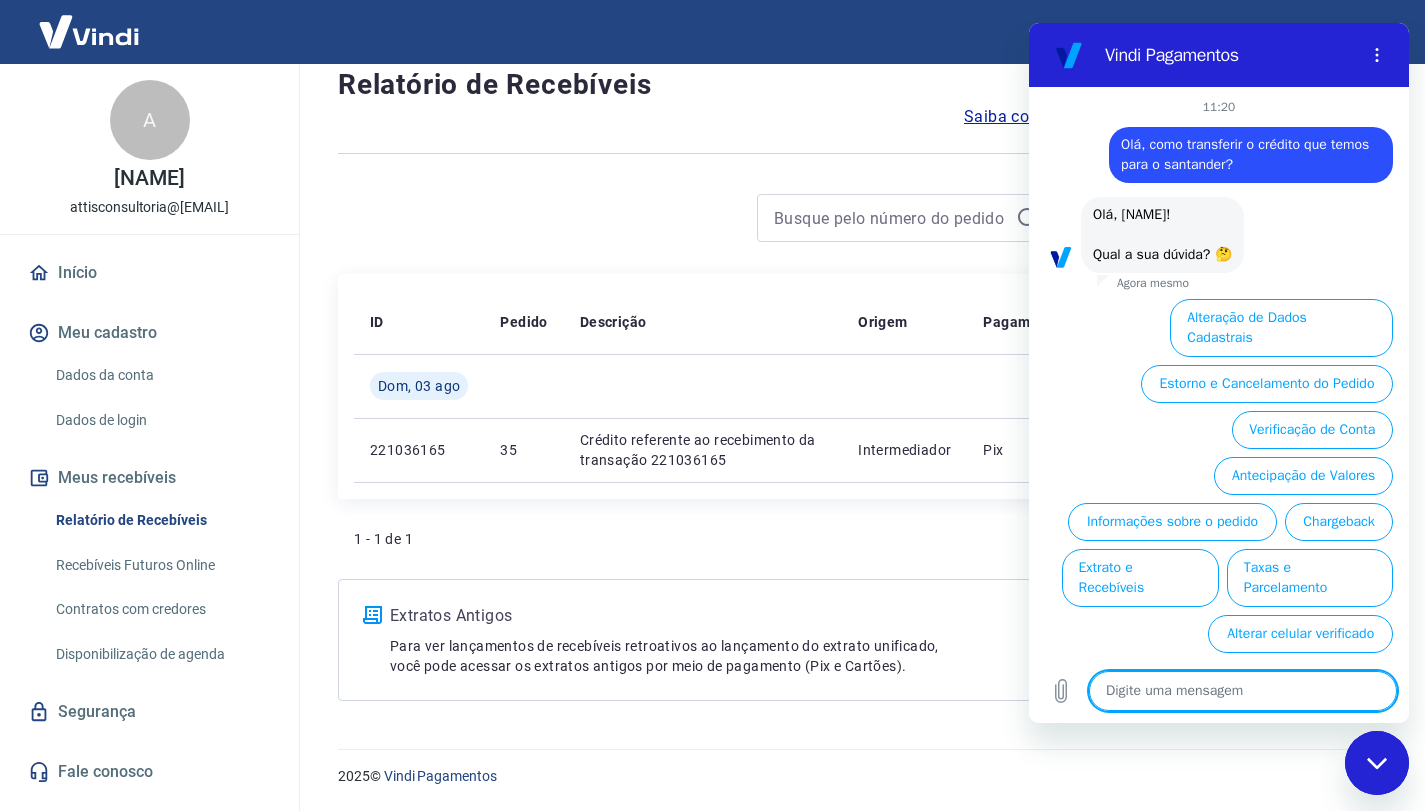 type on "a" 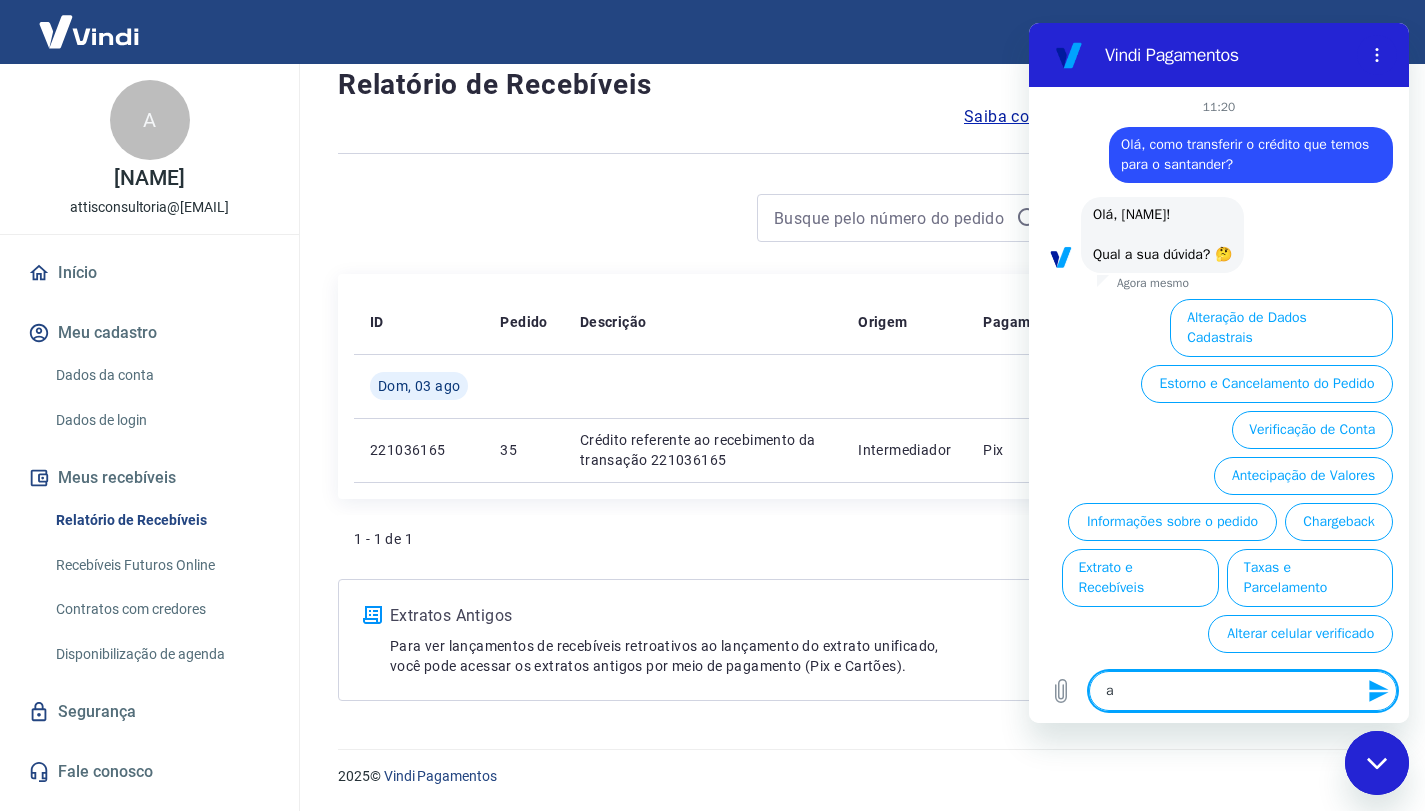 type on "a" 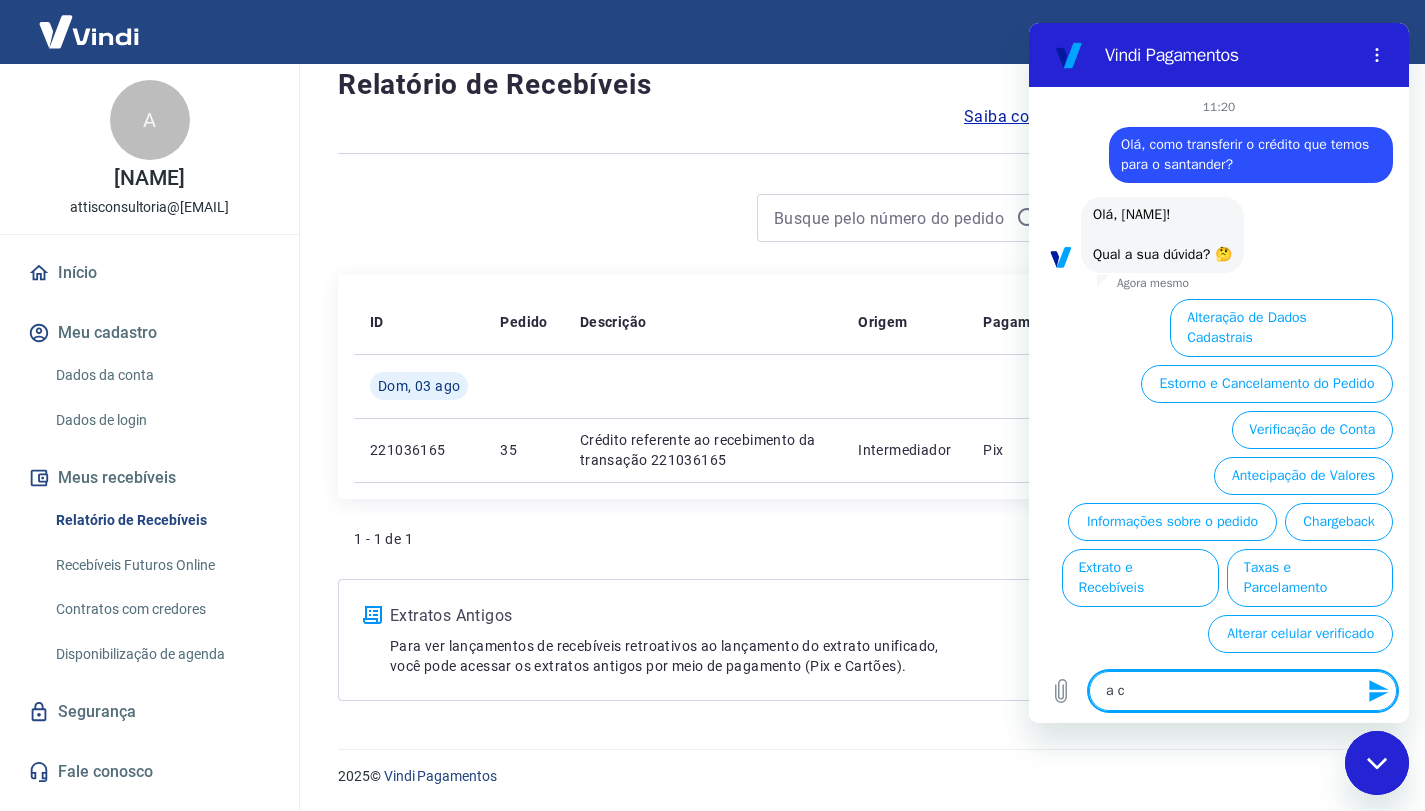 type on "a co" 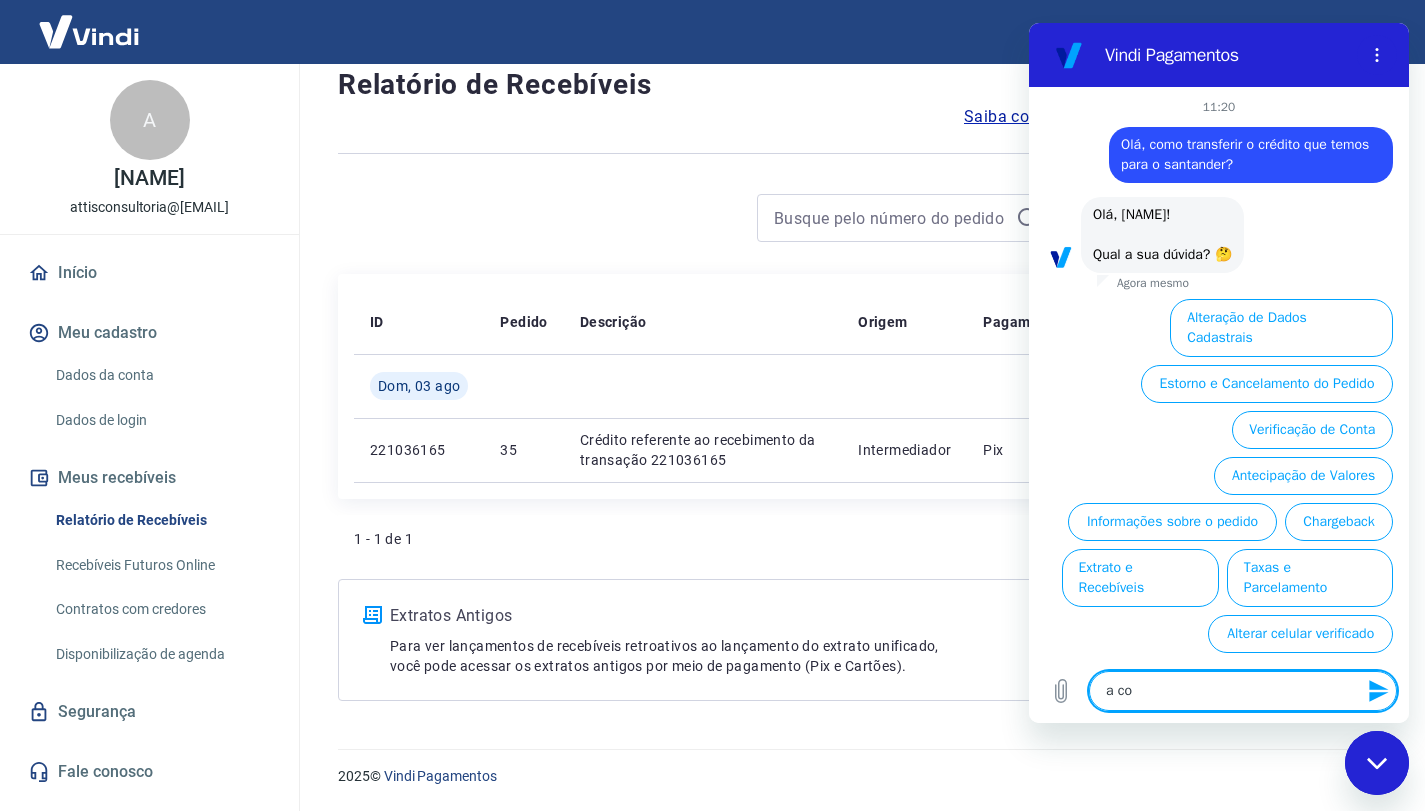 type on "a com" 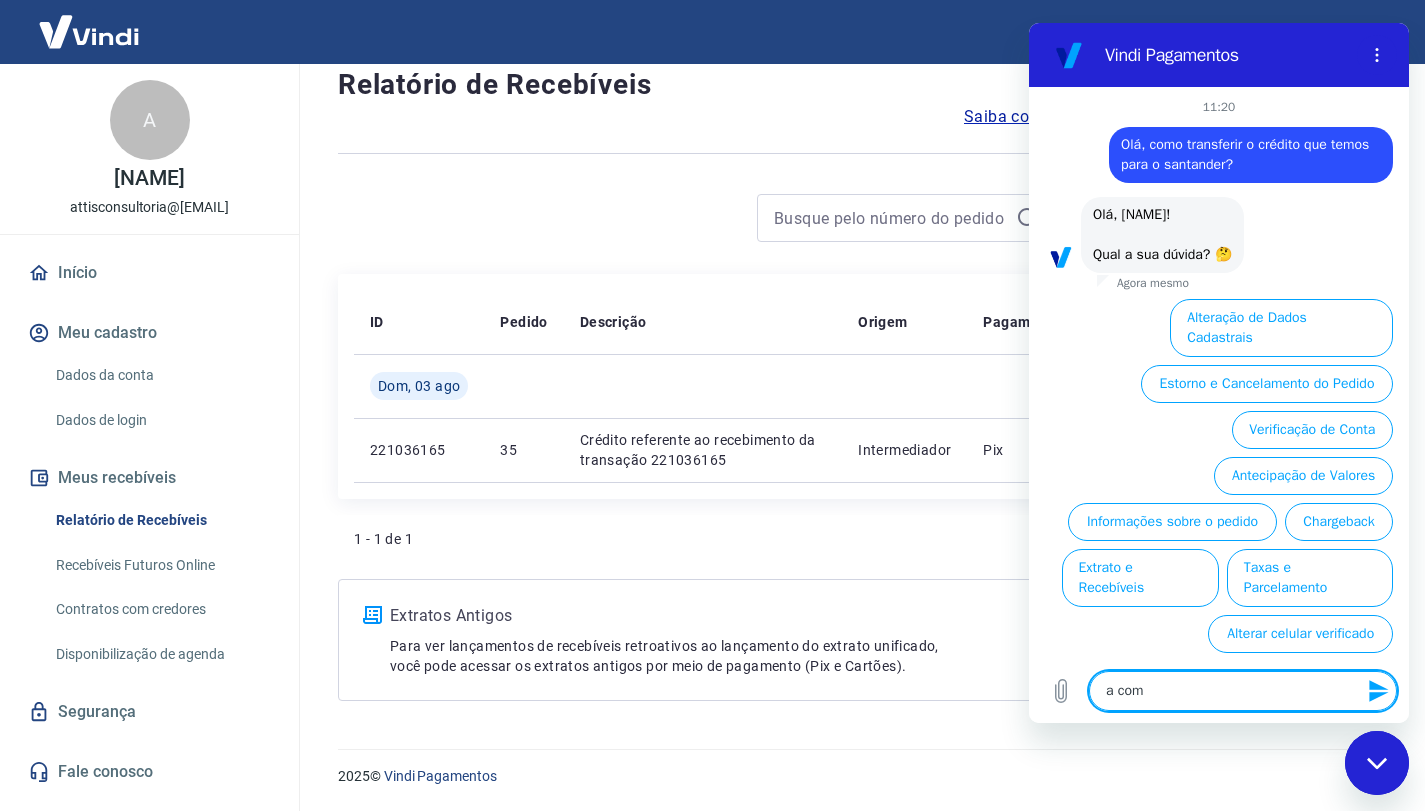 type on "a como" 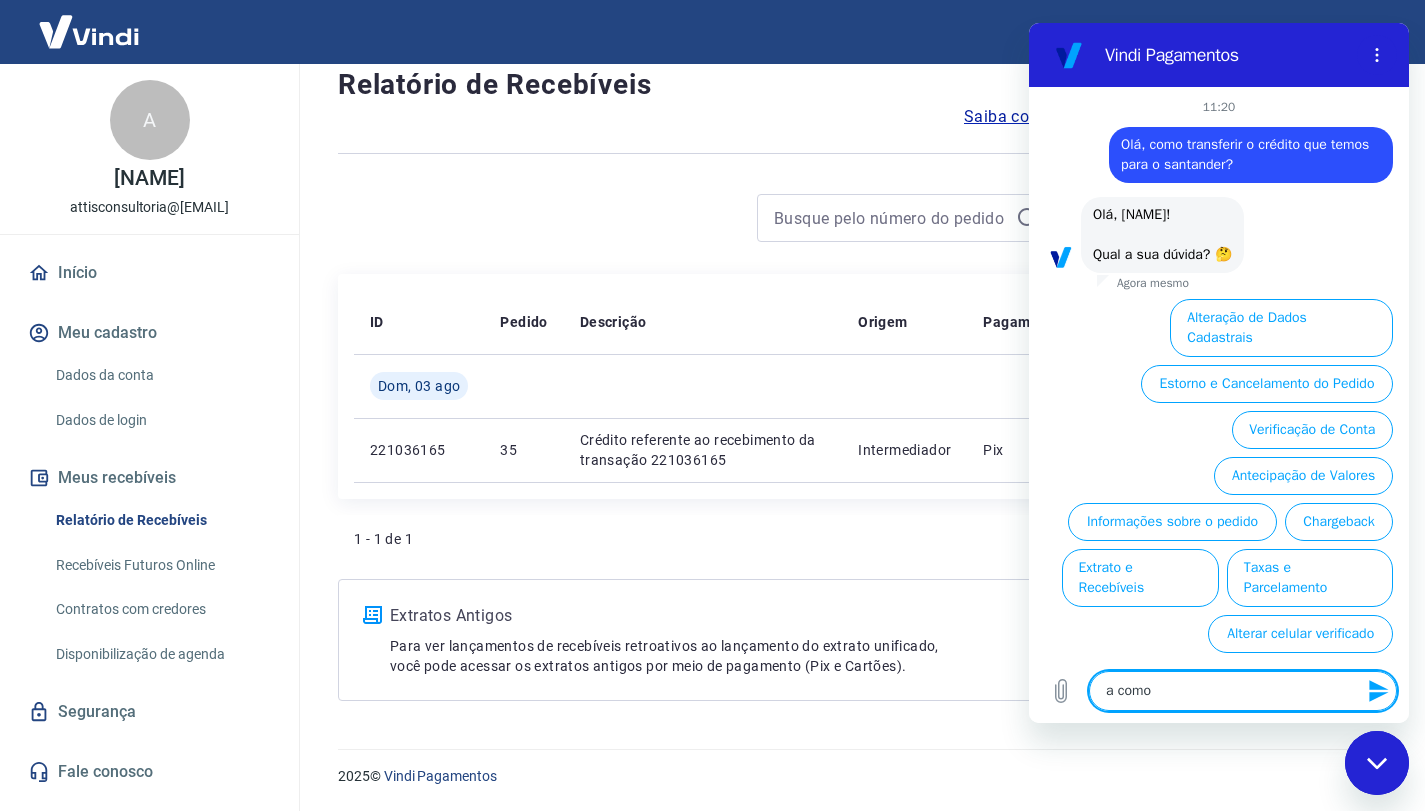 type on "a como" 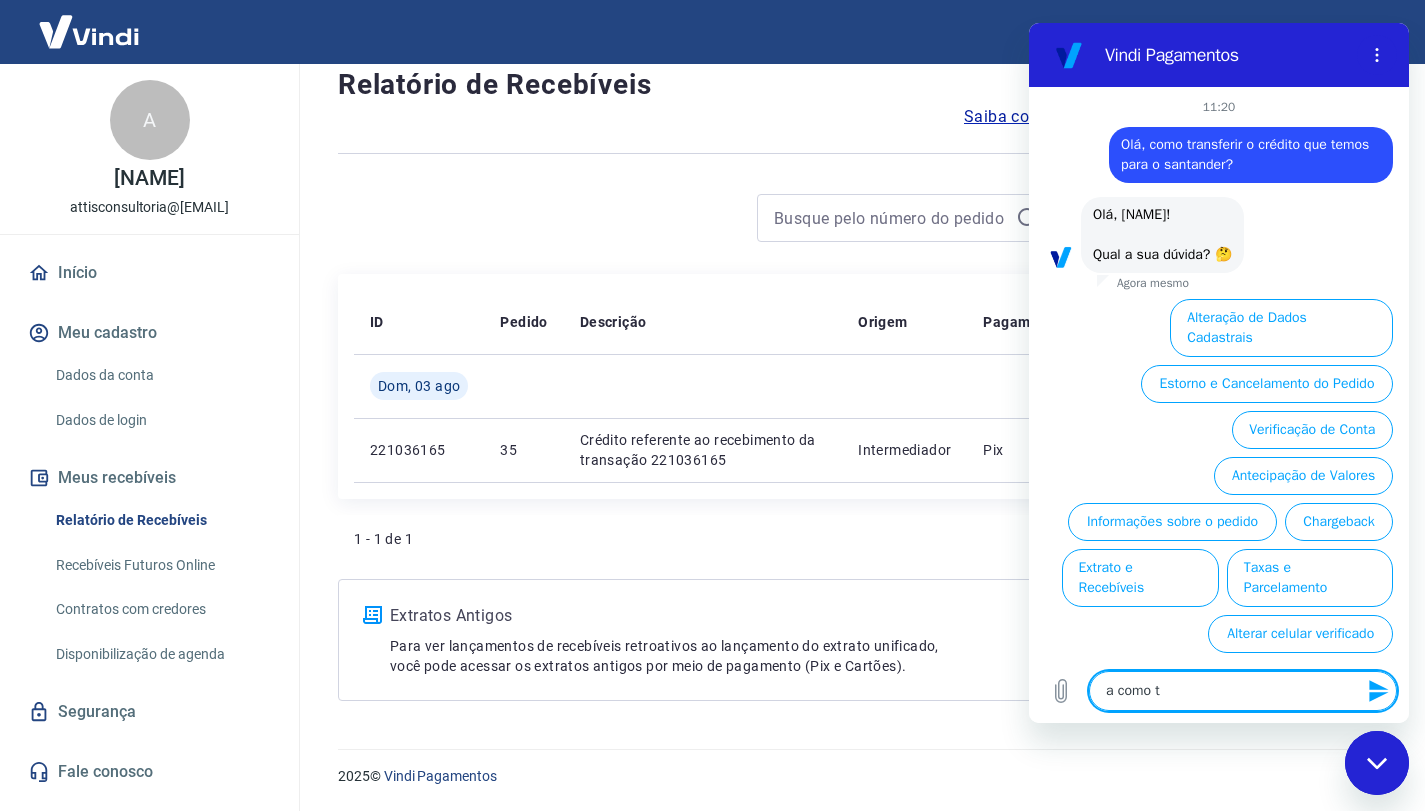 type on "a como tr" 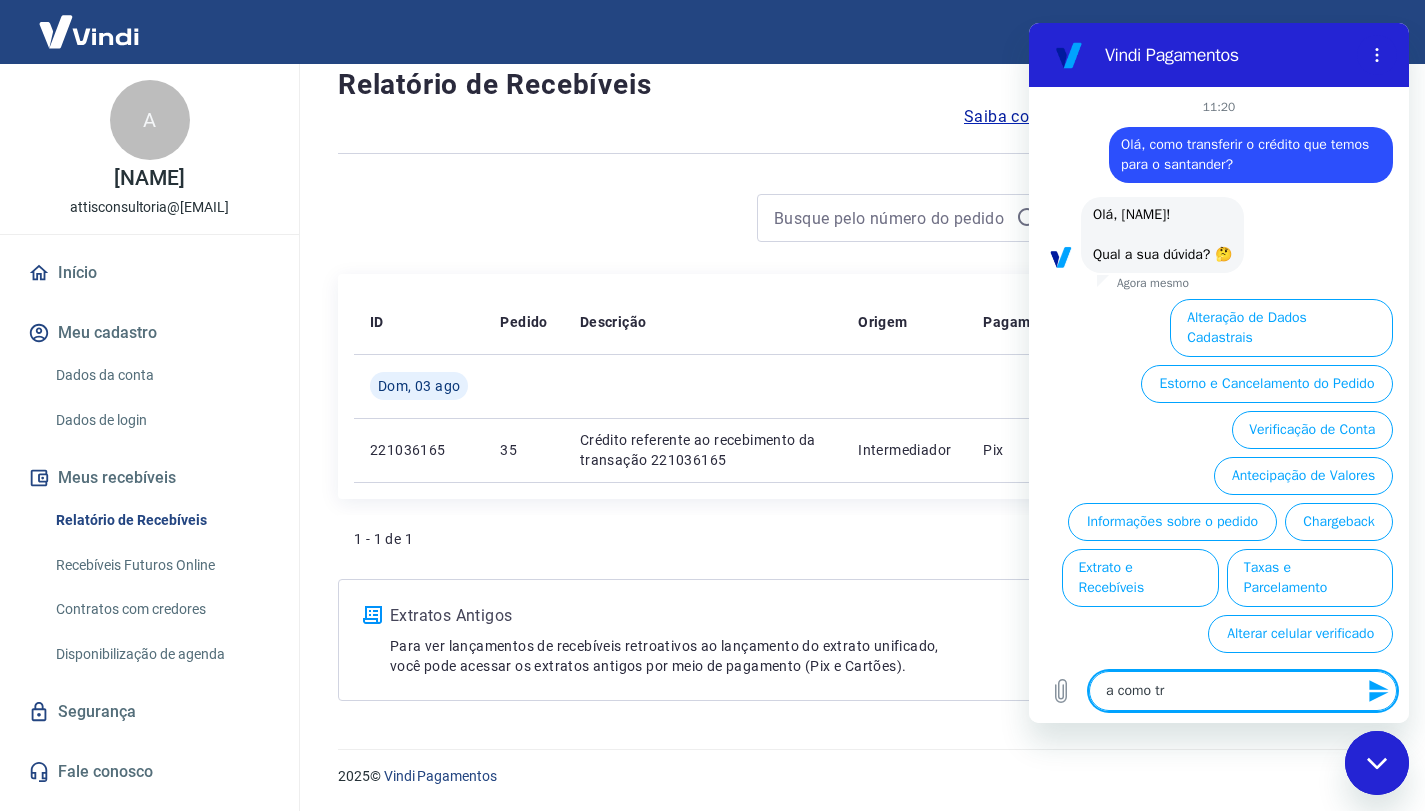type on "a como tra" 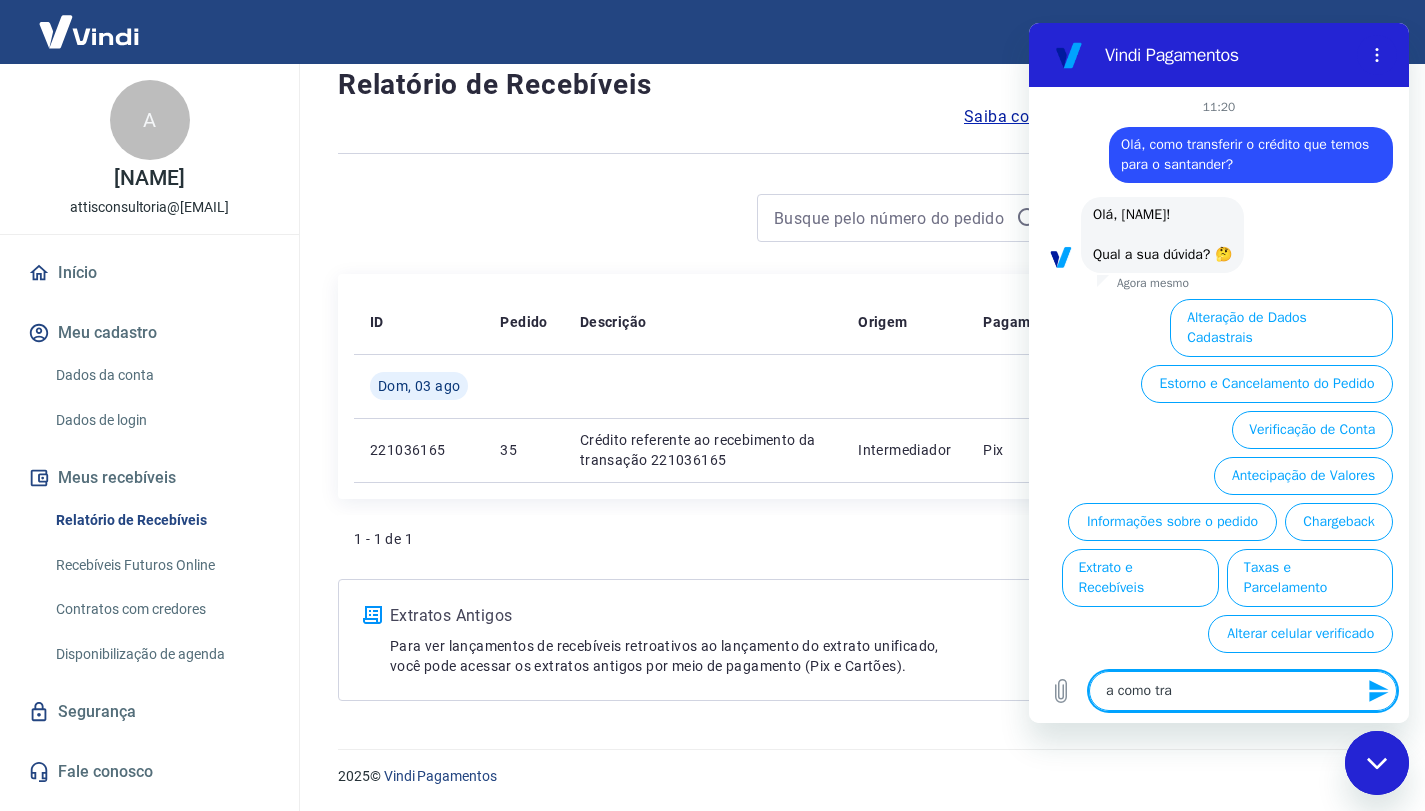 type on "a como tran" 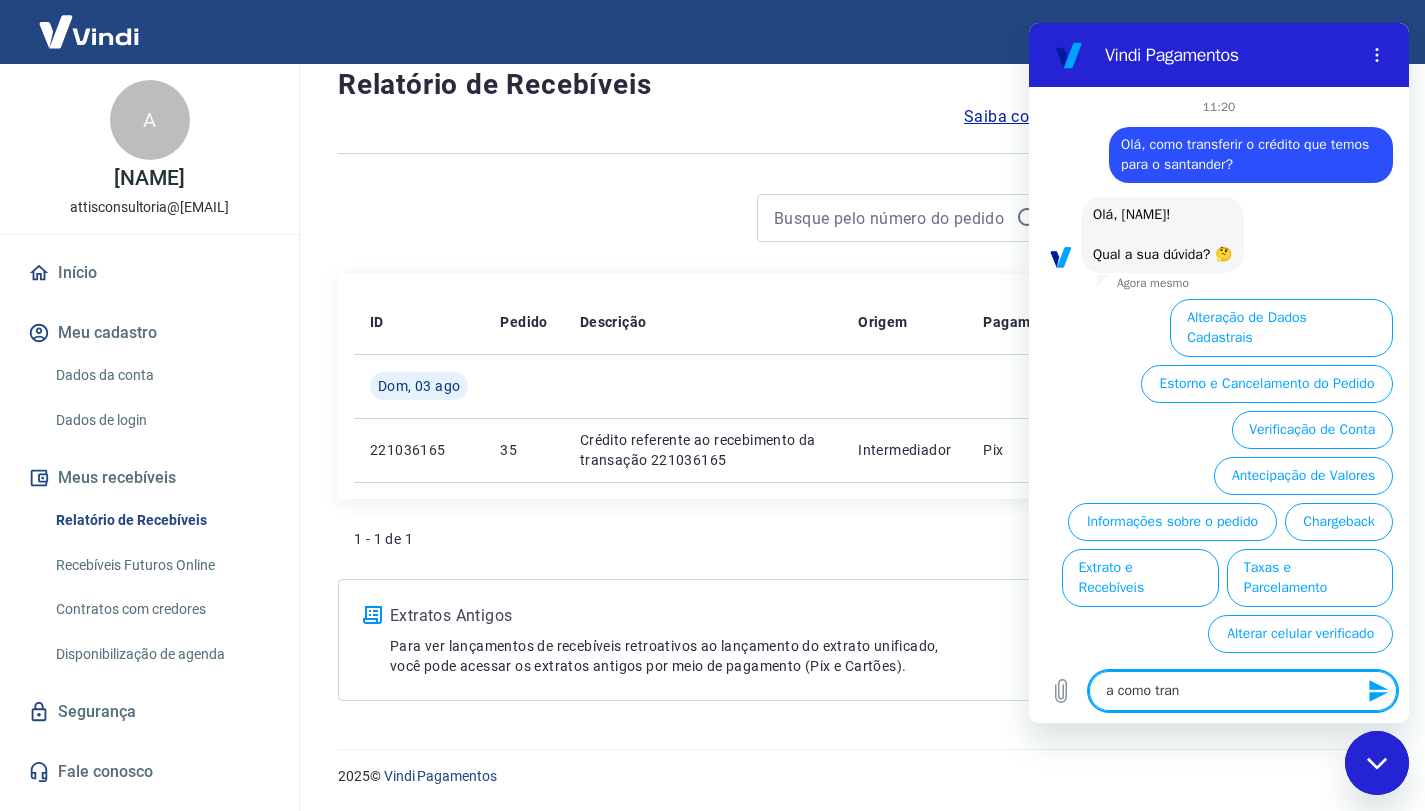 type on "x" 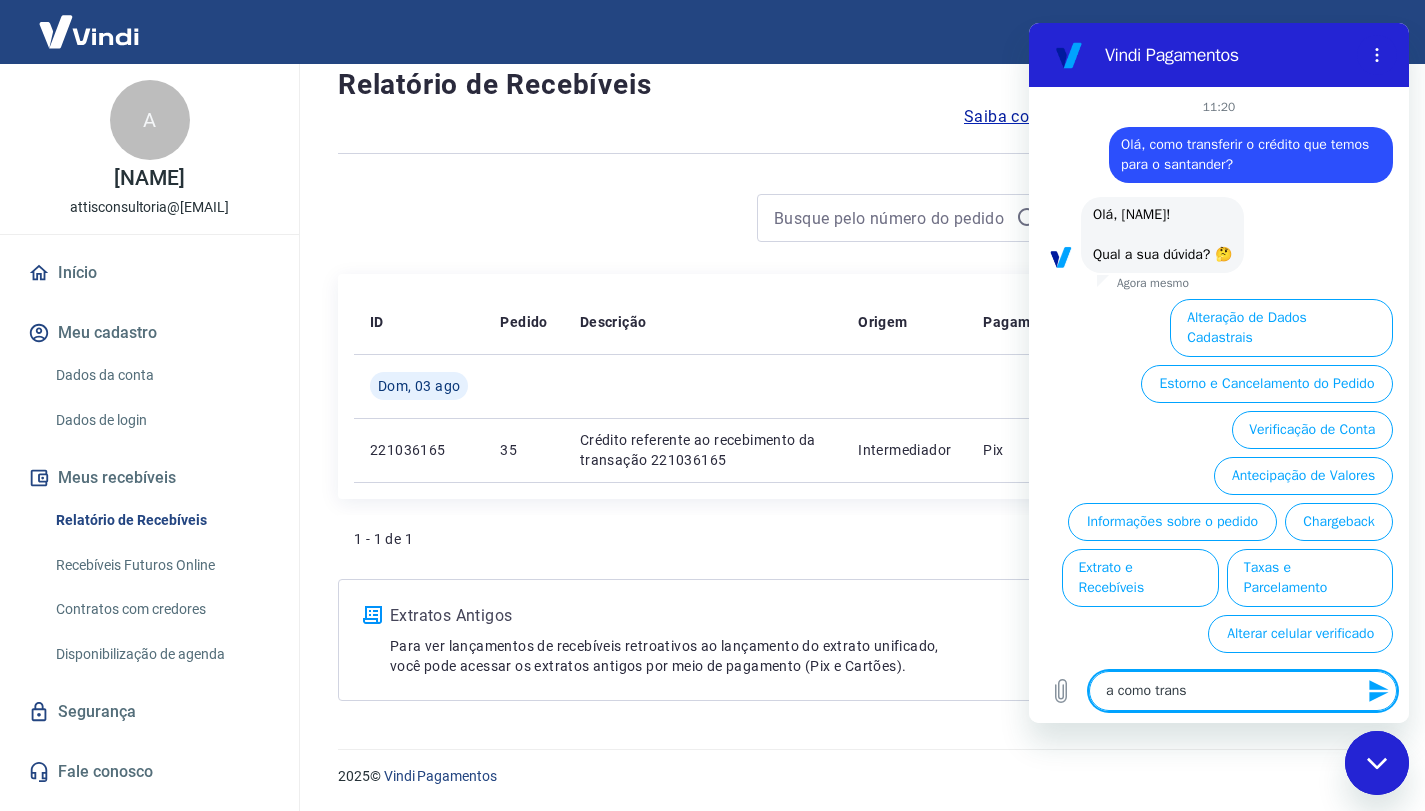 type on "a como transf" 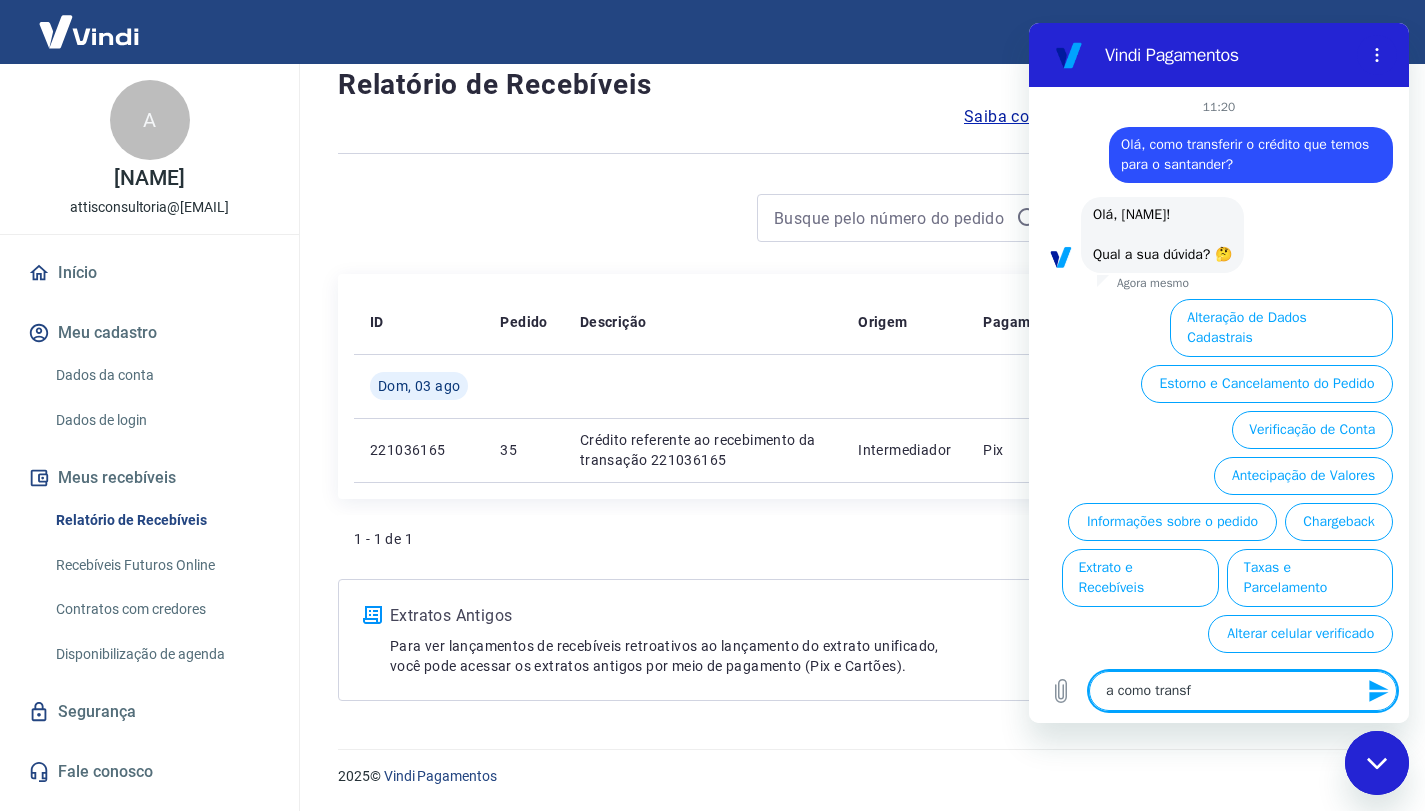 type 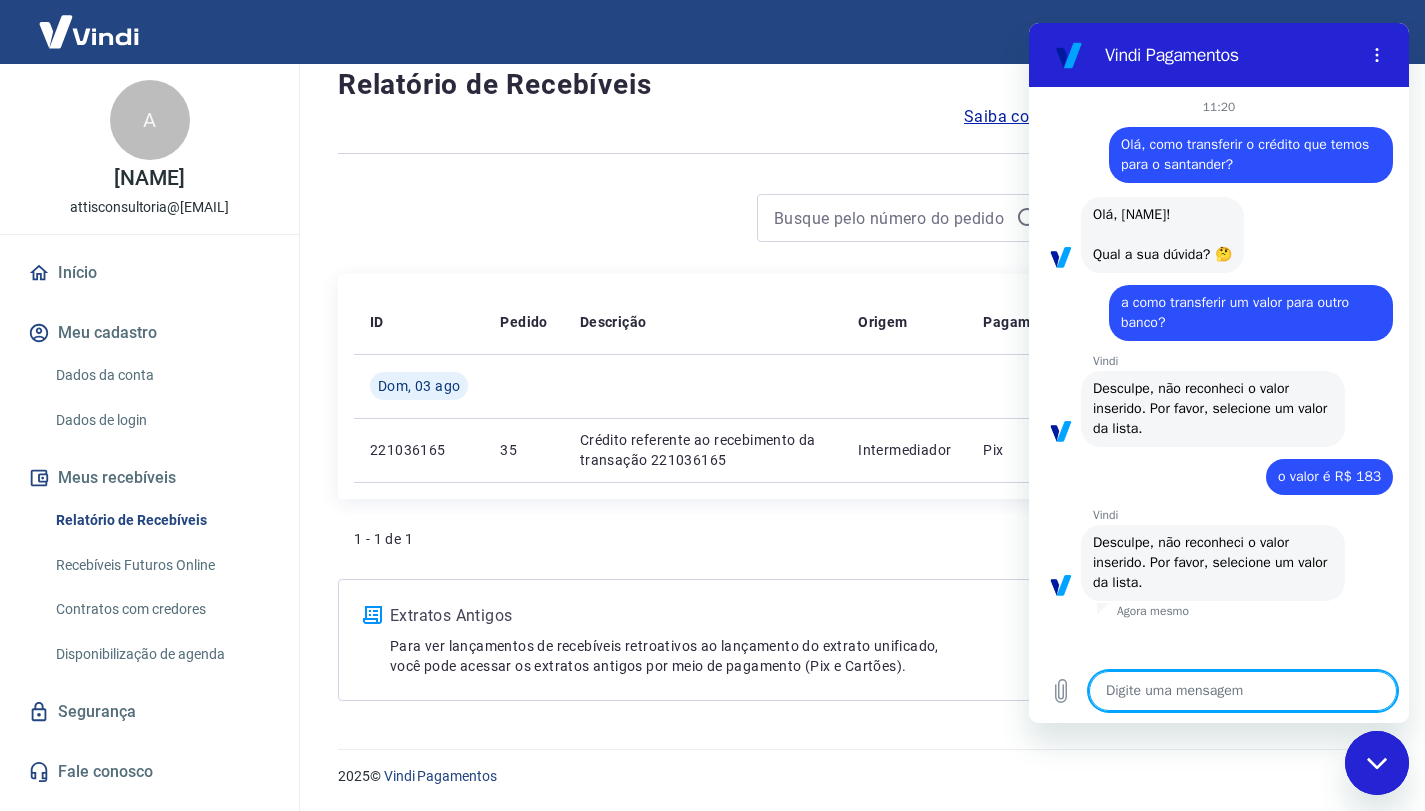 scroll, scrollTop: 0, scrollLeft: 0, axis: both 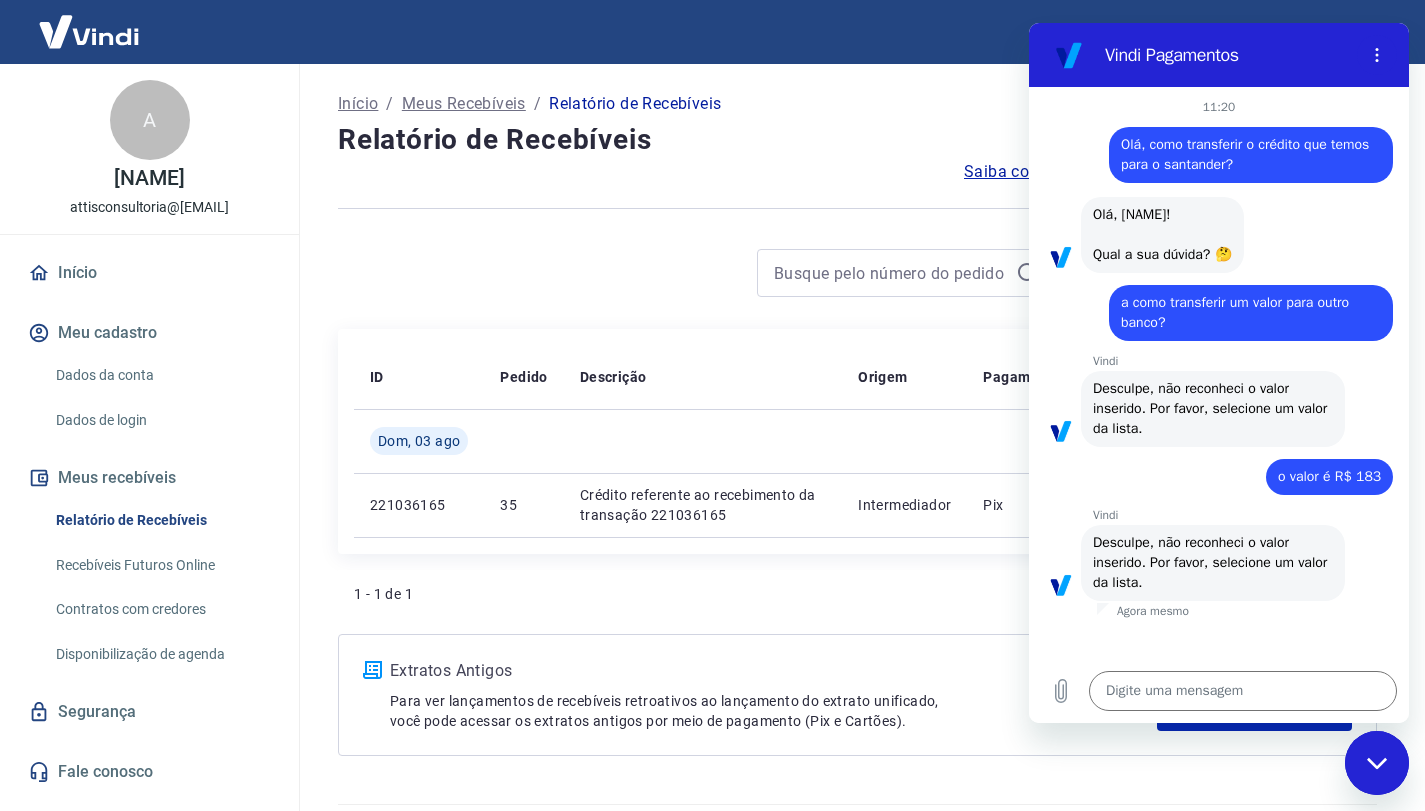 click on "diz:  Olá, Angela Guimarães de Medeiros de Sousa!
Qual a sua dúvida? 🤔" 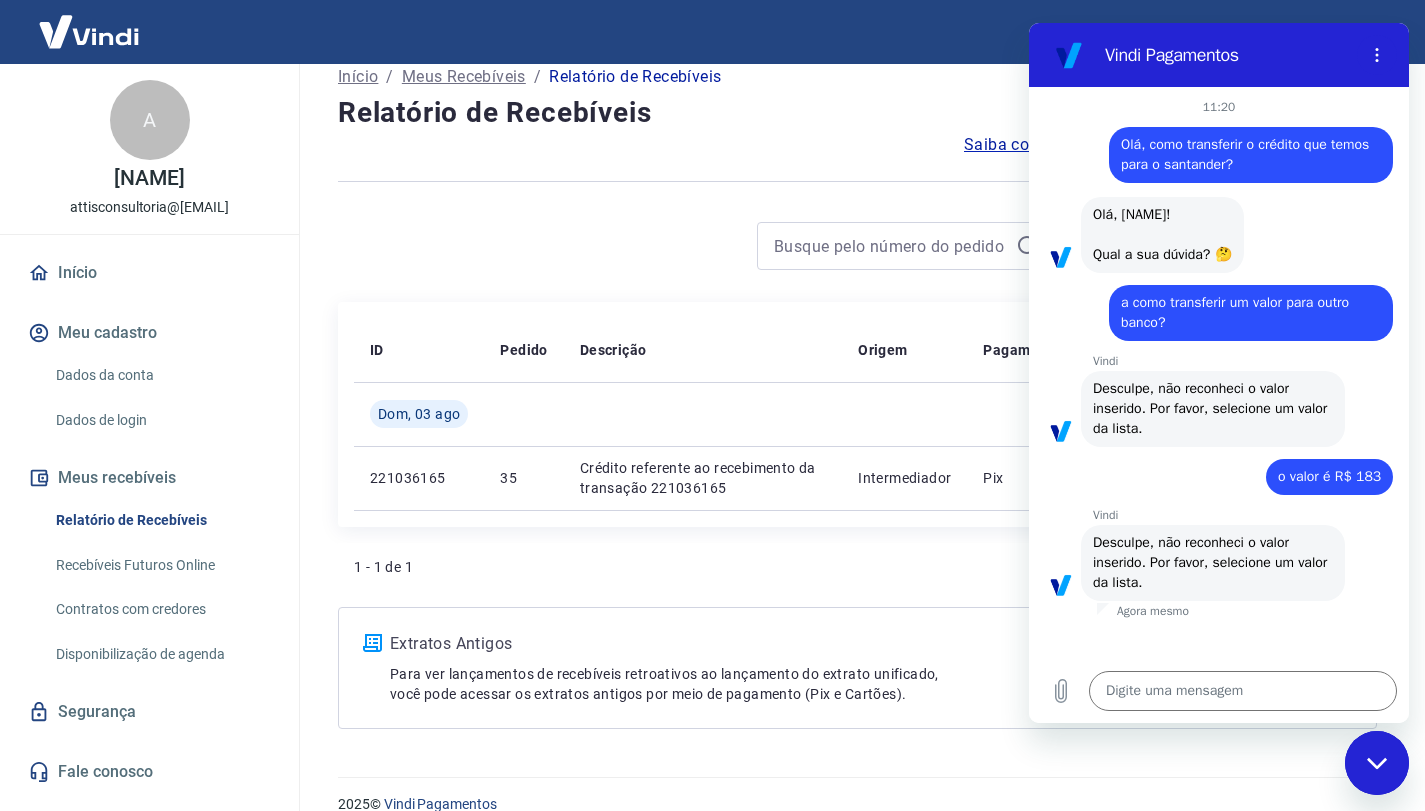scroll, scrollTop: 0, scrollLeft: 0, axis: both 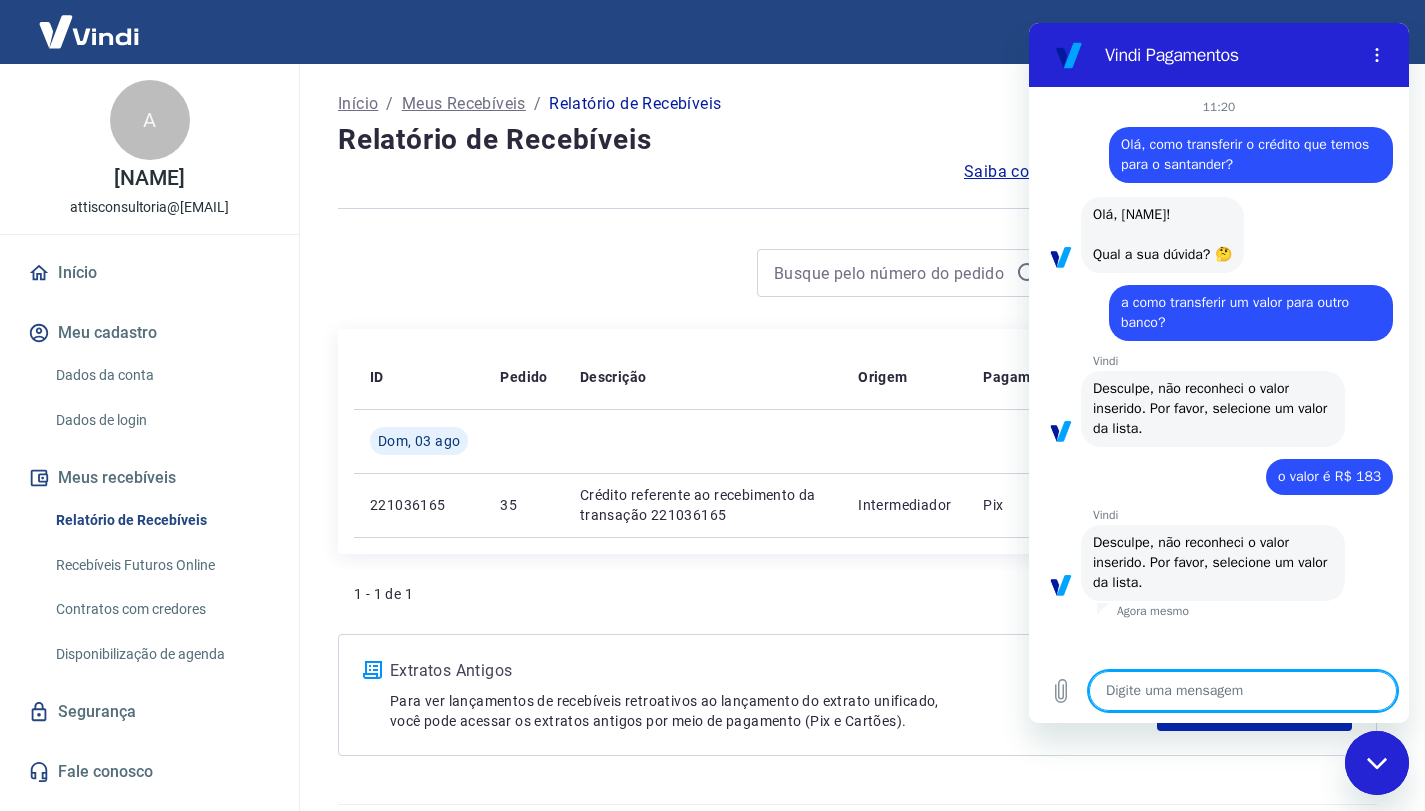 click at bounding box center [1243, 691] 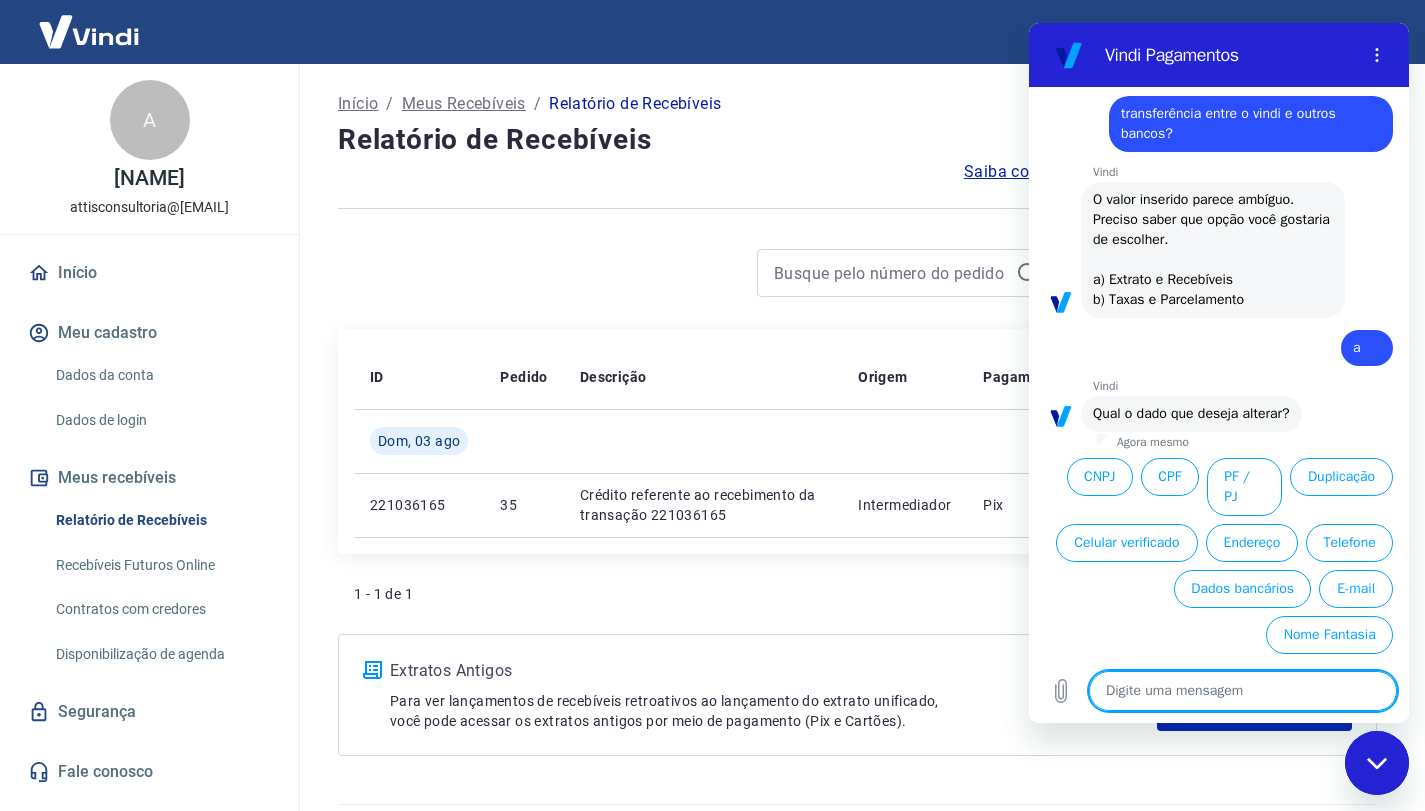 scroll, scrollTop: 563, scrollLeft: 0, axis: vertical 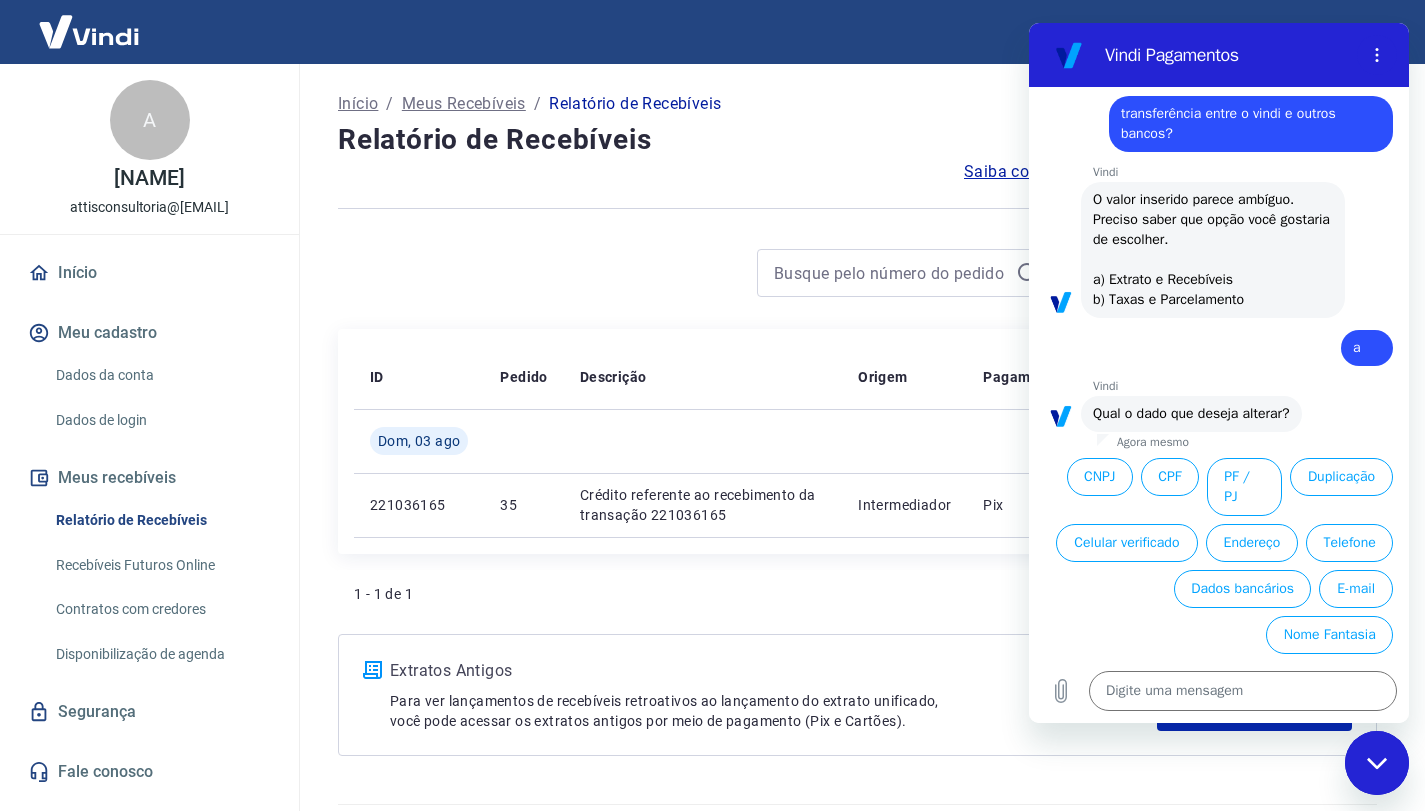 click on "Qual o dado que deseja alterar?" at bounding box center [1191, 413] 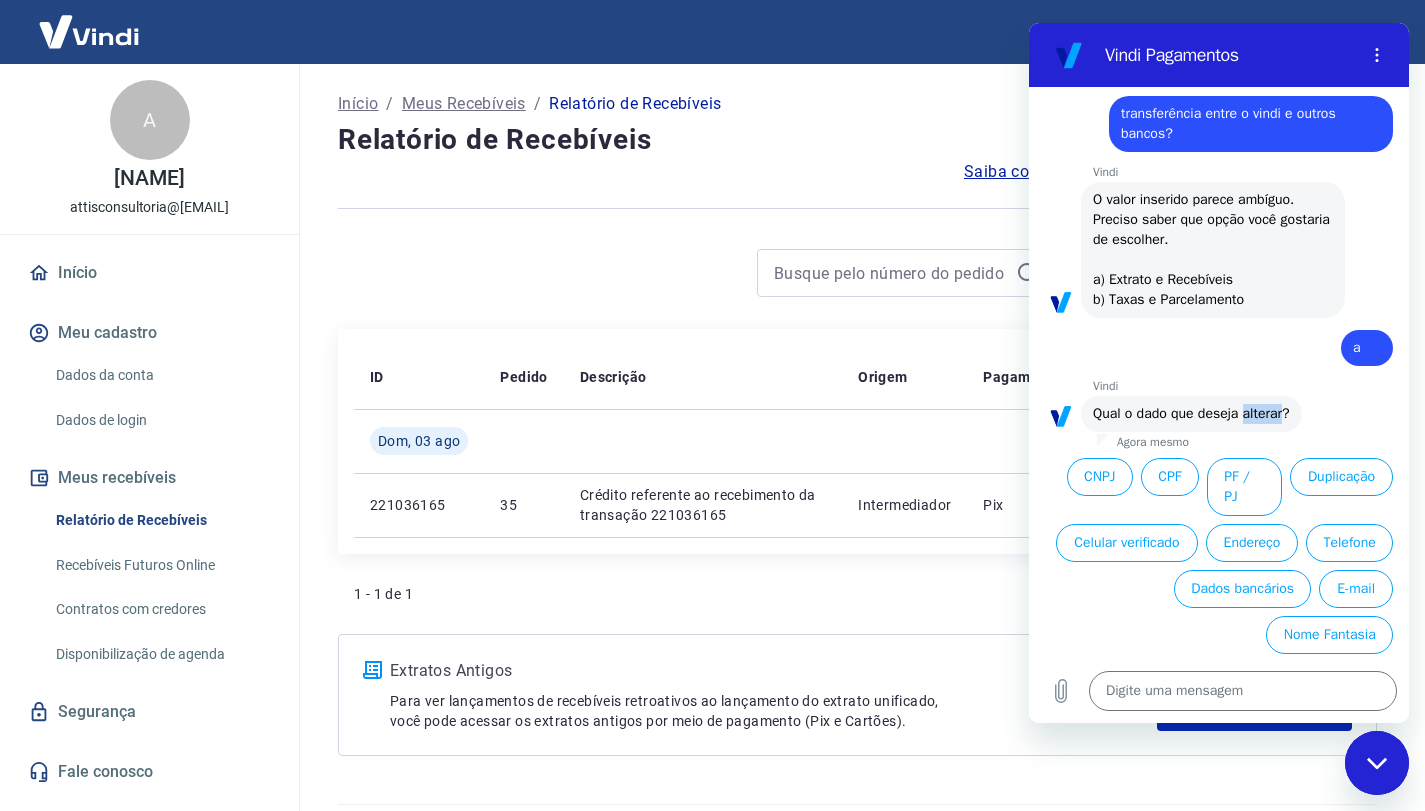 click on "Qual o dado que deseja alterar?" at bounding box center [1191, 413] 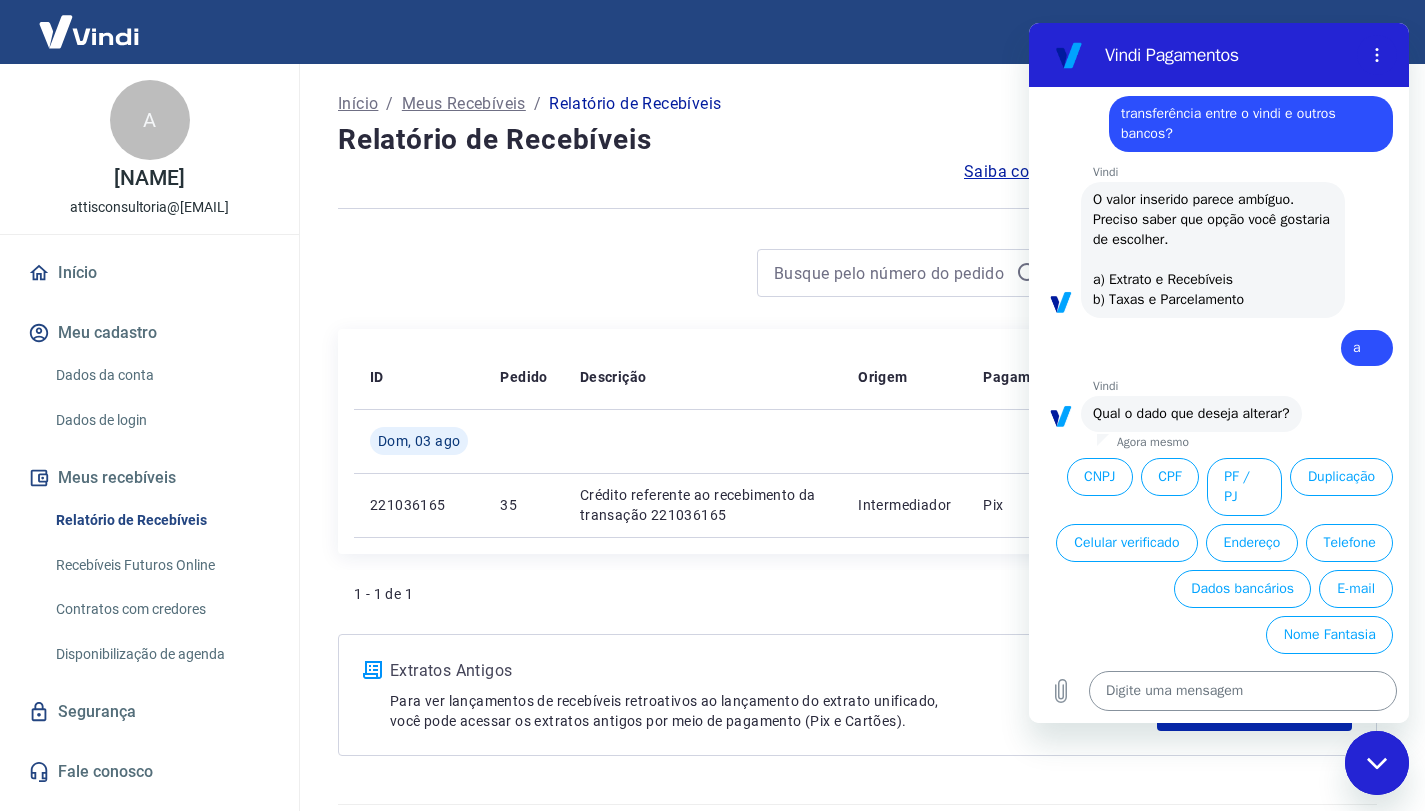 click at bounding box center [1243, 691] 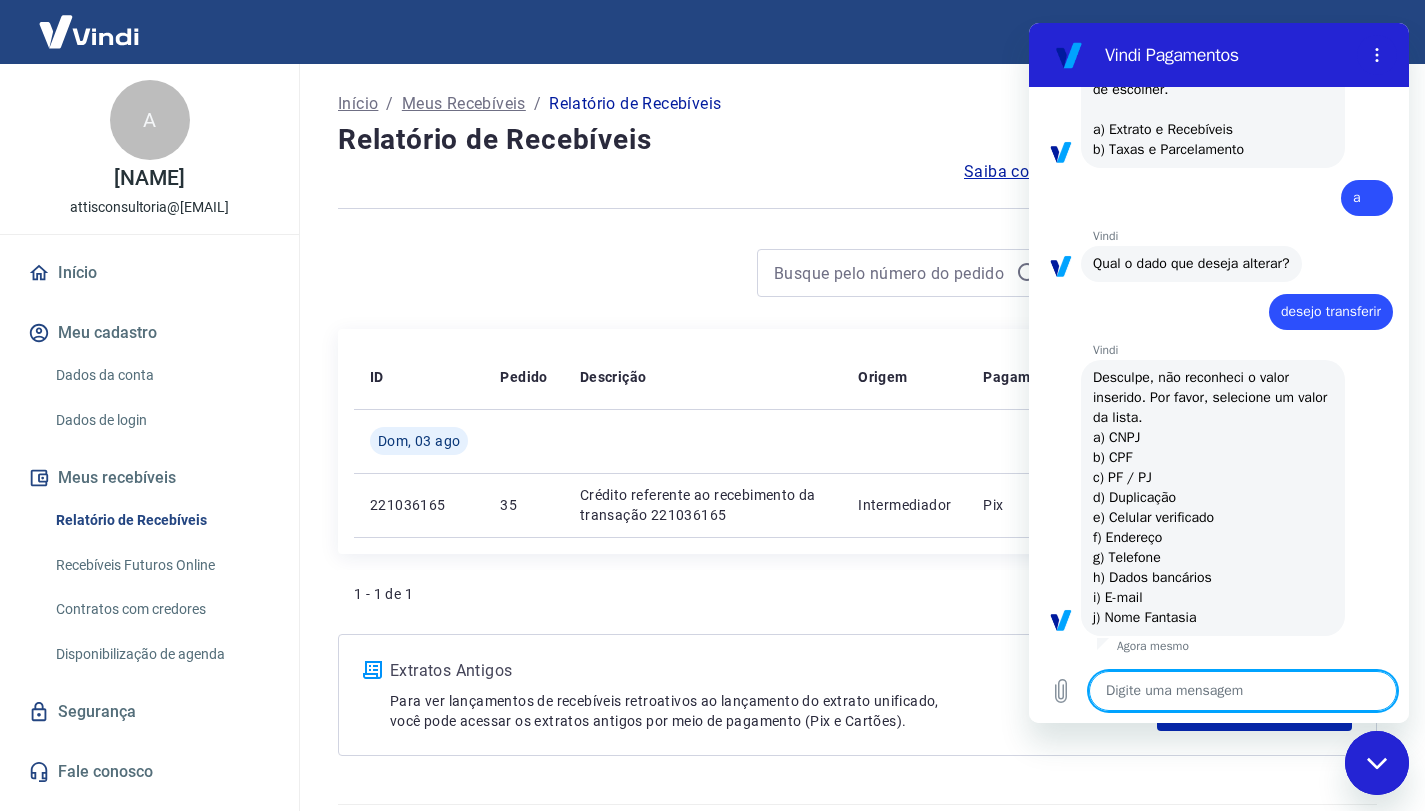 scroll, scrollTop: 687, scrollLeft: 0, axis: vertical 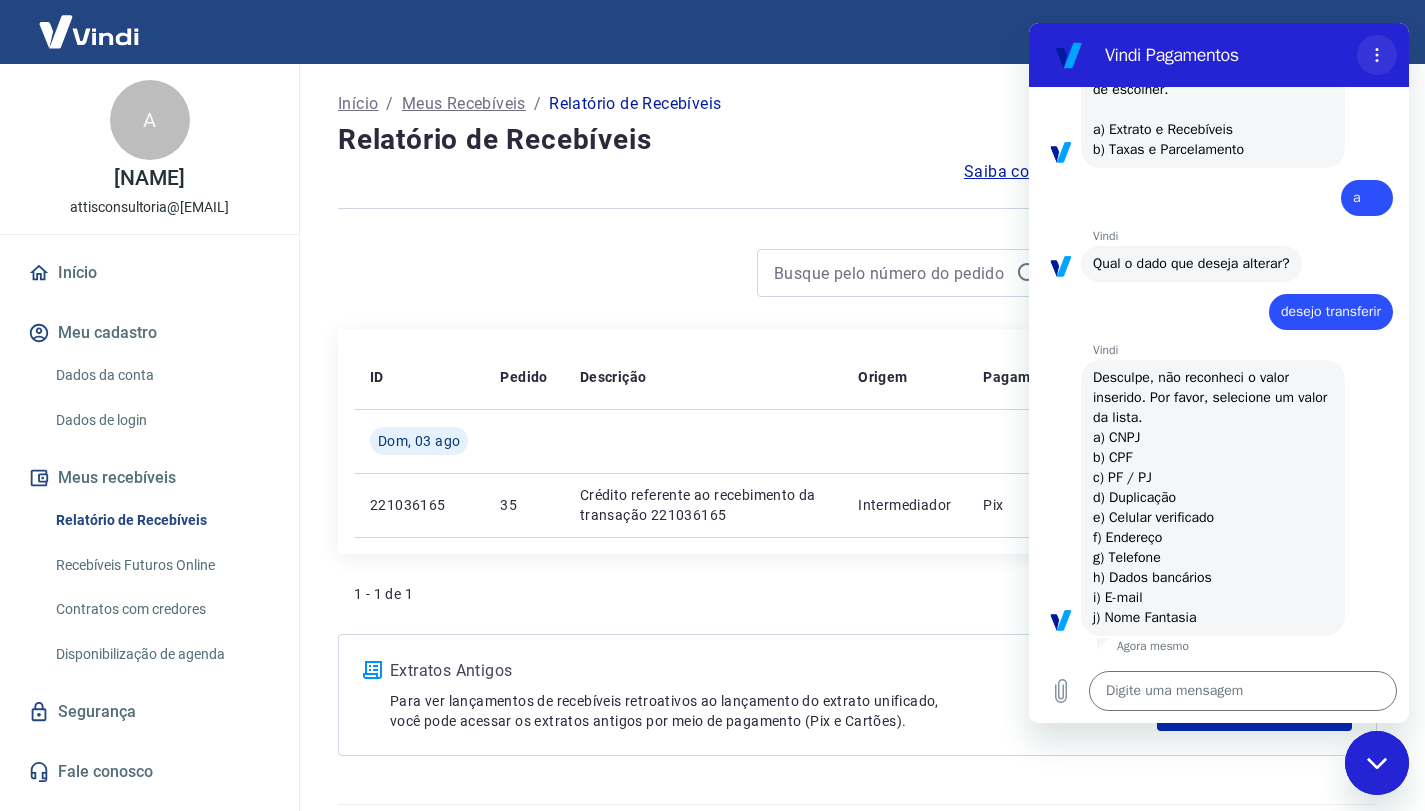 click 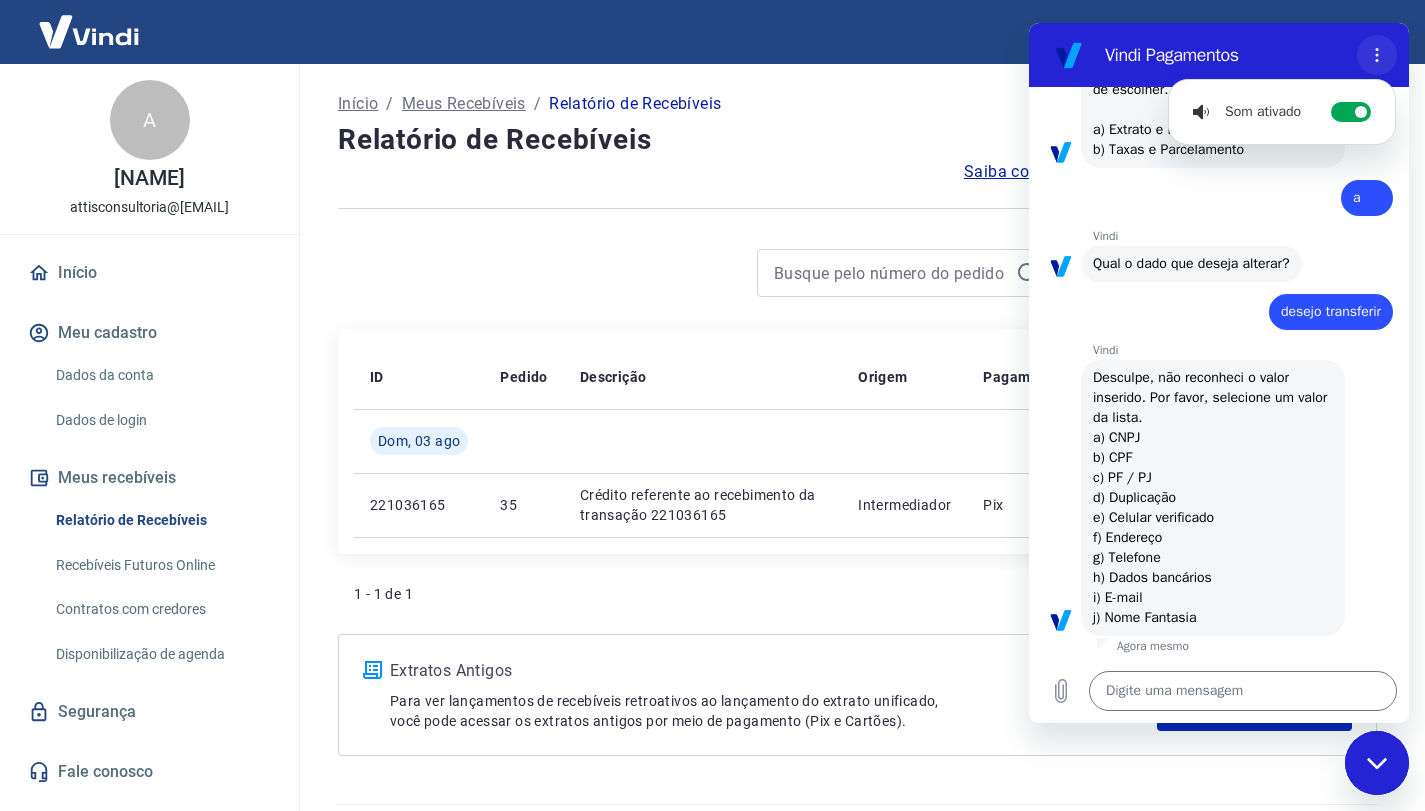 click 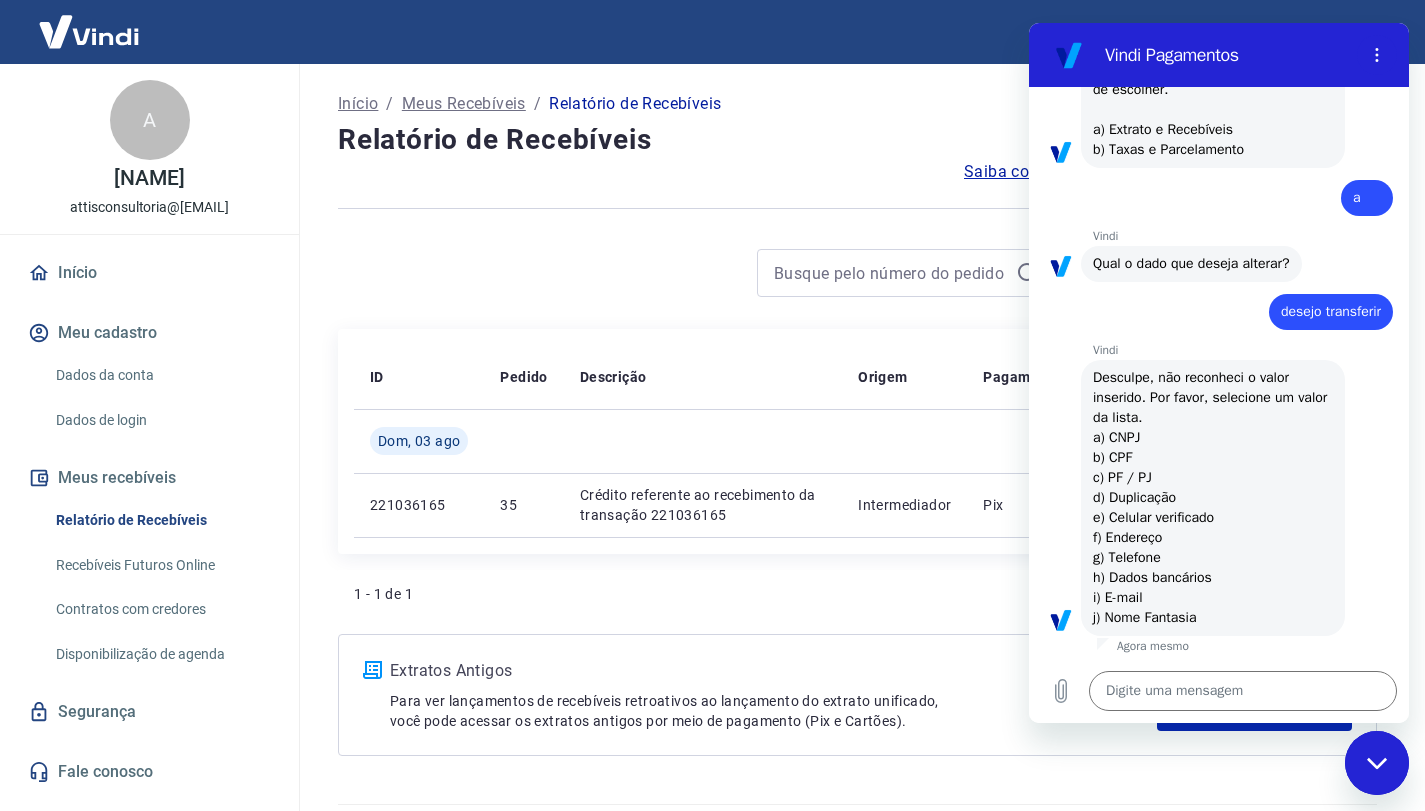 click on "ID Pedido Descrição Origem Pagamento Parcelas Valor Líq. Tarifas Dom, 03 ago 221036165 35 Crédito referente ao recebimento da transação 221036165 Intermediador Pix 1/1 R$ 183,00" at bounding box center [857, 441] 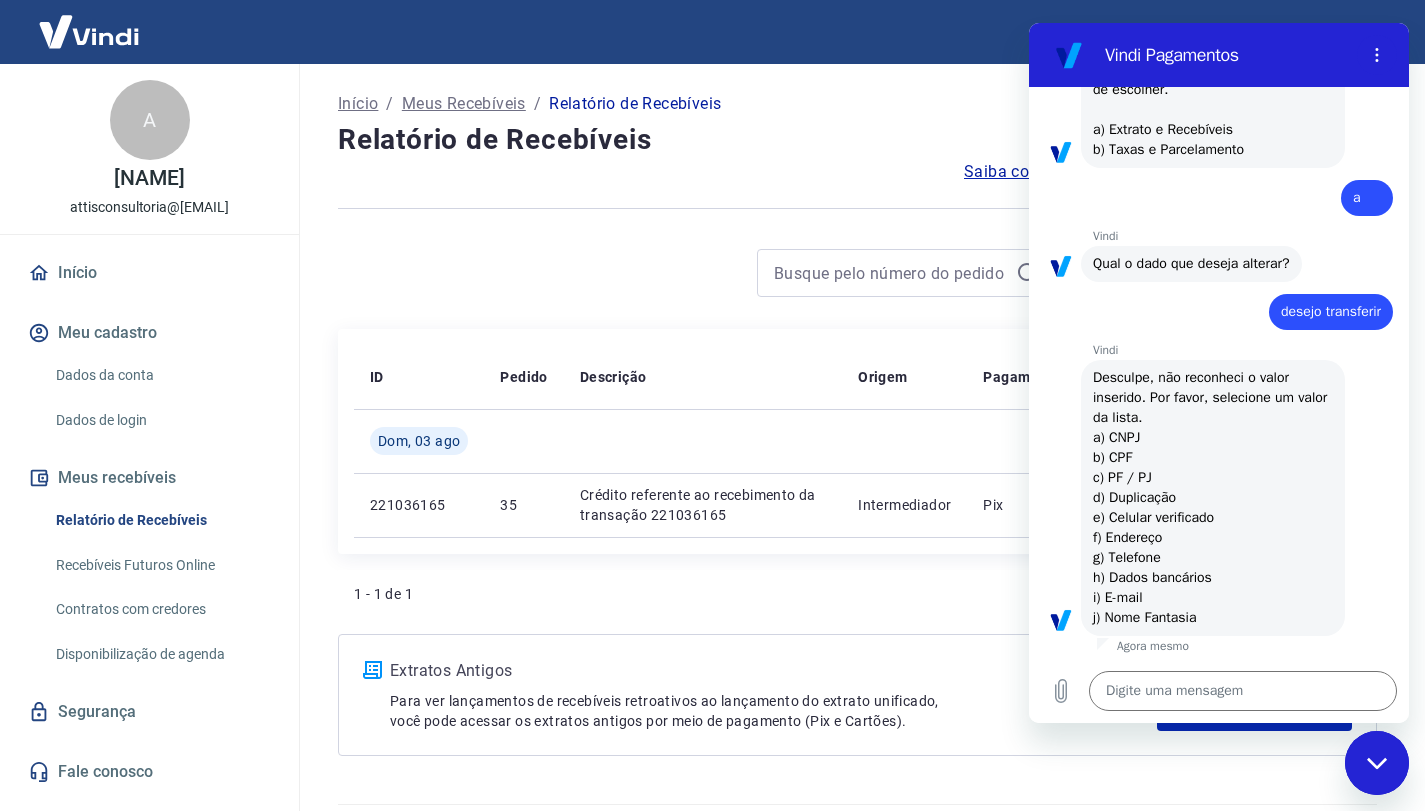 click 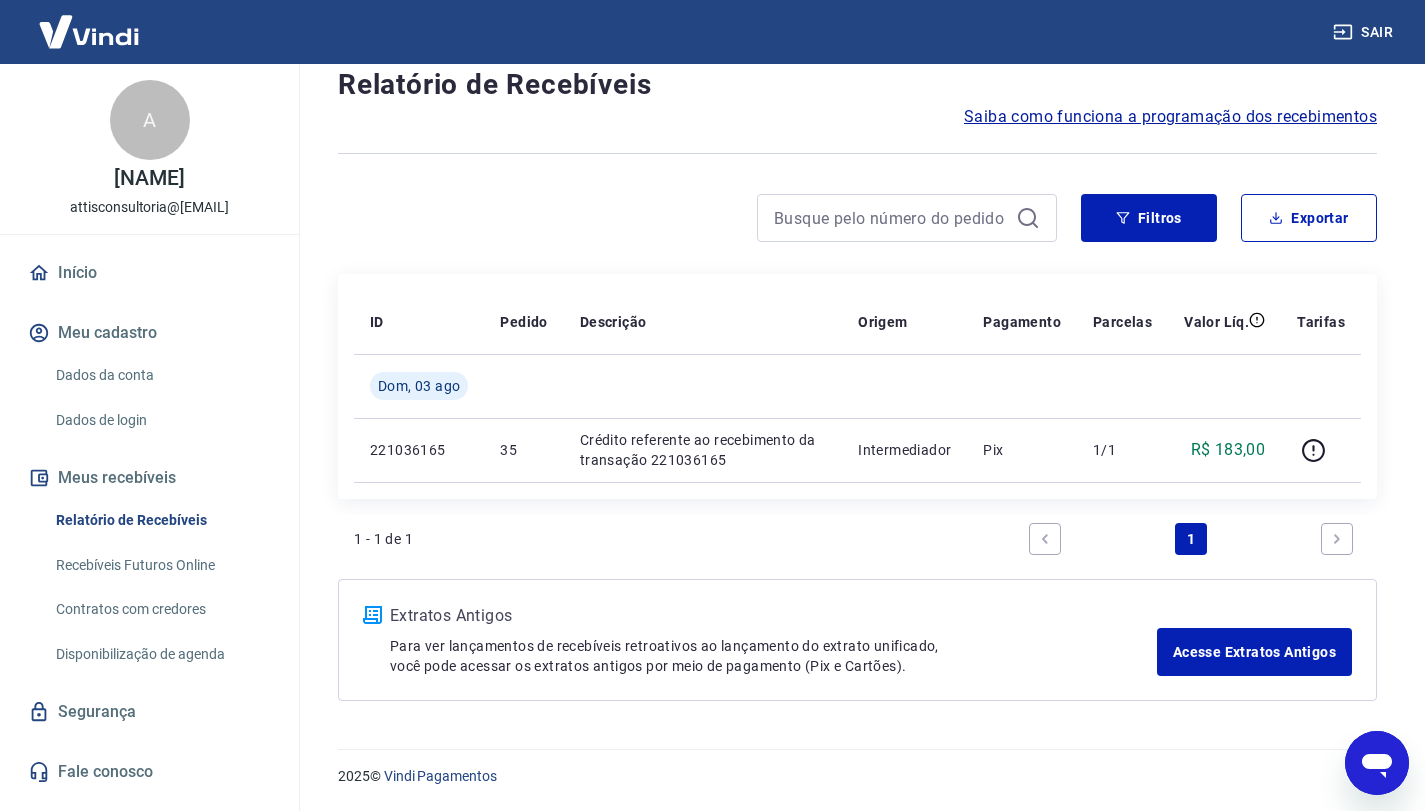 scroll, scrollTop: 0, scrollLeft: 0, axis: both 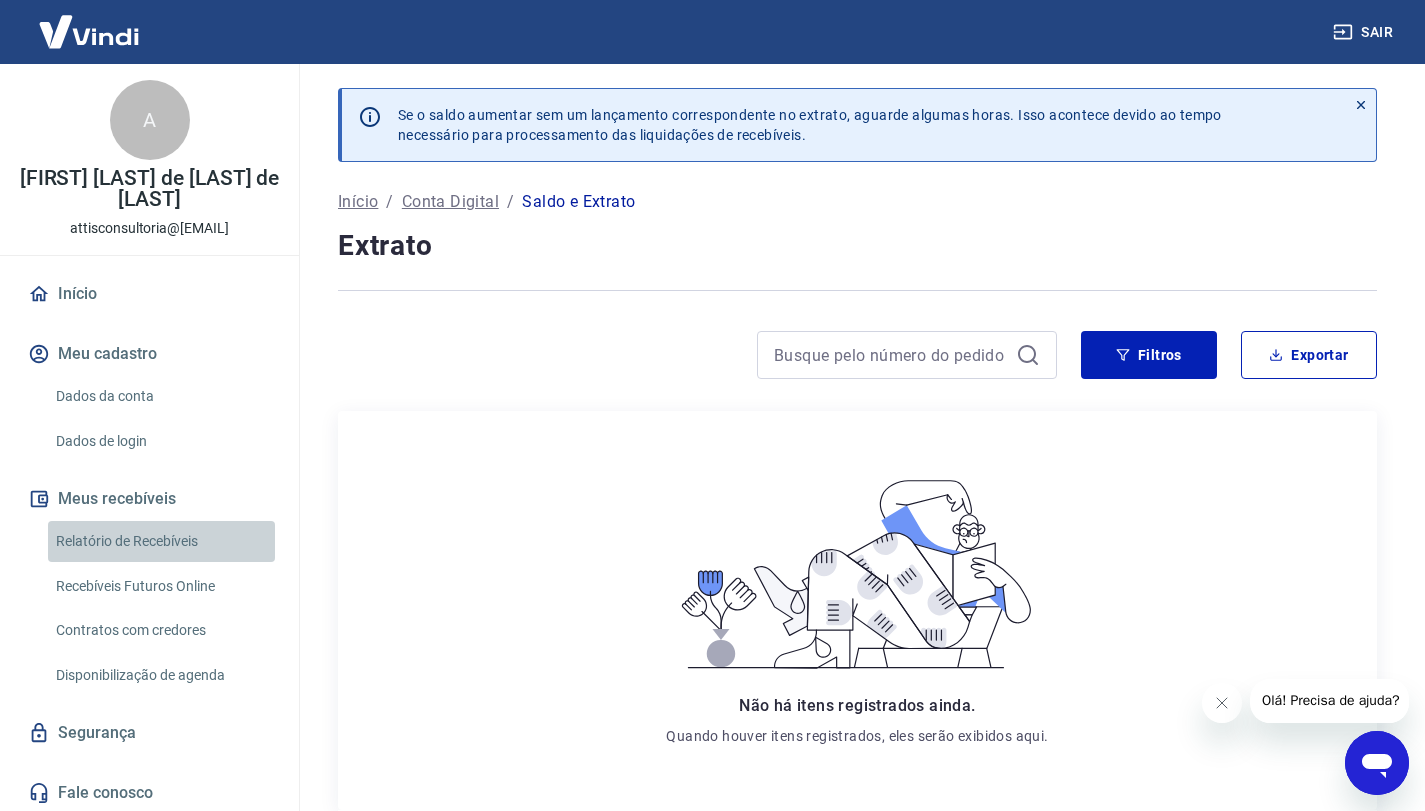 click on "Relatório de Recebíveis" at bounding box center (161, 541) 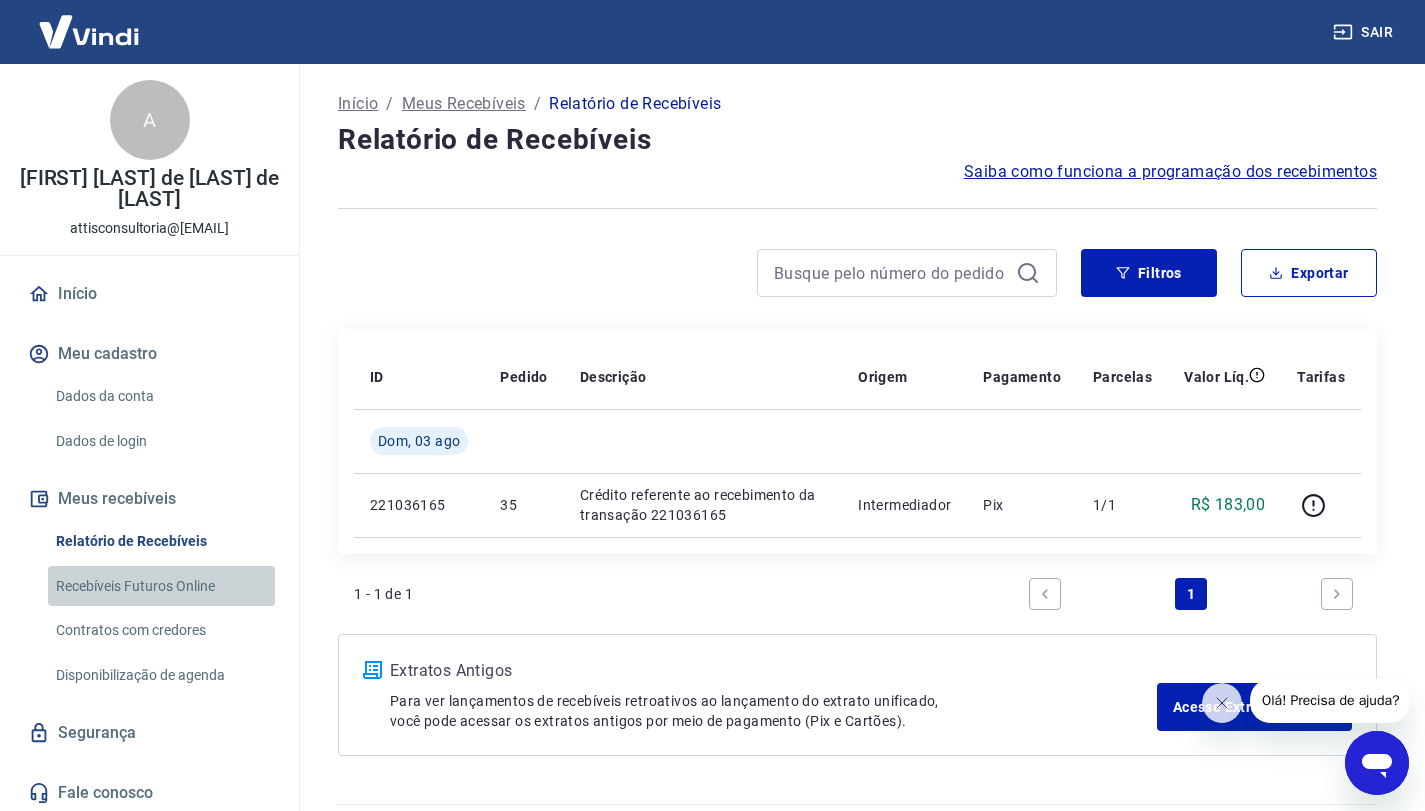 click on "Recebíveis Futuros Online" at bounding box center (161, 586) 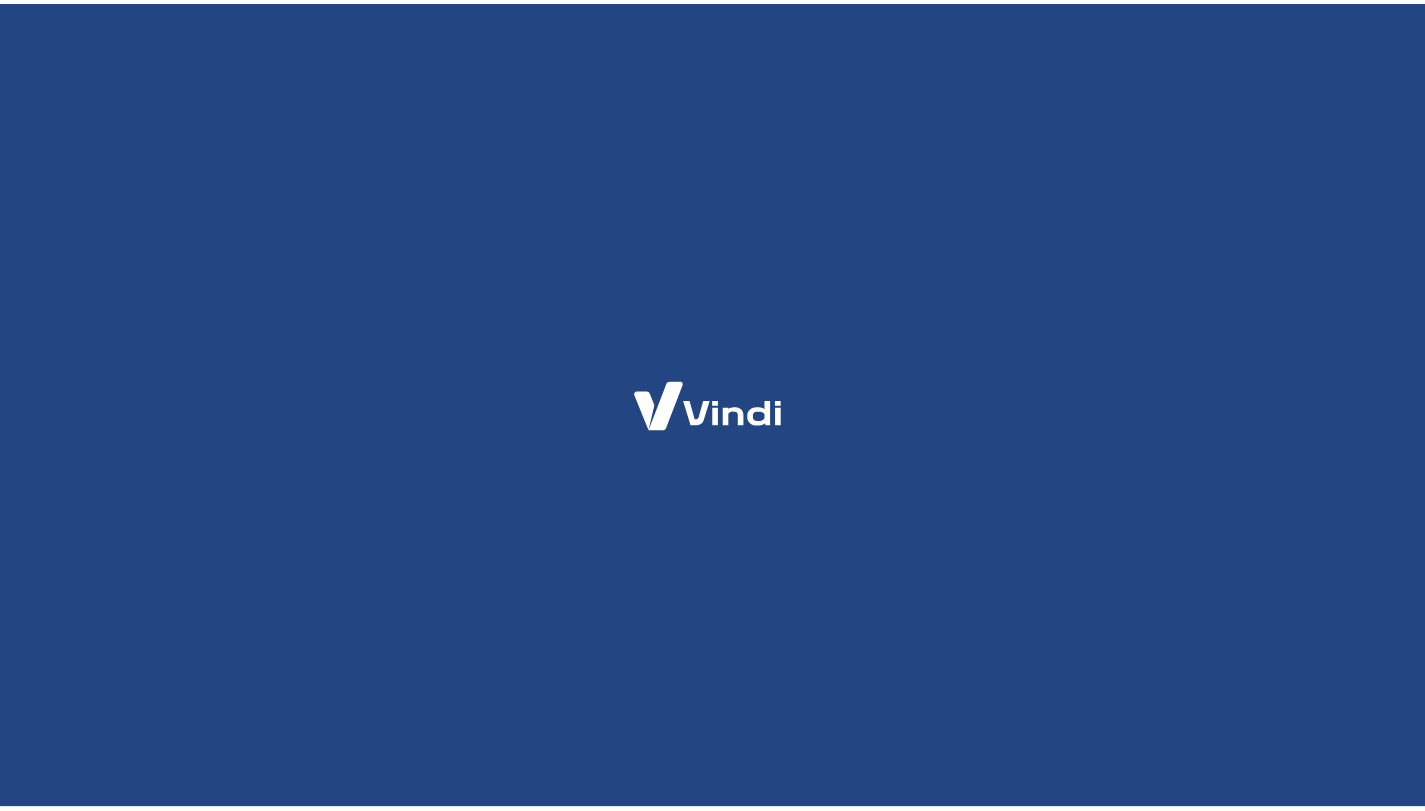 scroll, scrollTop: 0, scrollLeft: 0, axis: both 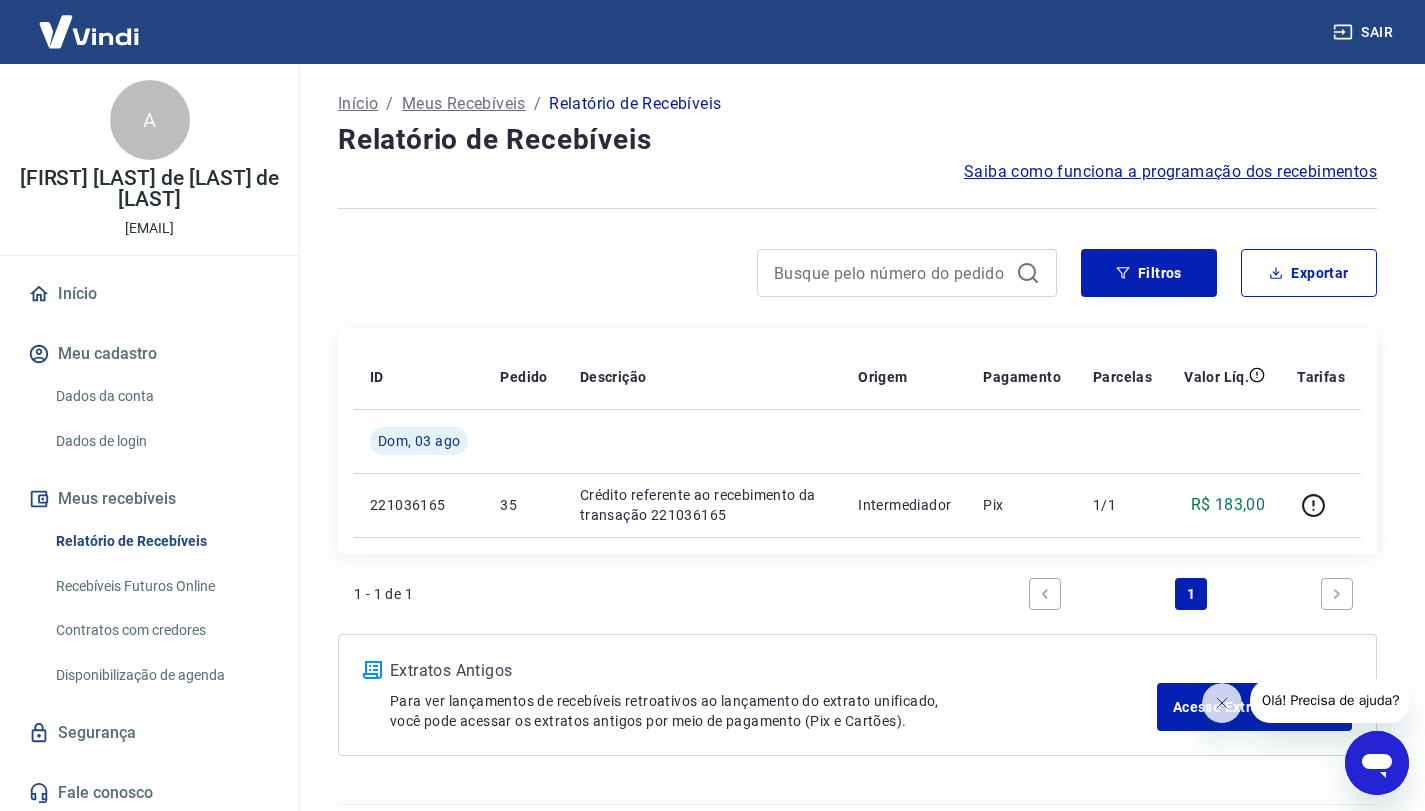 click at bounding box center (1337, 594) 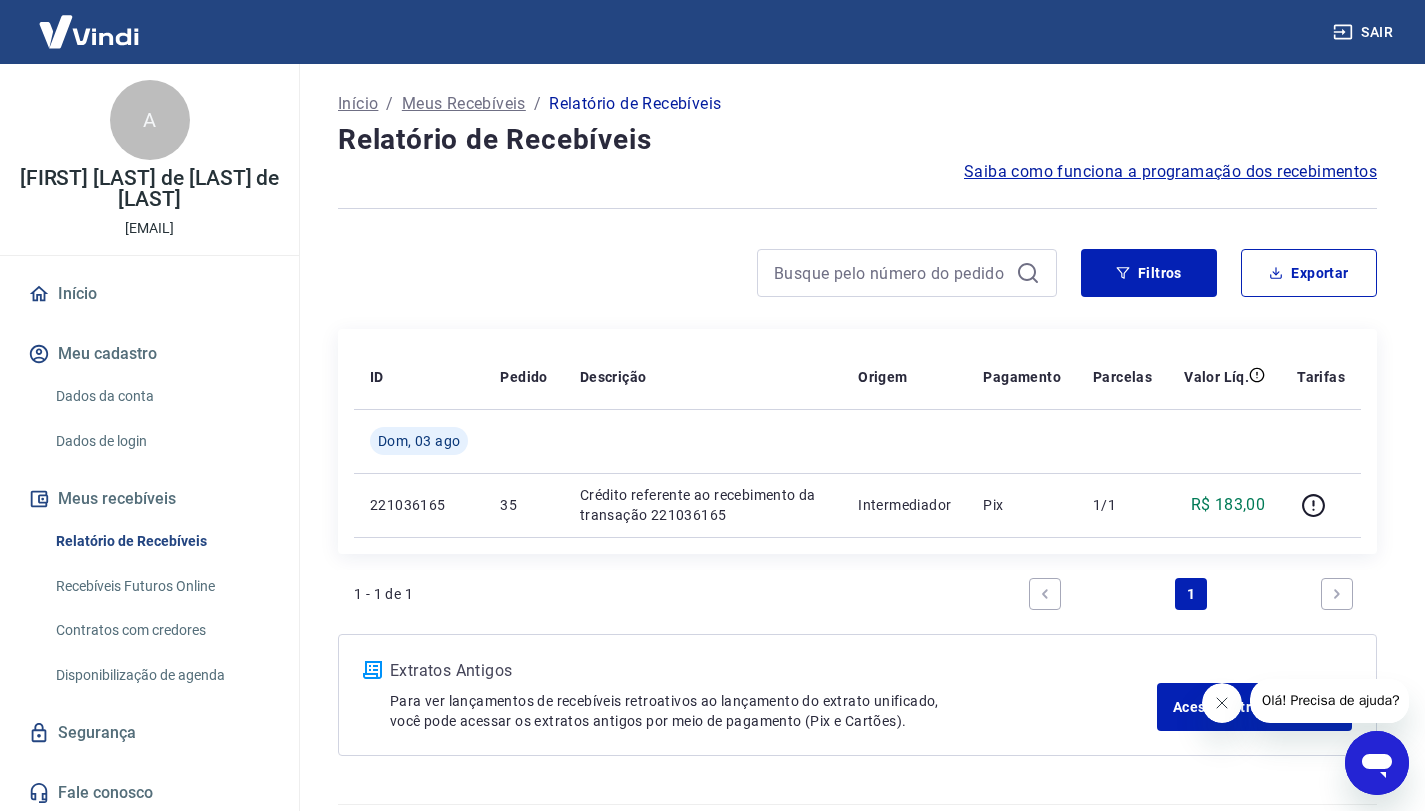 click at bounding box center [1221, 703] 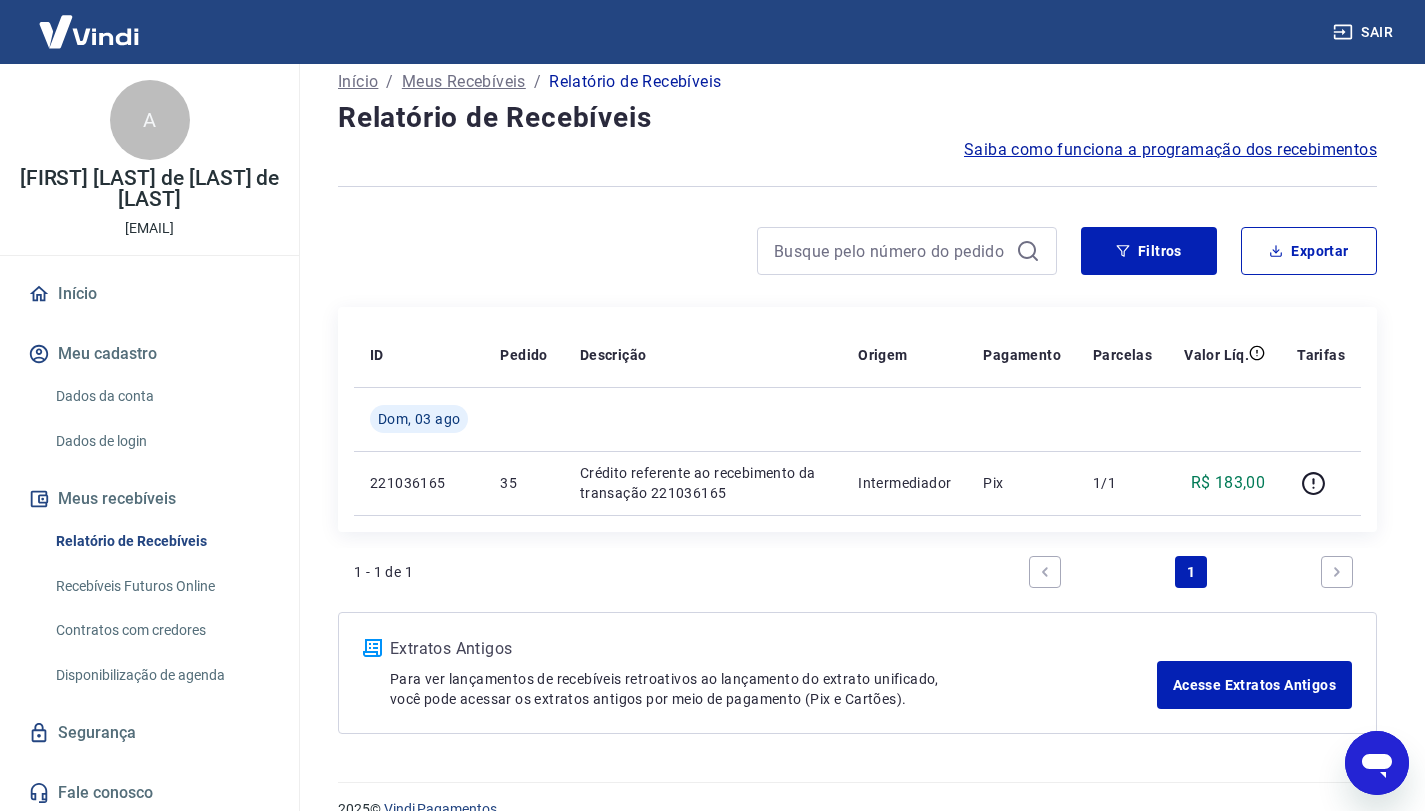 scroll, scrollTop: 55, scrollLeft: 0, axis: vertical 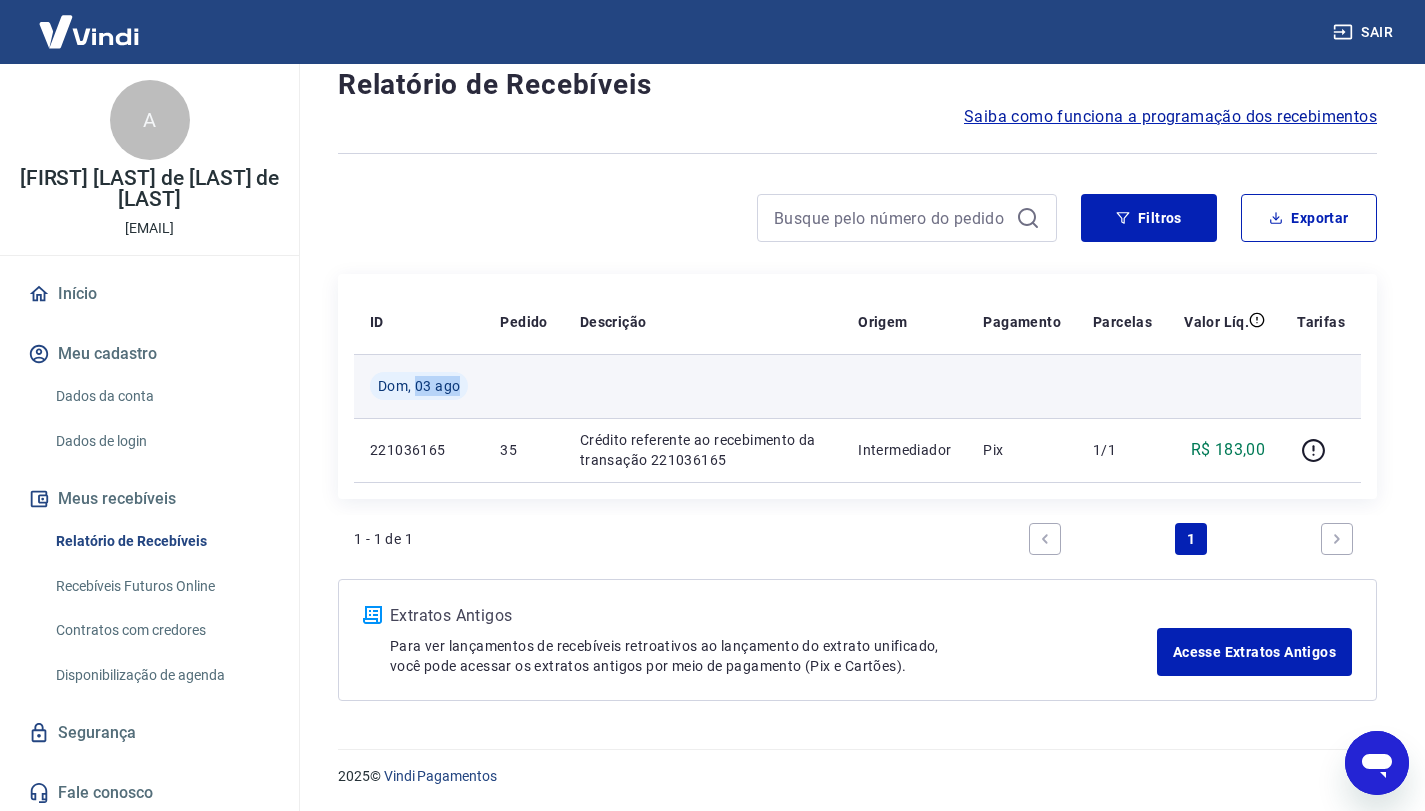 drag, startPoint x: 415, startPoint y: 383, endPoint x: 473, endPoint y: 377, distance: 58.30952 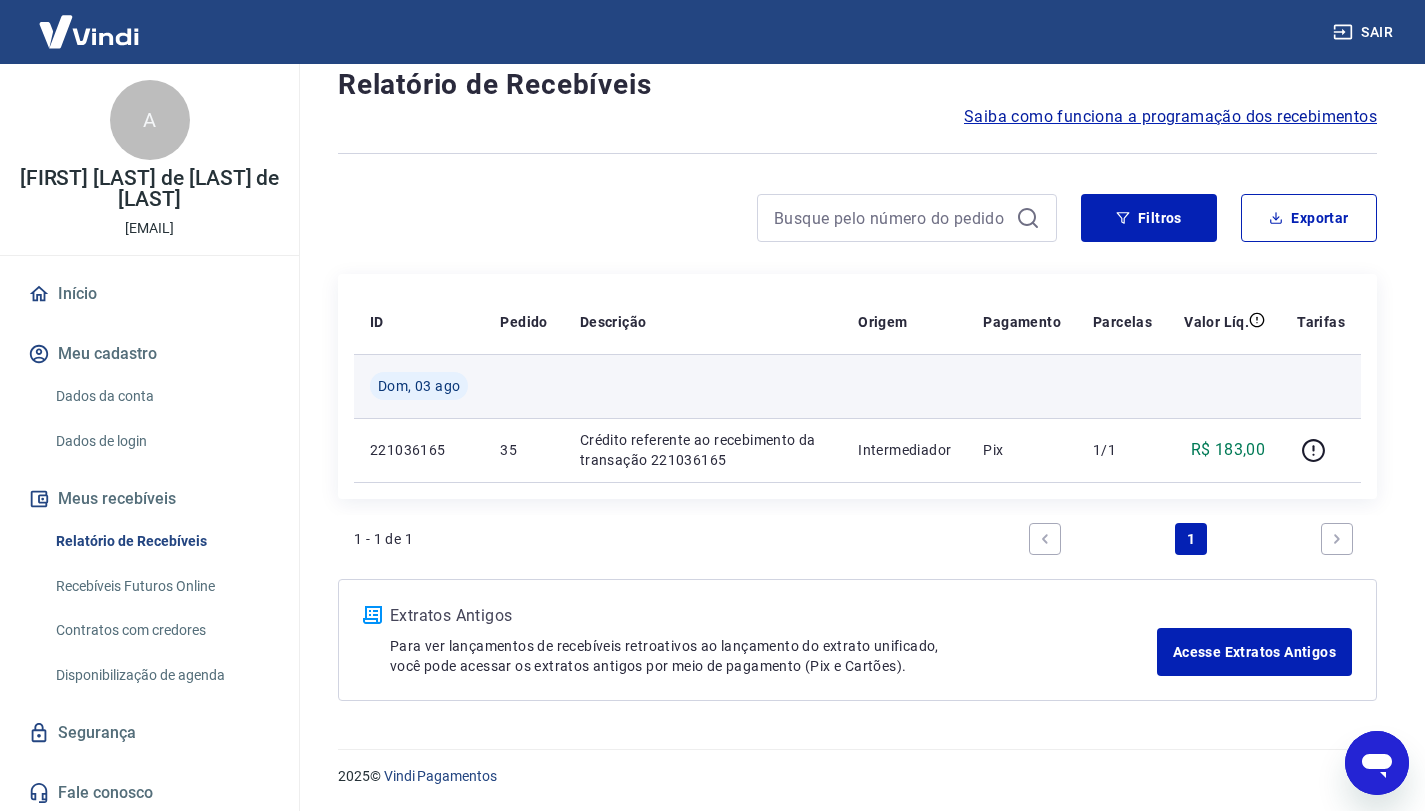 click at bounding box center (703, 386) 